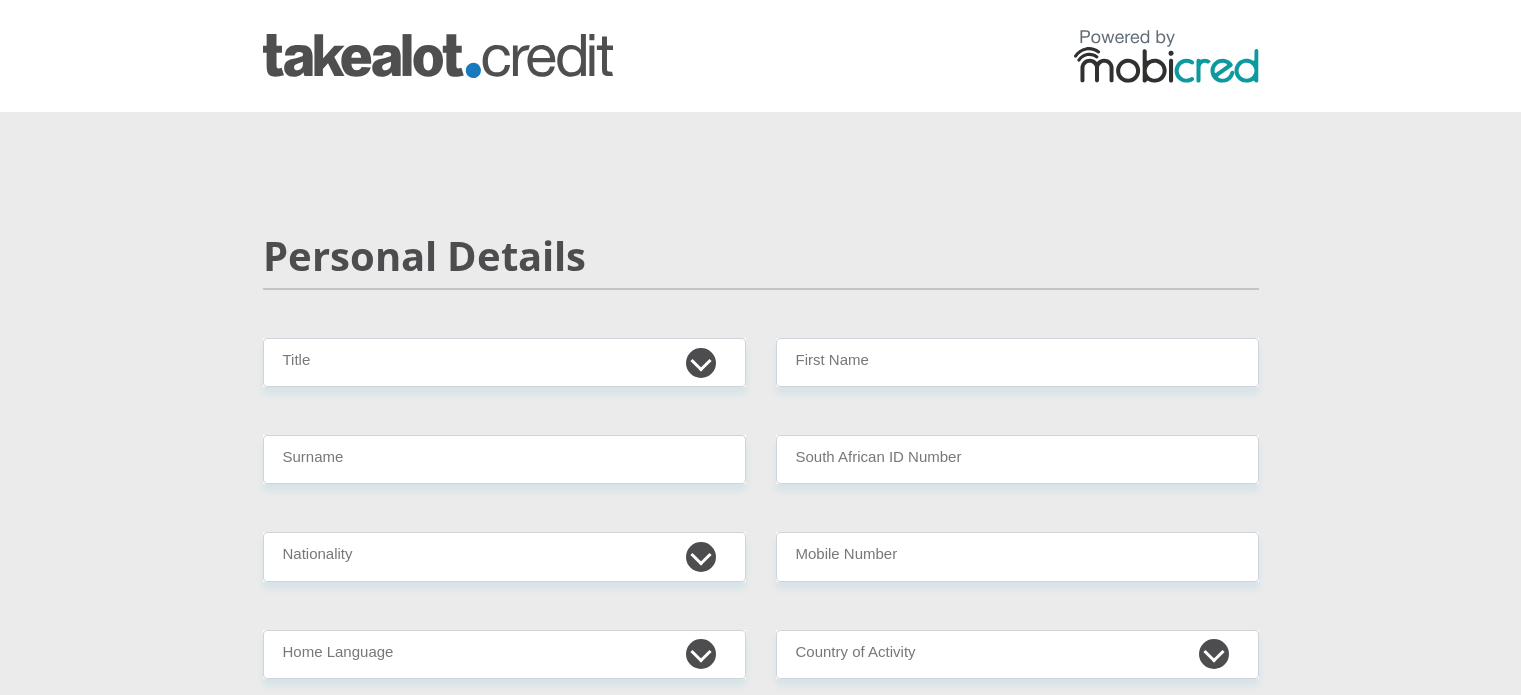 scroll, scrollTop: 0, scrollLeft: 0, axis: both 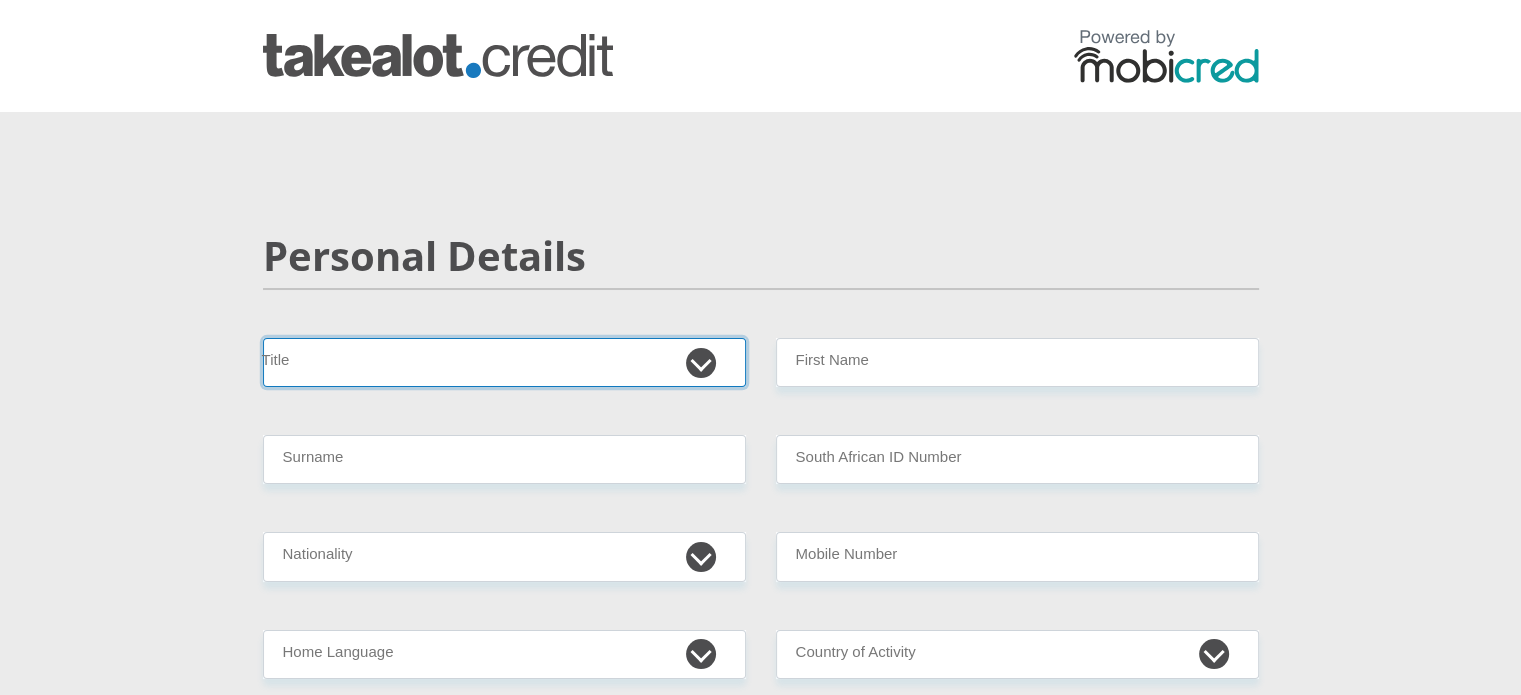 click on "Mr
Ms
Mrs
Dr
Other" at bounding box center (504, 362) 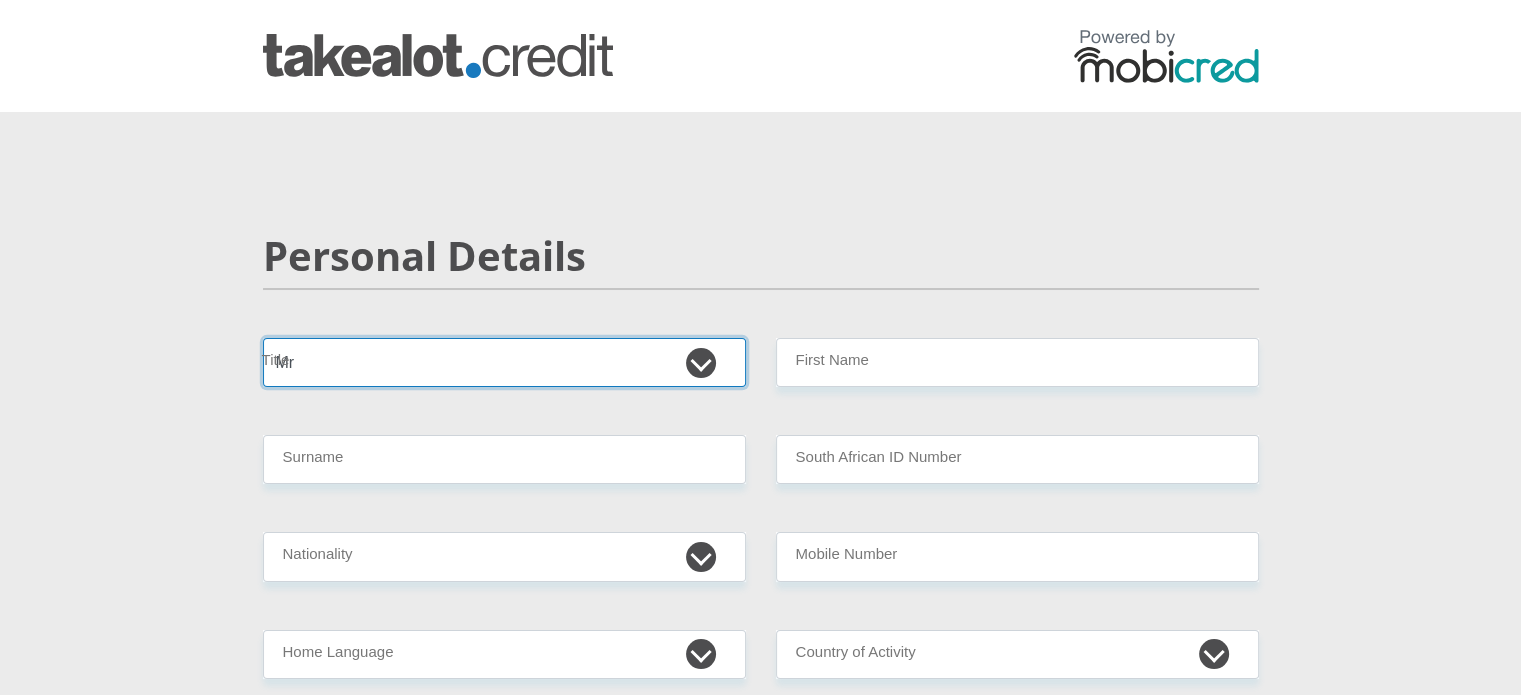 click on "Mr
Ms
Mrs
Dr
Other" at bounding box center (504, 362) 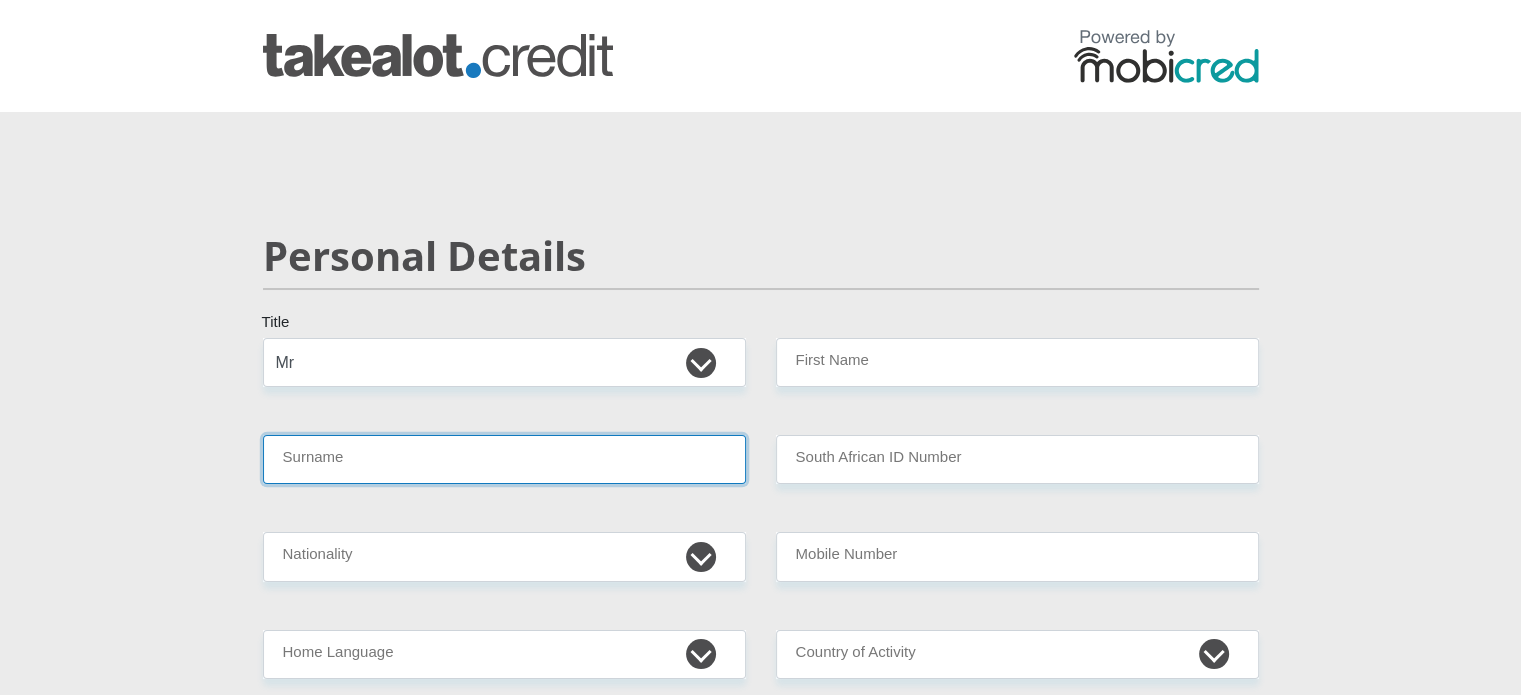 click on "Surname" at bounding box center [504, 459] 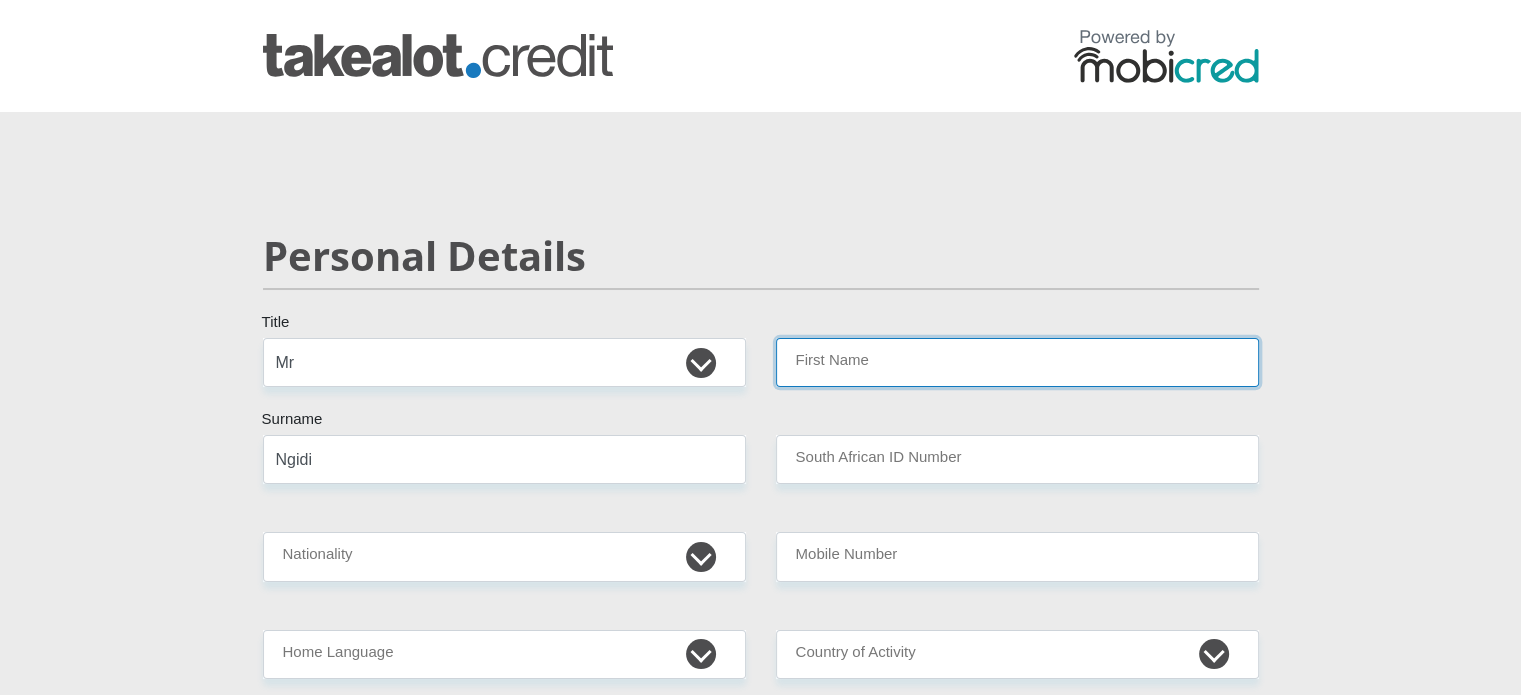 type on "M" 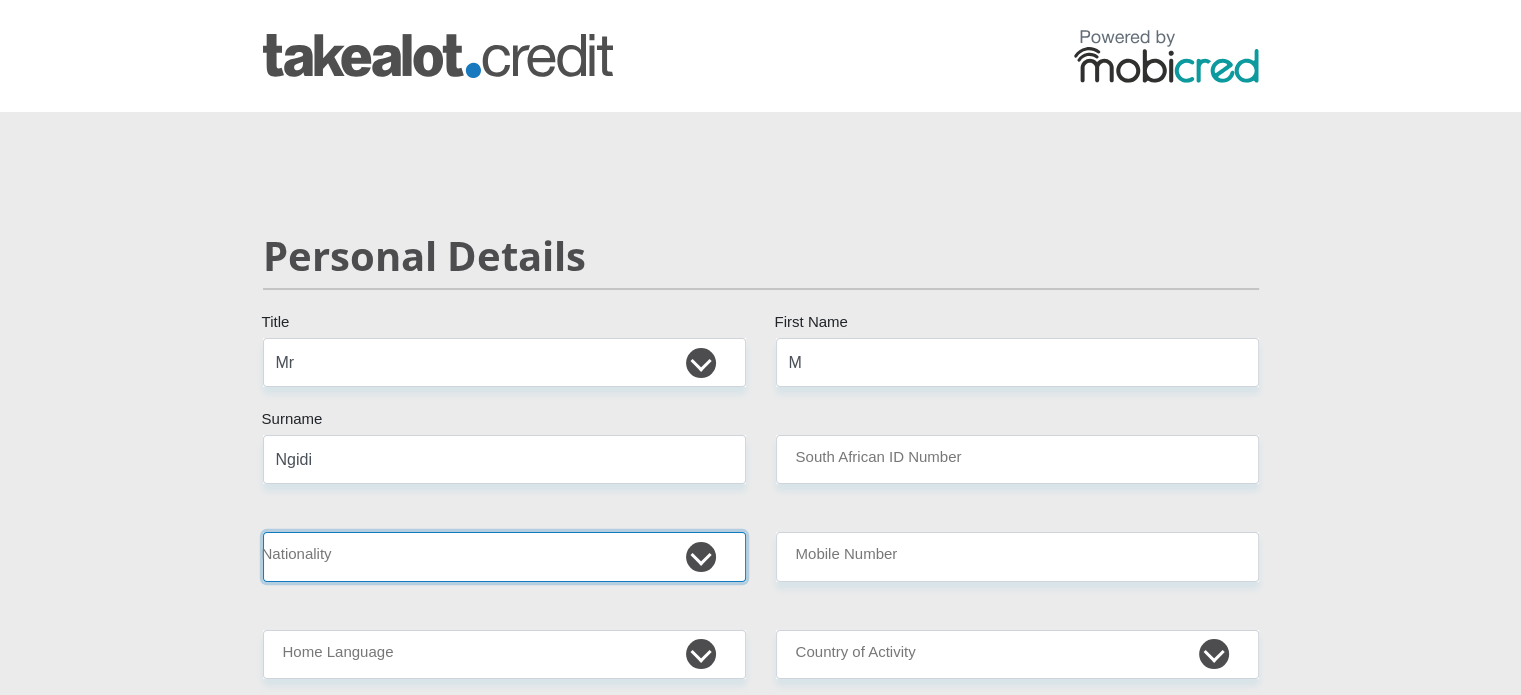 select on "ZAF" 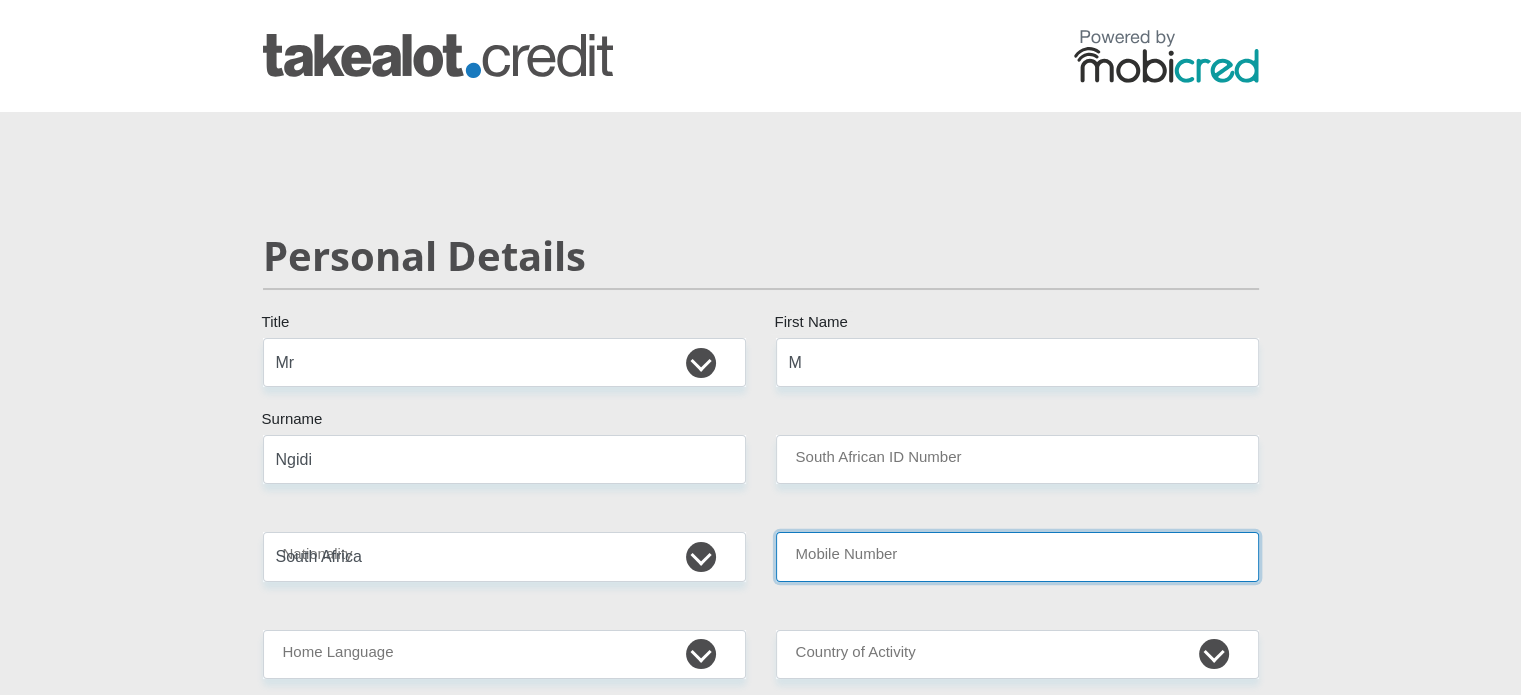 type on "[PHONE]" 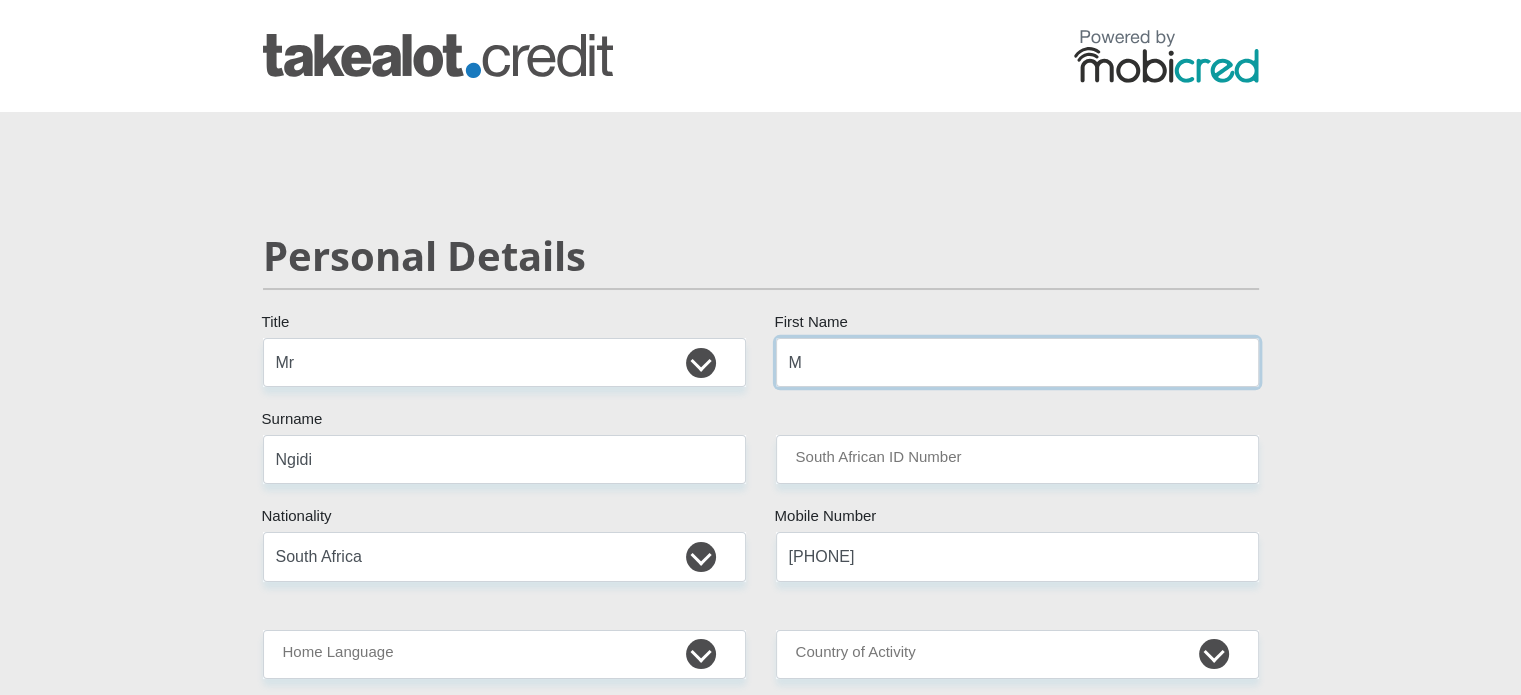 click on "M" at bounding box center [1017, 362] 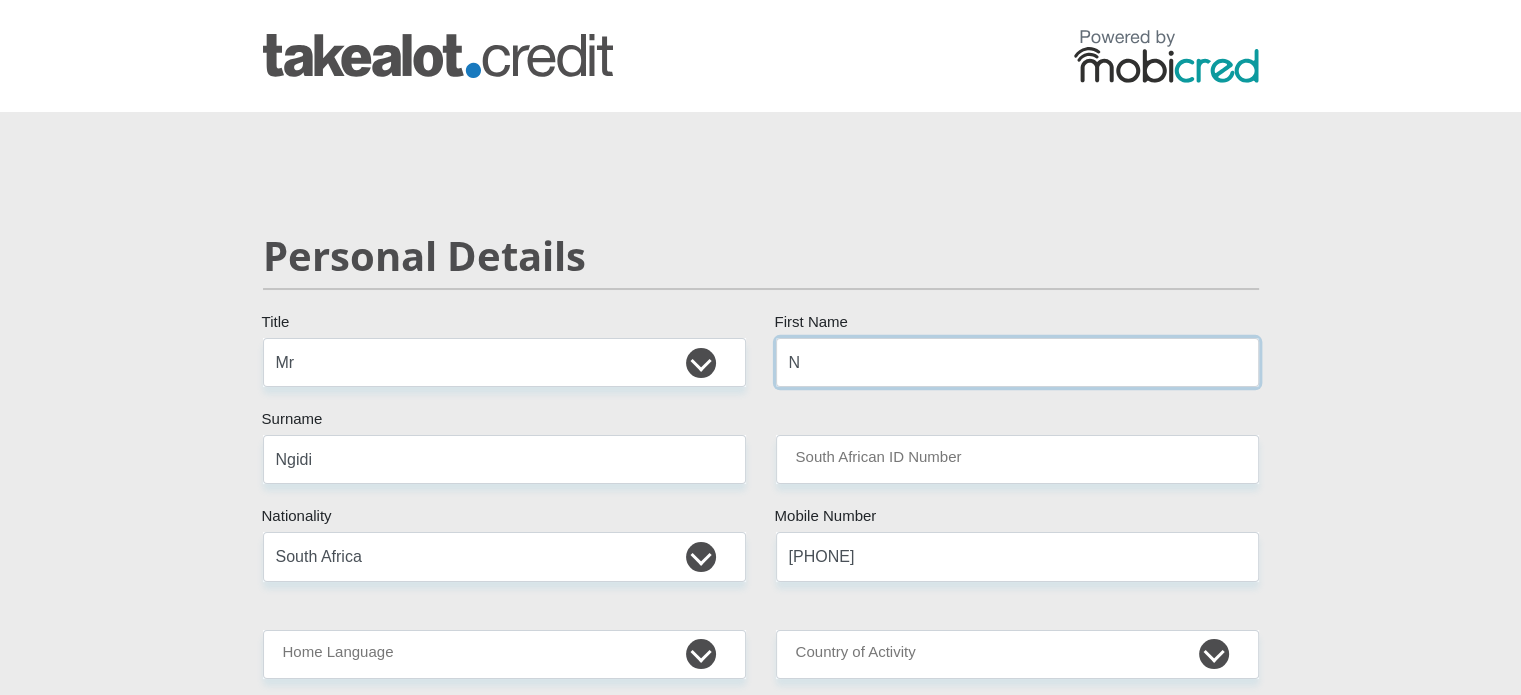 type on "Nkosingiphile" 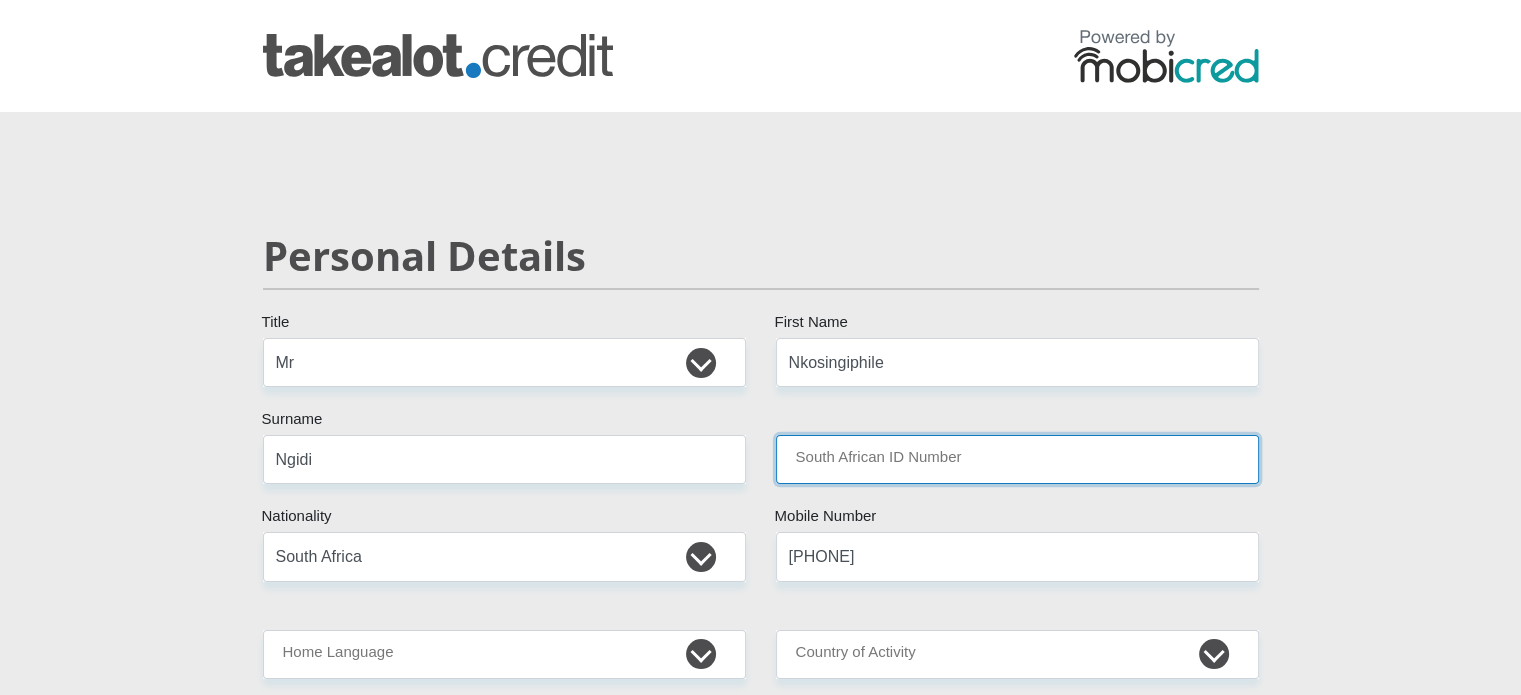 click on "South African ID Number" at bounding box center [1017, 459] 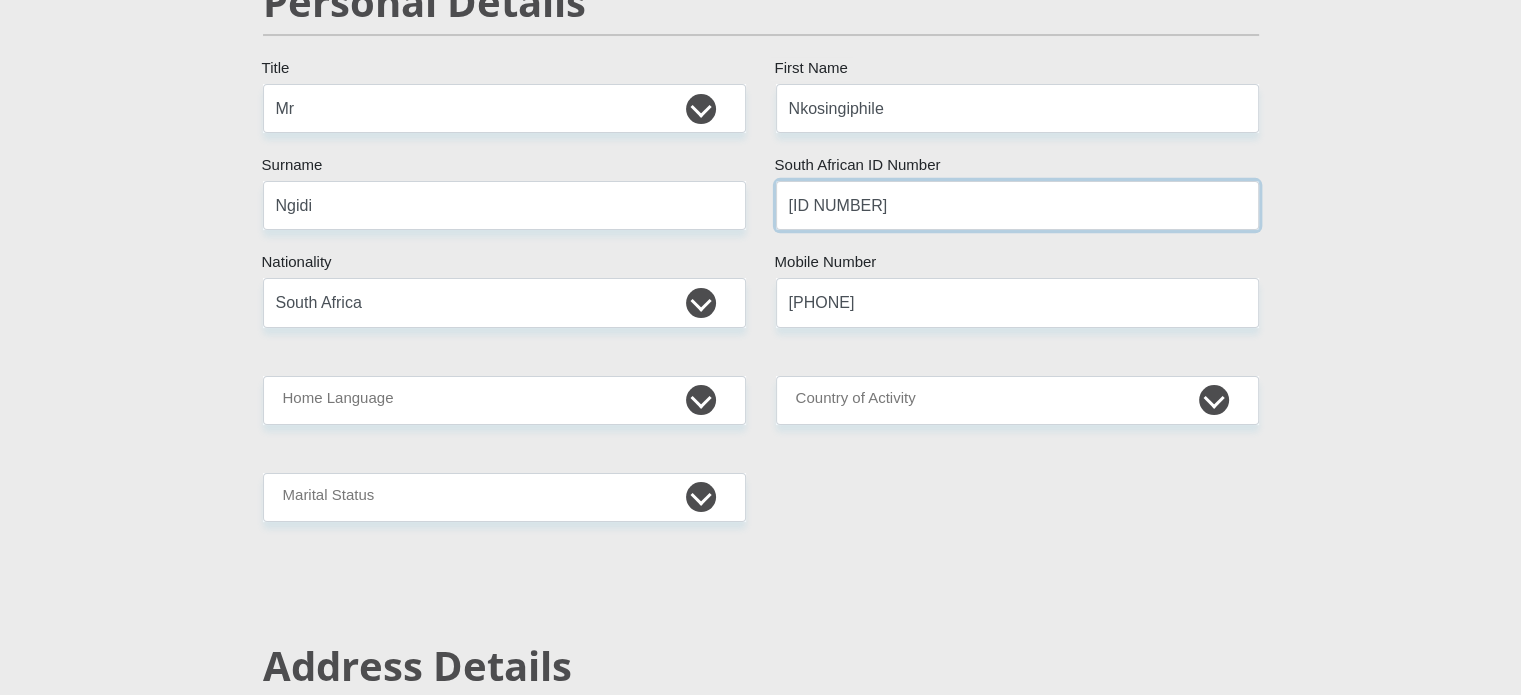 scroll, scrollTop: 306, scrollLeft: 0, axis: vertical 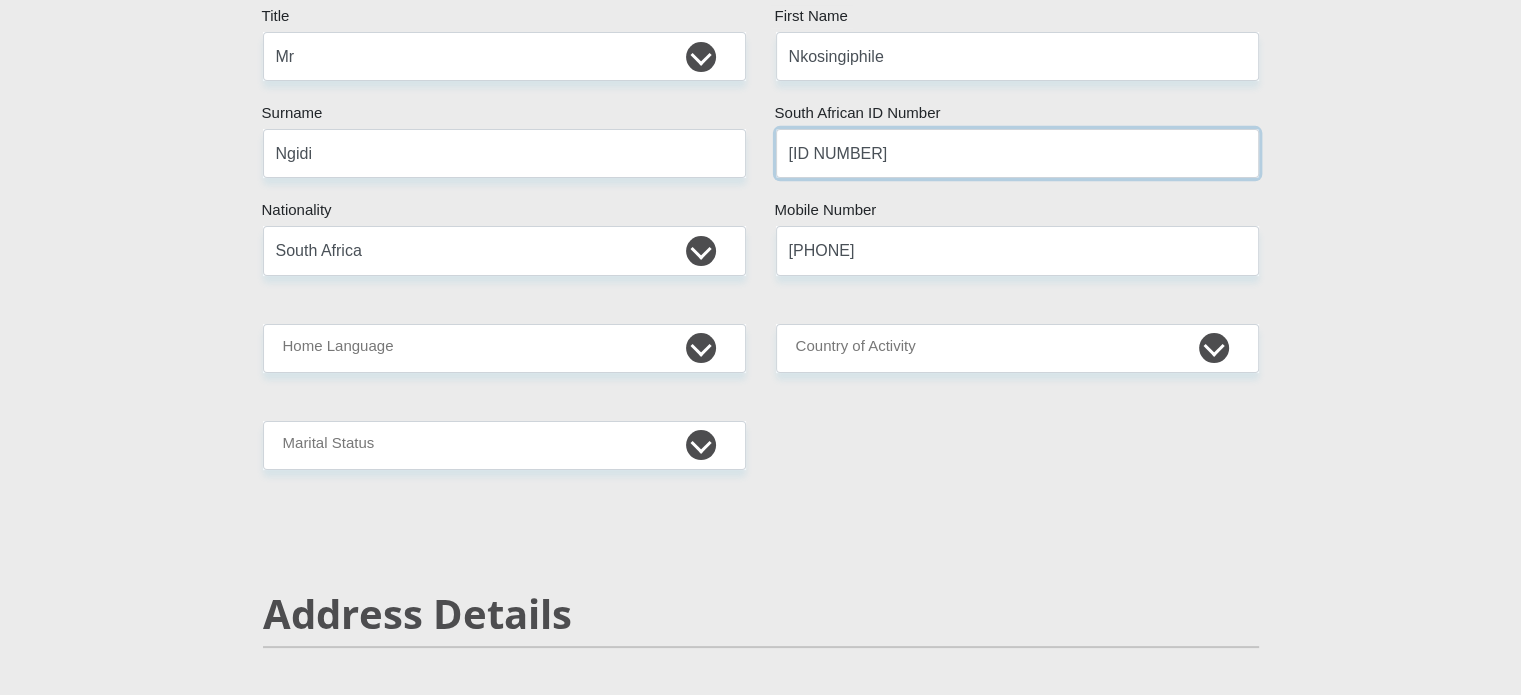 type on "[ID NUMBER]" 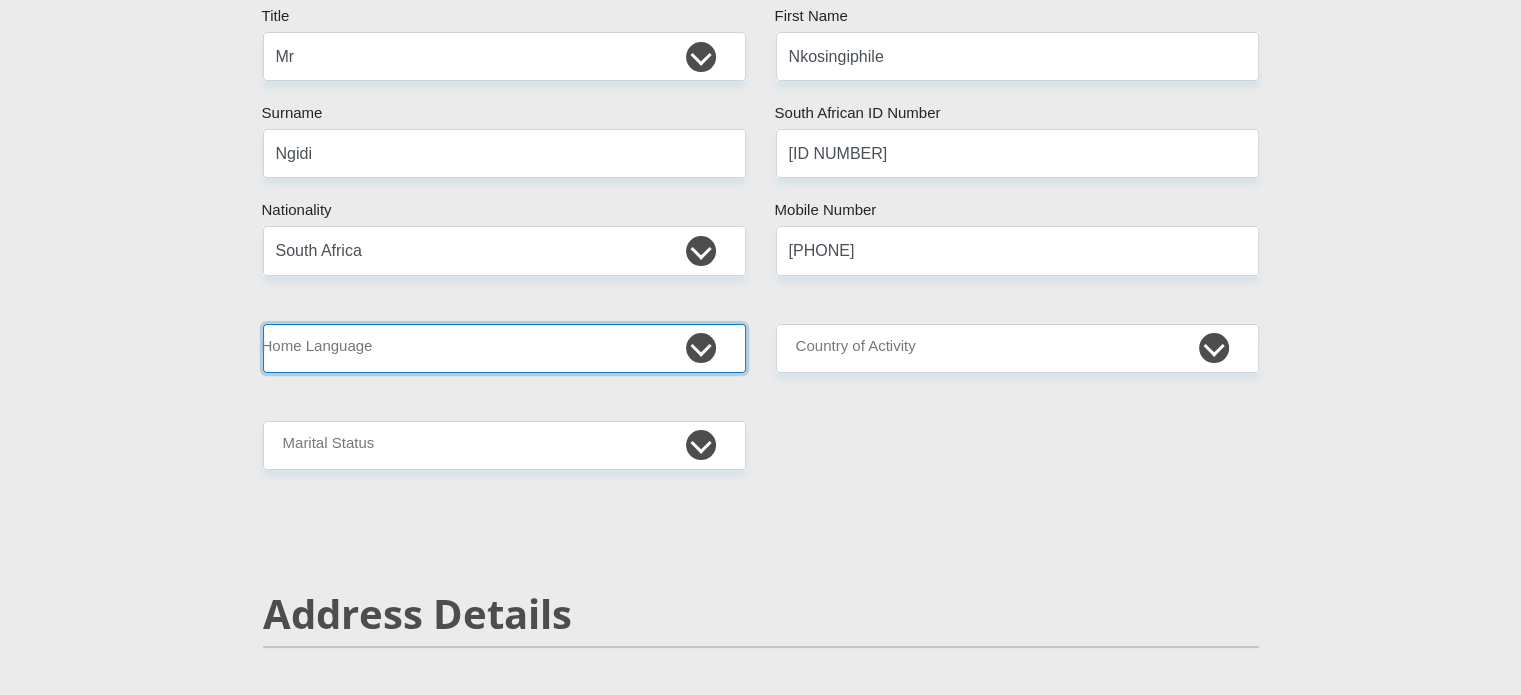 click on "Afrikaans
English
Sepedi
South Ndebele
Southern Sotho
Swati
Tsonga
Tswana
Venda
Xhosa
Zulu
Other" at bounding box center [504, 348] 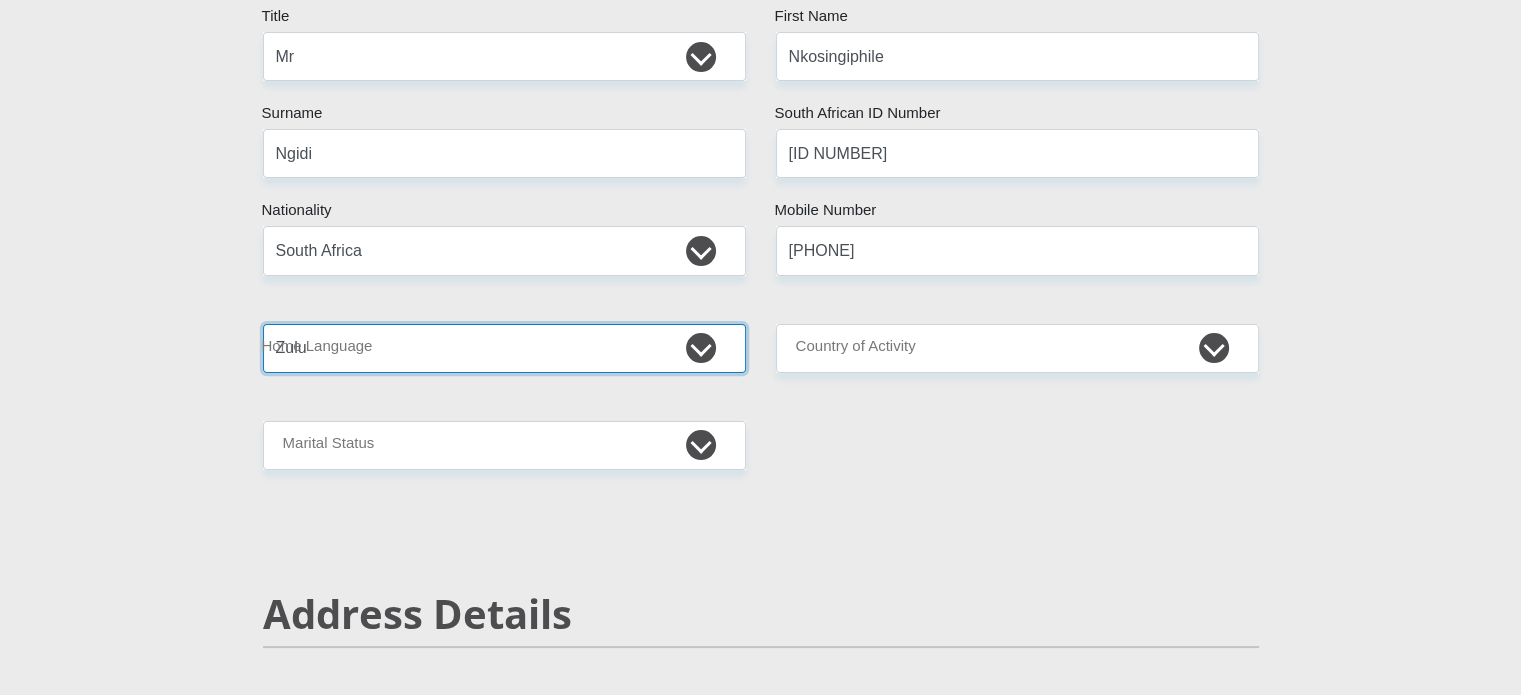 click on "Afrikaans
English
Sepedi
South Ndebele
Southern Sotho
Swati
Tsonga
Tswana
Venda
Xhosa
Zulu
Other" at bounding box center (504, 348) 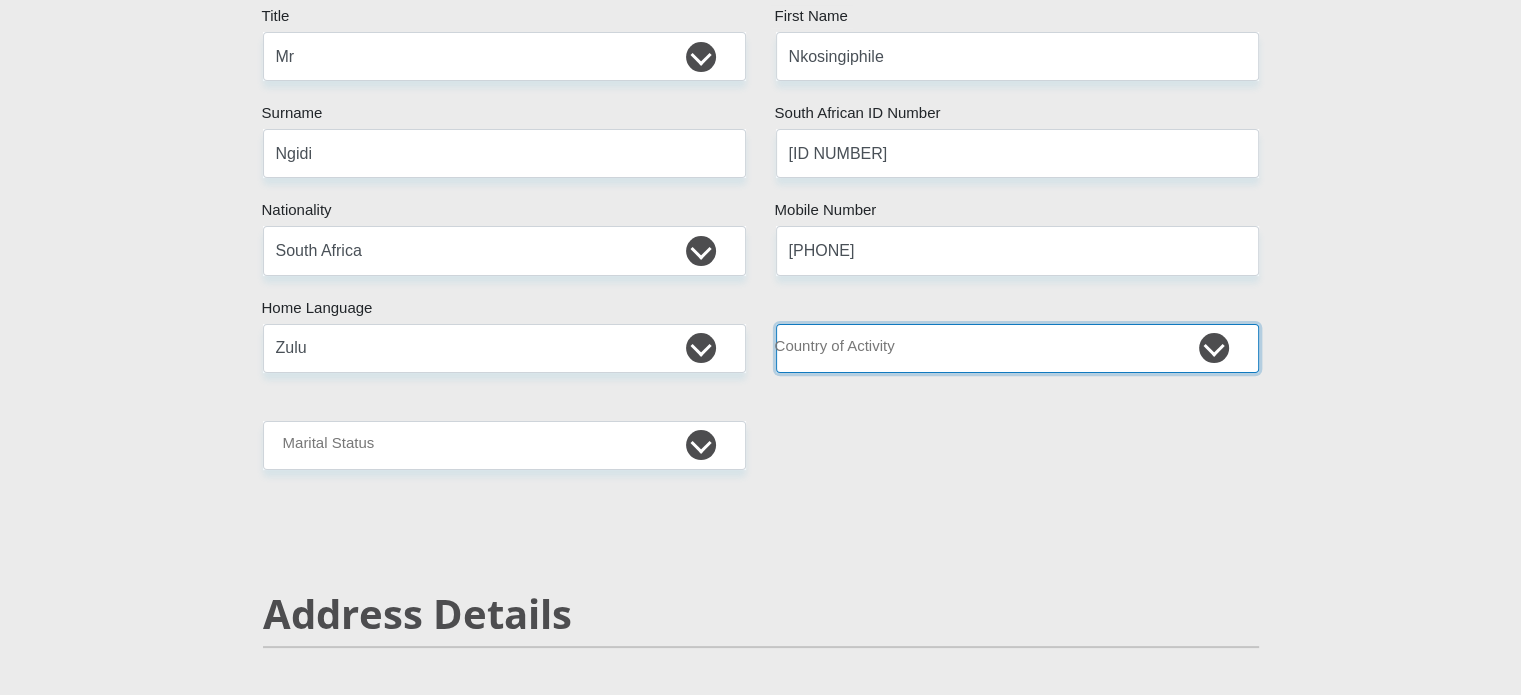 click on "South Africa
Afghanistan
Aland Islands
Albania
Algeria
America Samoa
American Virgin Islands
Andorra
Angola
Anguilla
Antarctica
Antigua and Barbuda
Argentina
Armenia
Aruba
Ascension Island
Australia
Austria
Azerbaijan
Chad" at bounding box center (1017, 348) 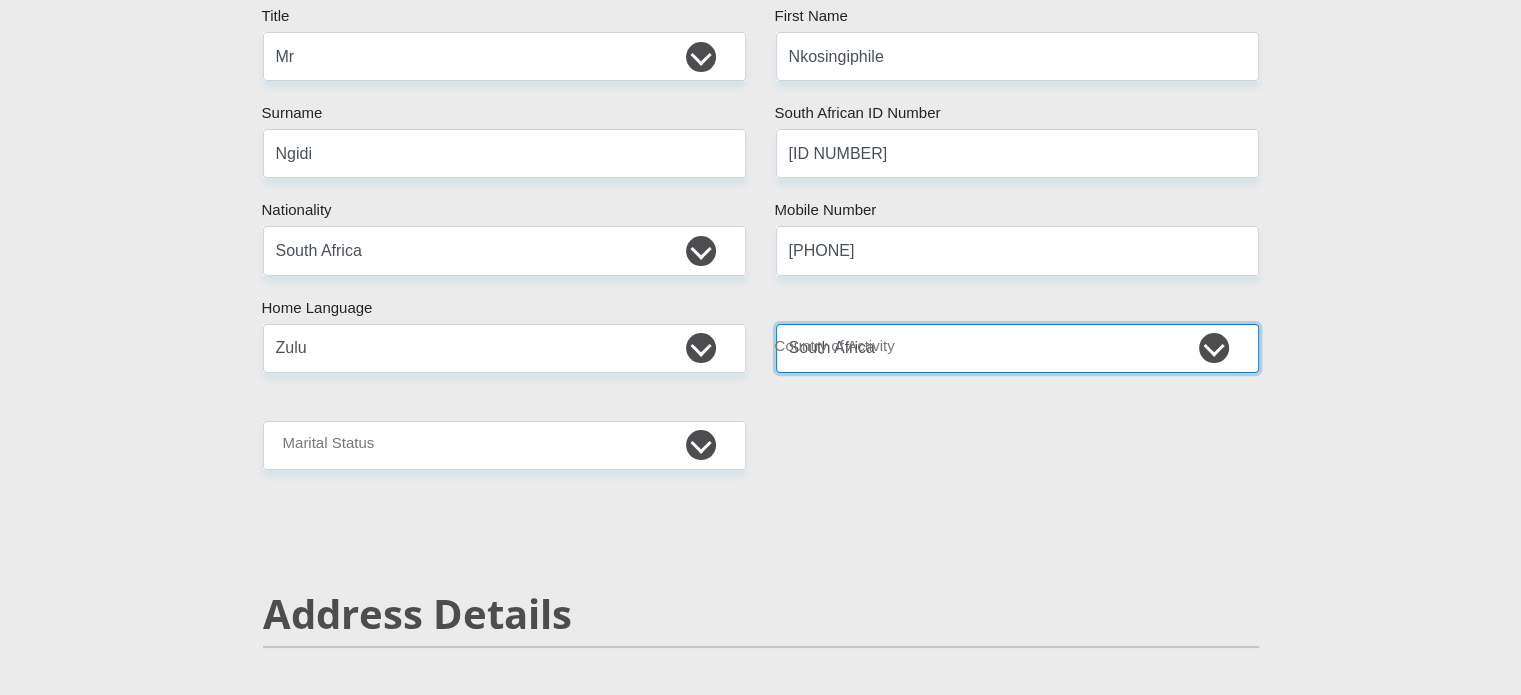 click on "South Africa
Afghanistan
Aland Islands
Albania
Algeria
America Samoa
American Virgin Islands
Andorra
Angola
Anguilla
Antarctica
Antigua and Barbuda
Argentina
Armenia
Aruba
Ascension Island
Australia
Austria
Azerbaijan
Chad" at bounding box center (1017, 348) 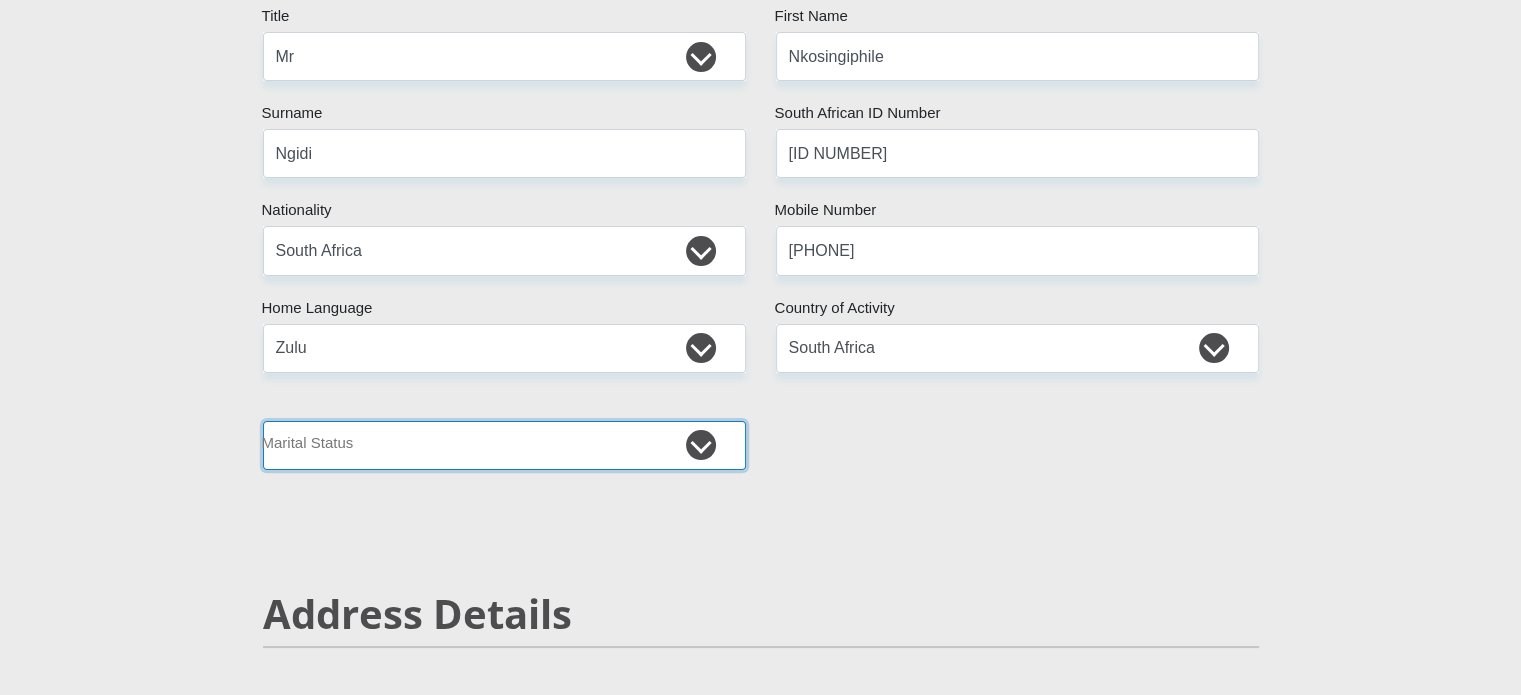 click on "Married ANC
Single
Divorced
Widowed
Married COP or Customary Law" at bounding box center (504, 445) 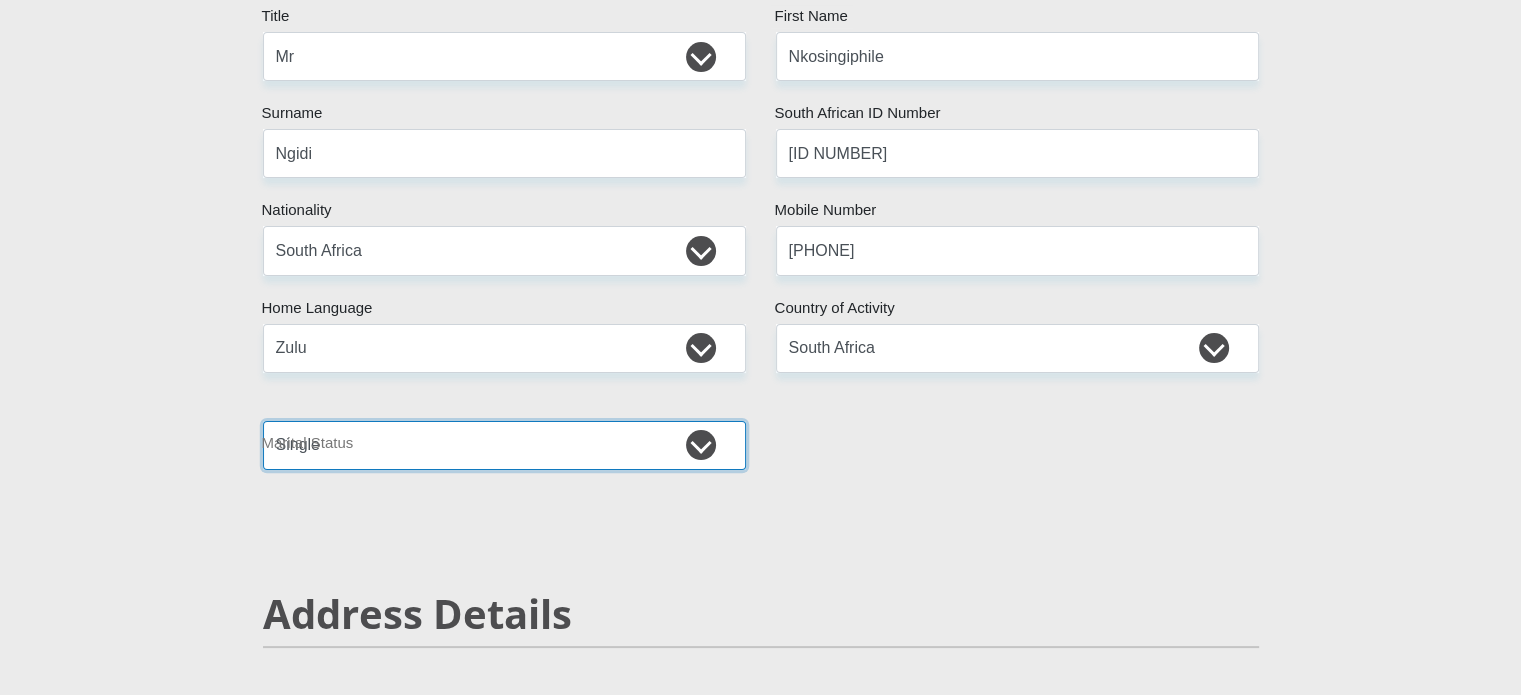 click on "Married ANC
Single
Divorced
Widowed
Married COP or Customary Law" at bounding box center (504, 445) 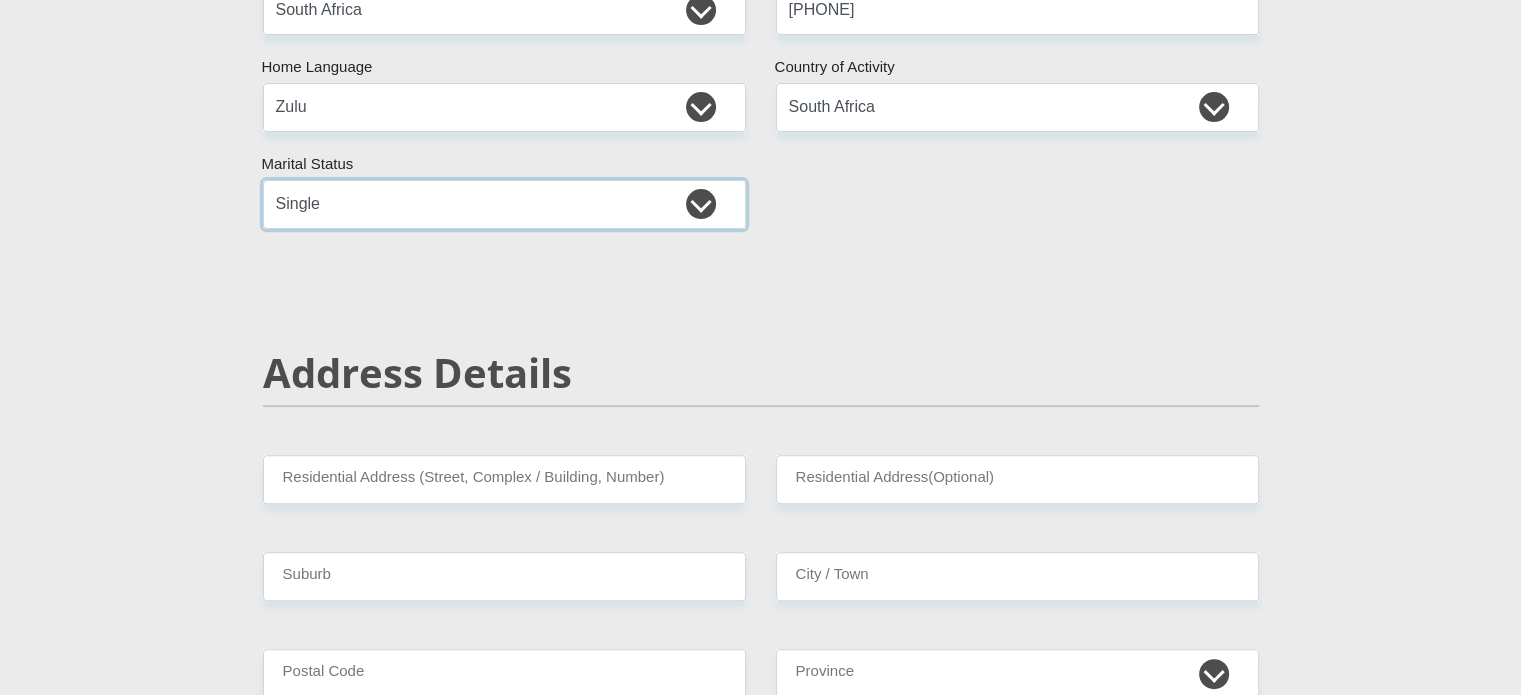 scroll, scrollTop: 707, scrollLeft: 0, axis: vertical 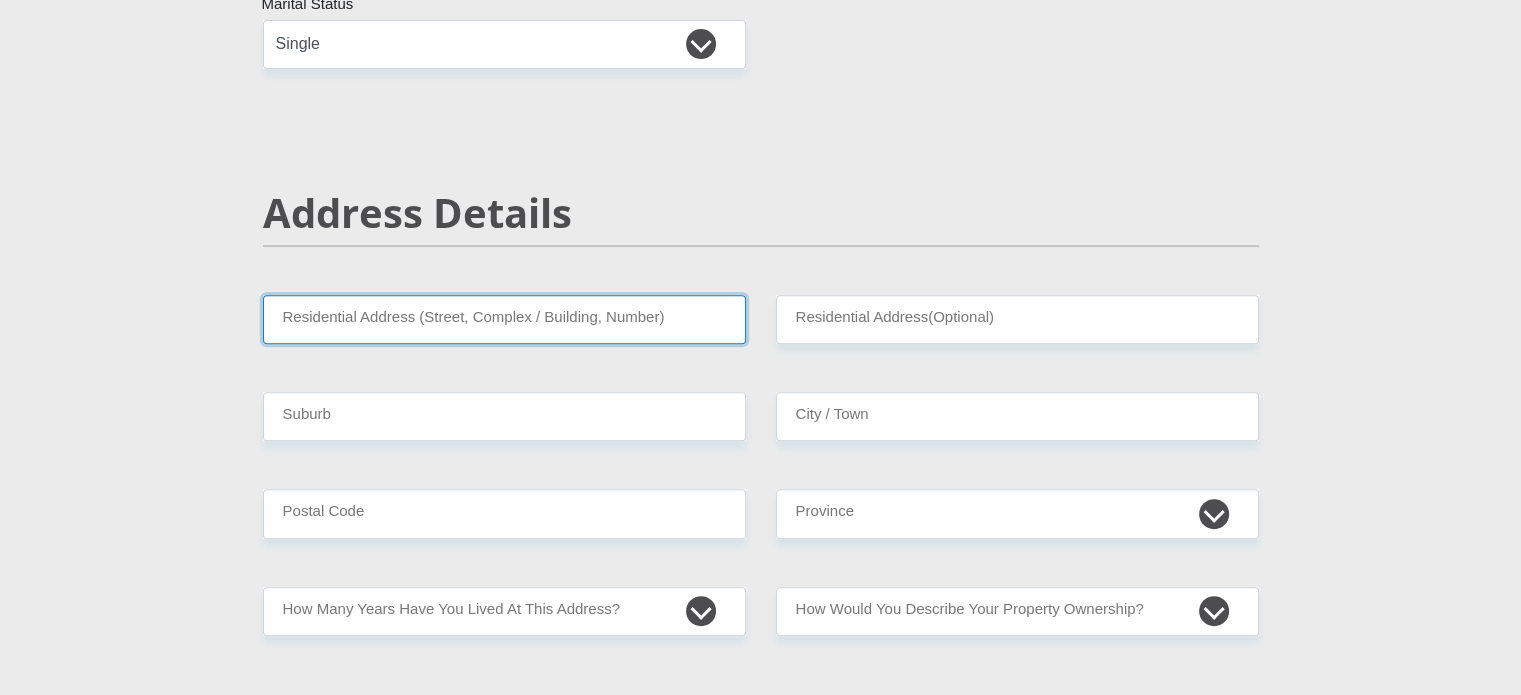 click on "Residential Address (Street, Complex / Building, Number)" at bounding box center [504, 319] 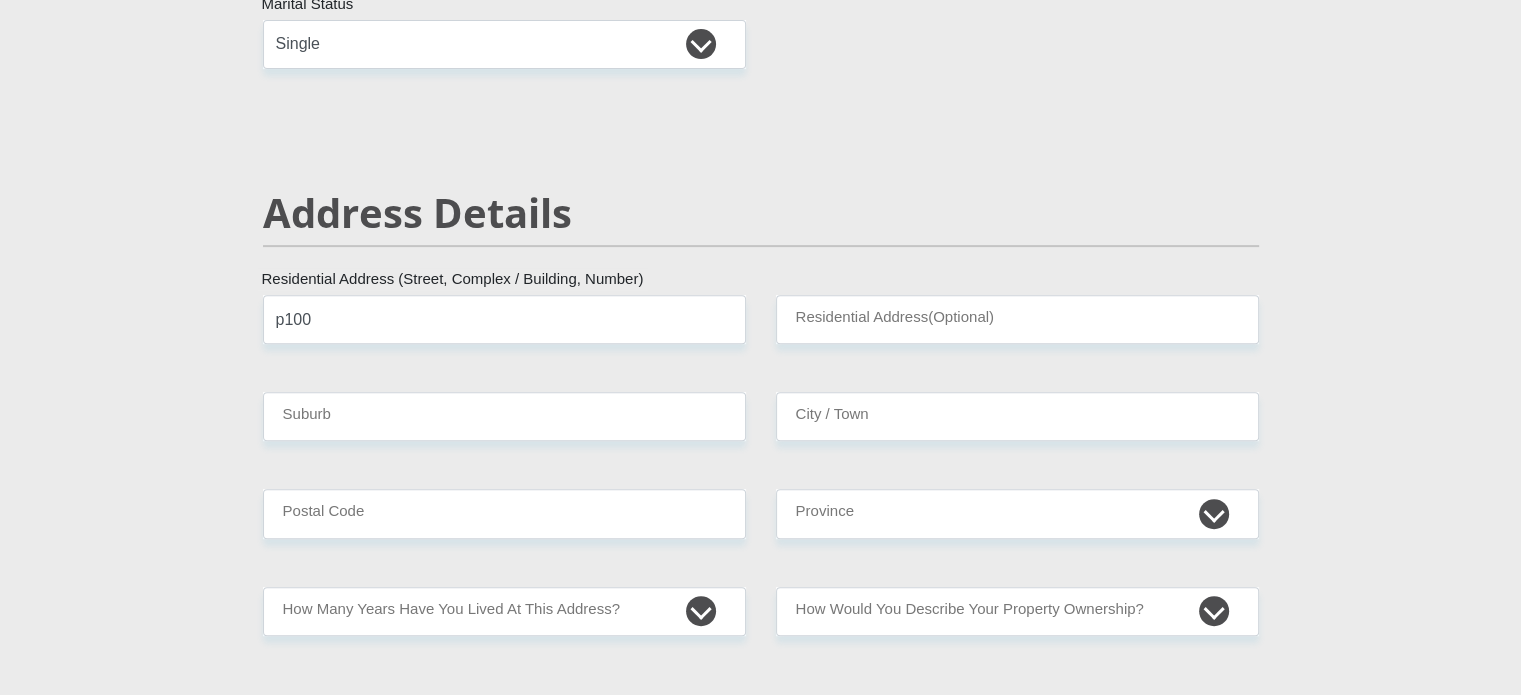 type on "Umsinduzi Mission Reserve" 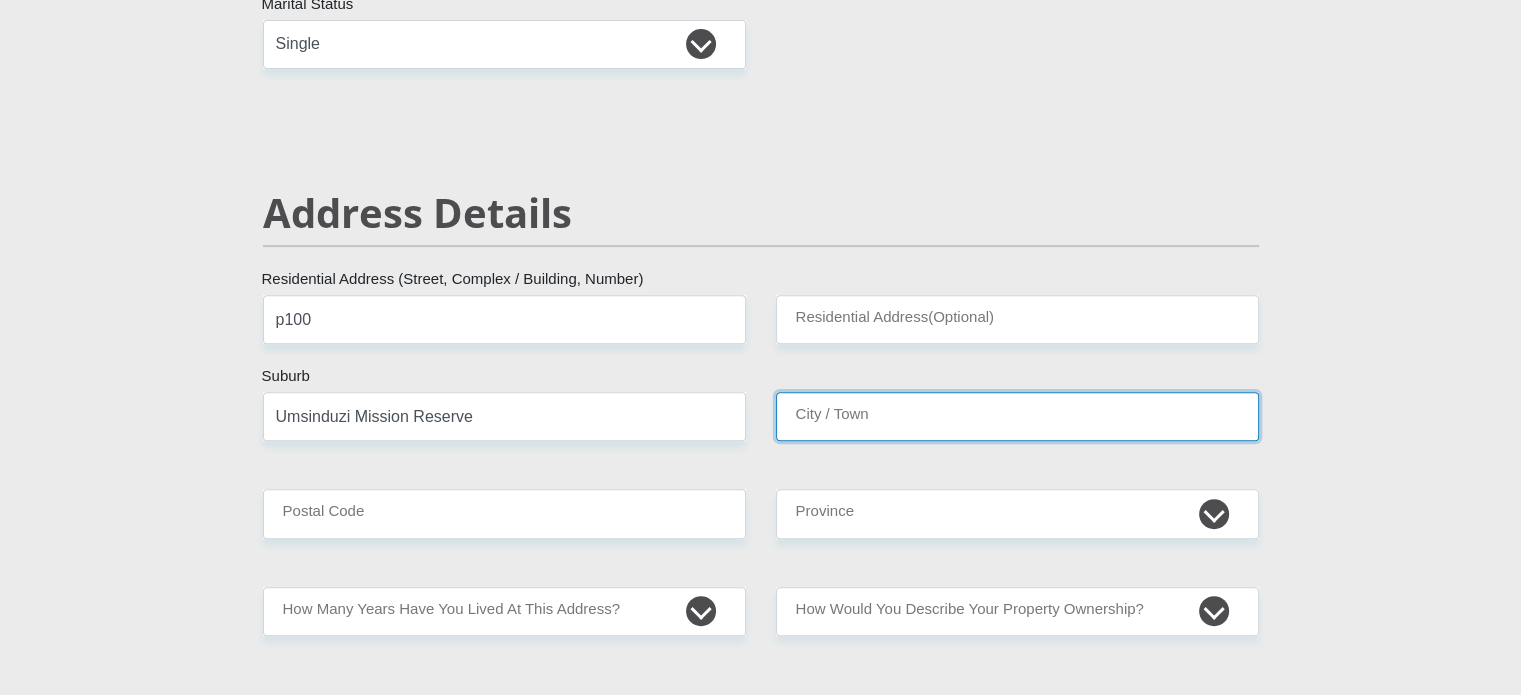 type on "Umsinduzi Mission Reserve" 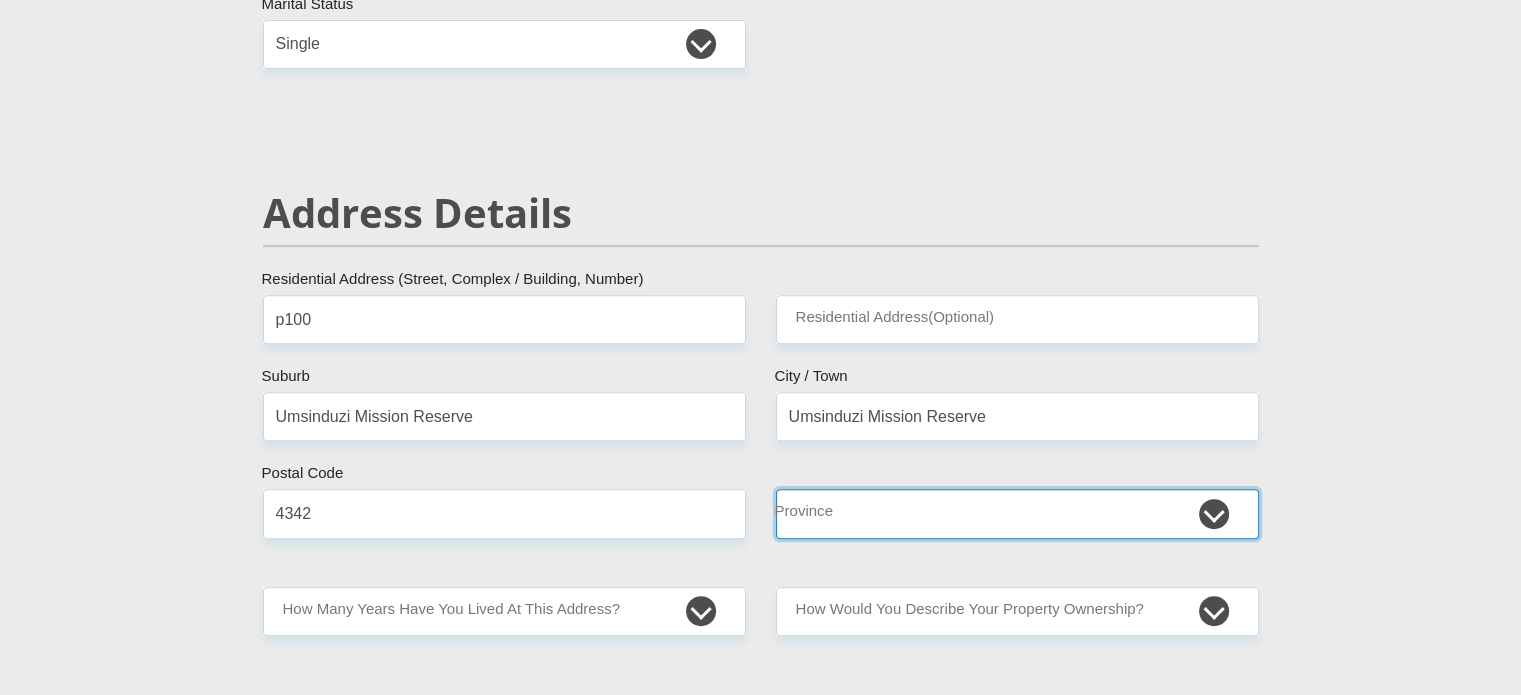 click on "Eastern Cape
Free State
Gauteng
KwaZulu-Natal
Limpopo
Mpumalanga
Northern Cape
North West
Western Cape" at bounding box center [1017, 513] 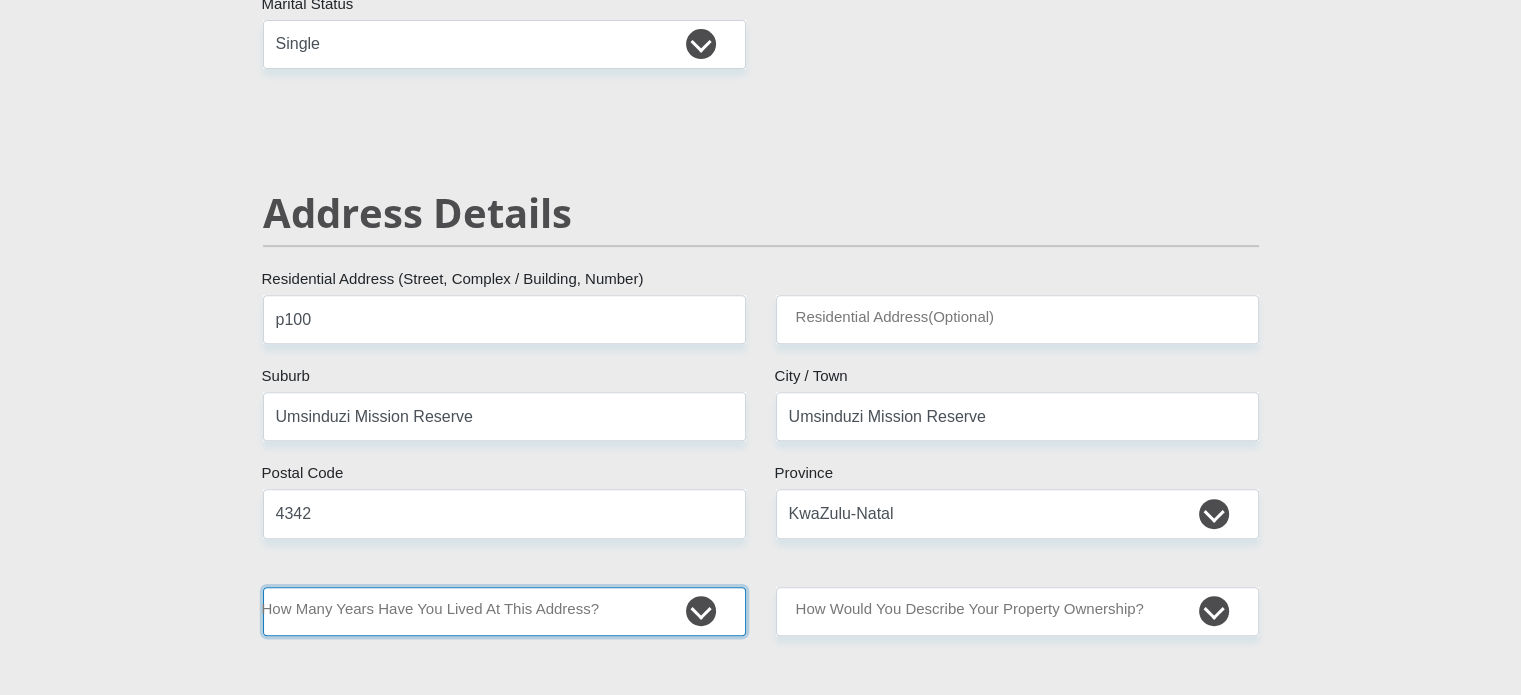 click on "less than 1 year
1-3 years
3-5 years
5+ years" at bounding box center [504, 611] 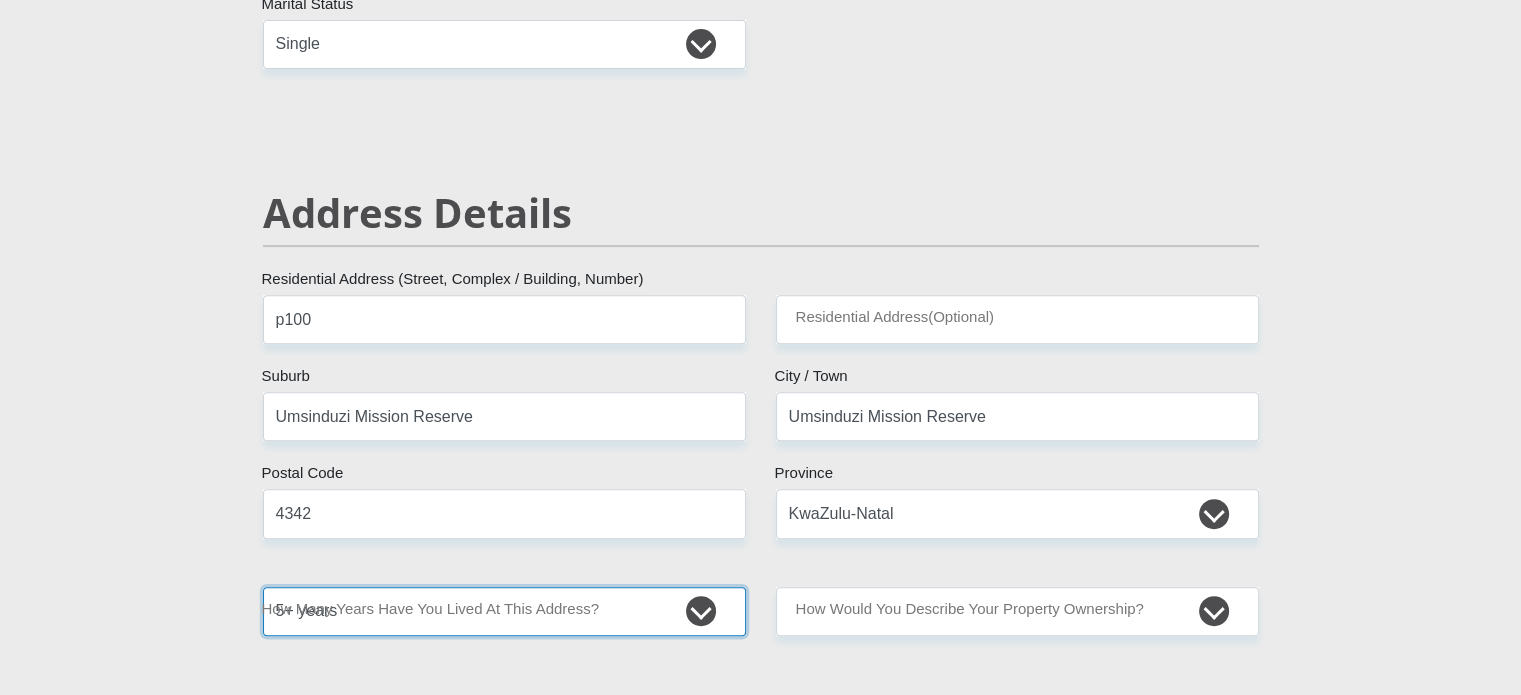 click on "less than 1 year
1-3 years
3-5 years
5+ years" at bounding box center (504, 611) 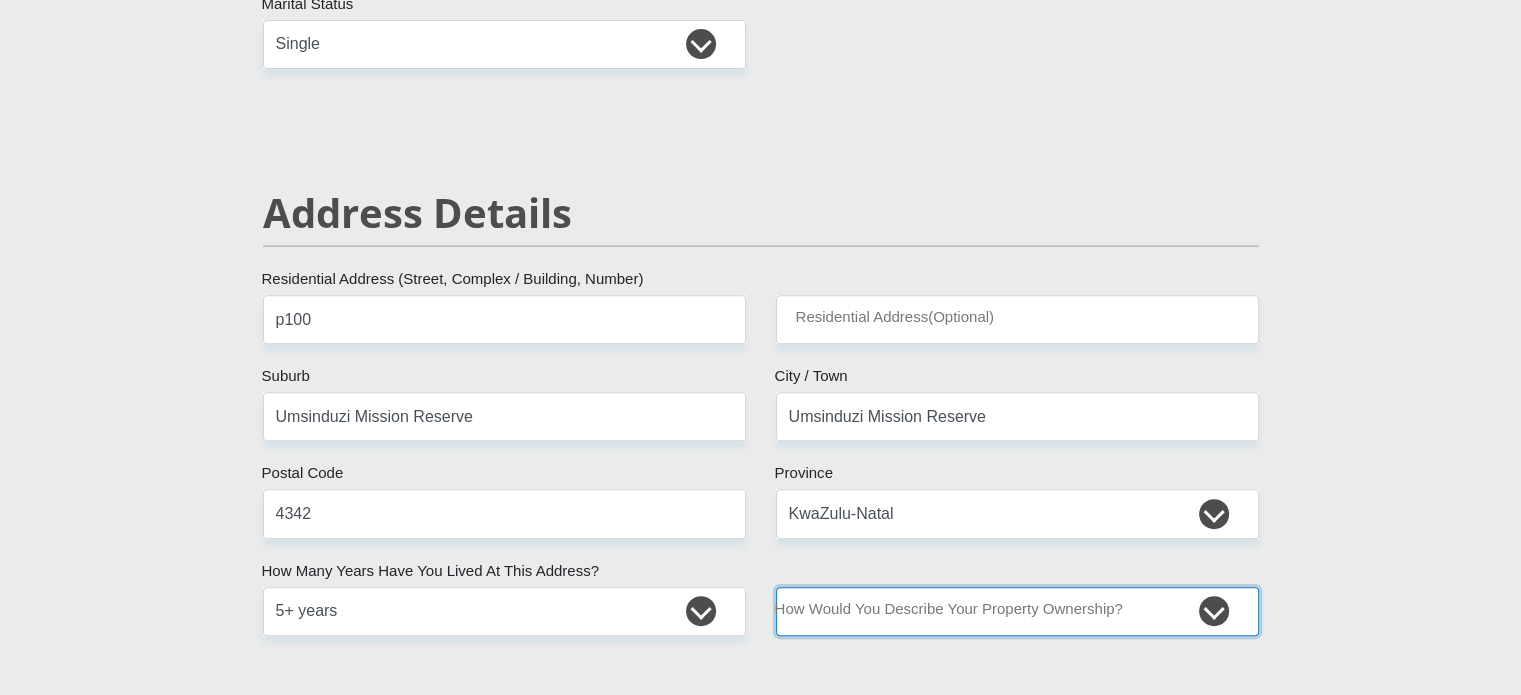 click on "Owned
Rented
Family Owned
Company Dwelling" at bounding box center (1017, 611) 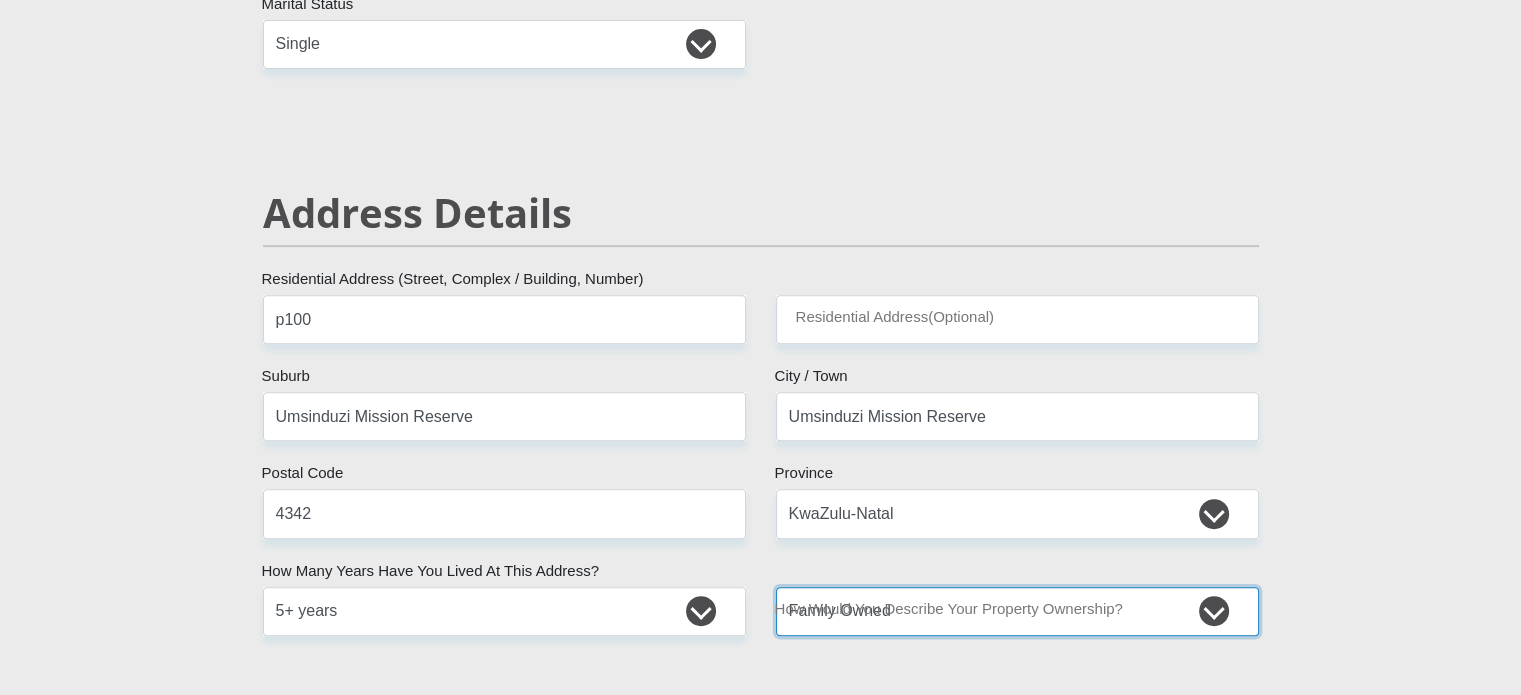 click on "Owned
Rented
Family Owned
Company Dwelling" at bounding box center (1017, 611) 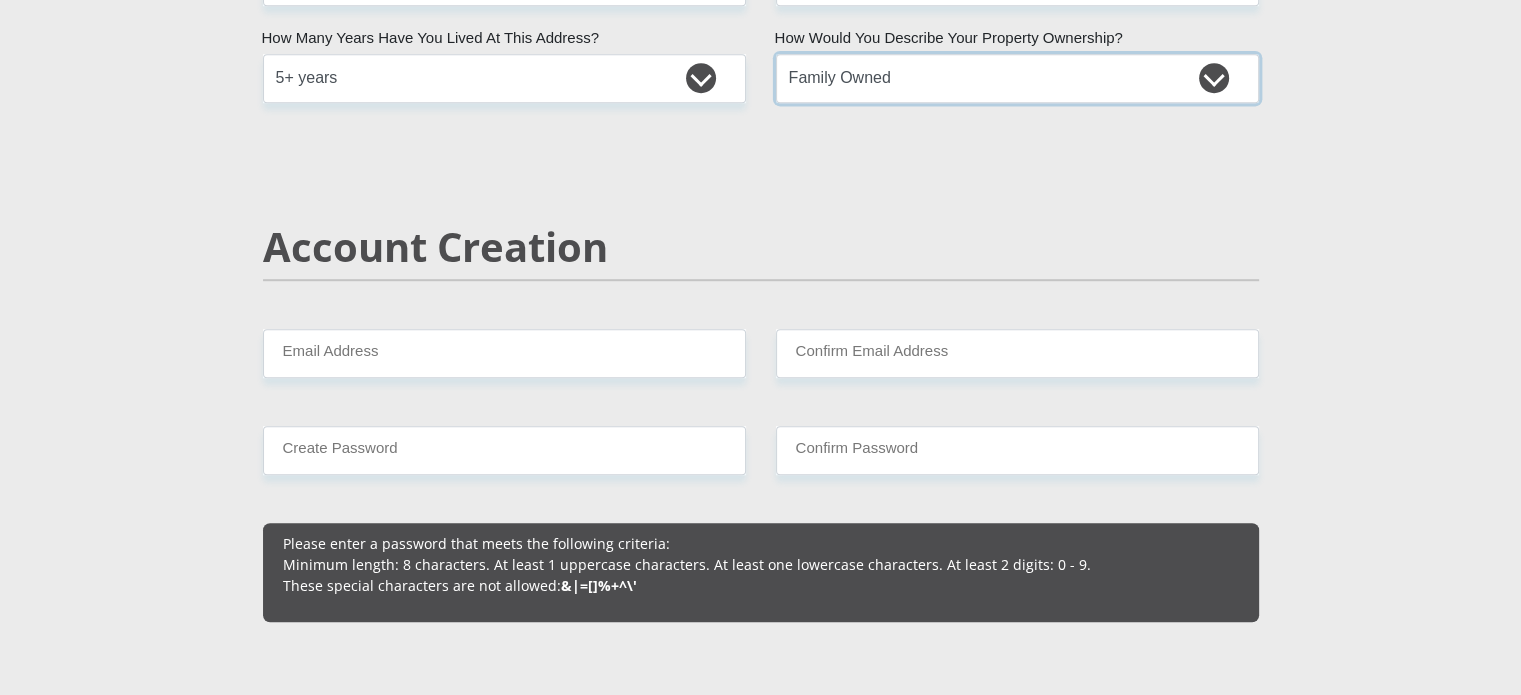 scroll, scrollTop: 1267, scrollLeft: 0, axis: vertical 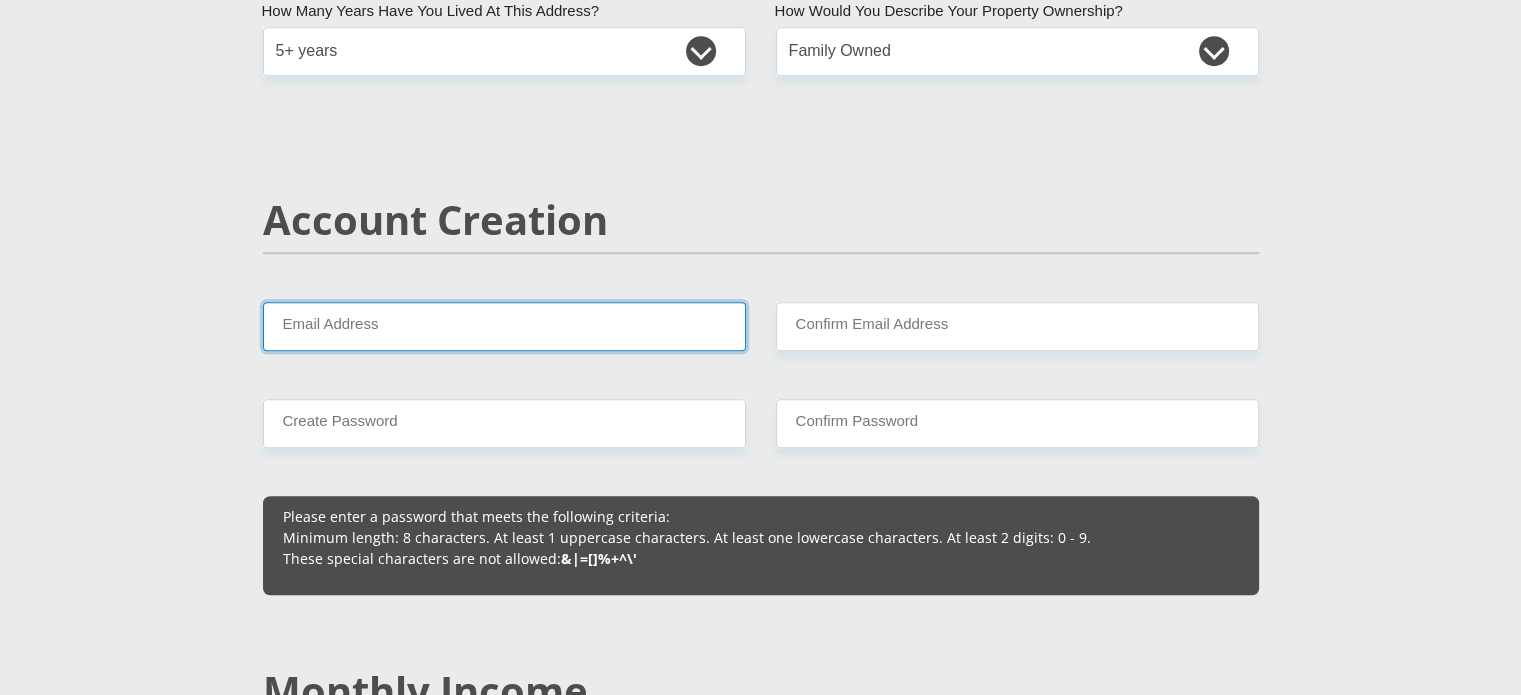 click on "Email Address" at bounding box center (504, 326) 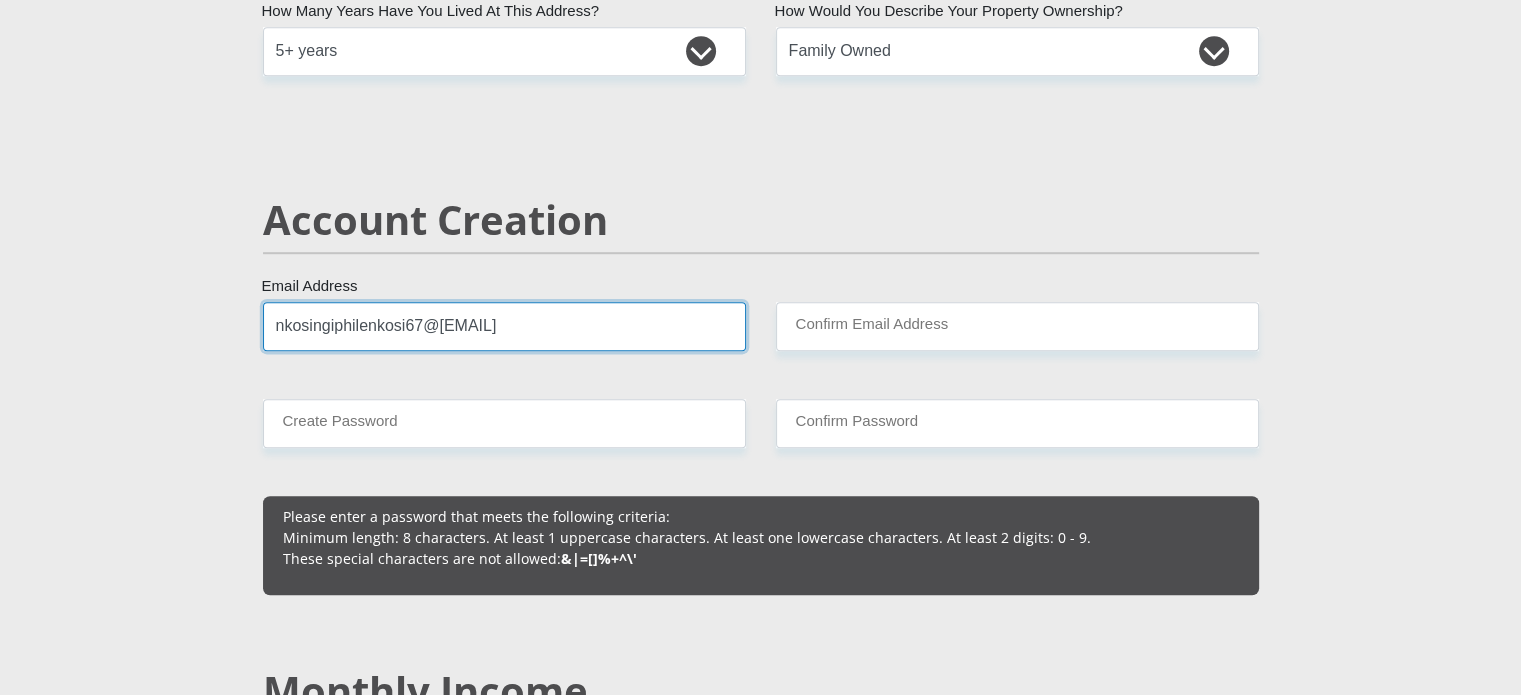 type on "nkosingiphilenkosi67@[EMAIL]" 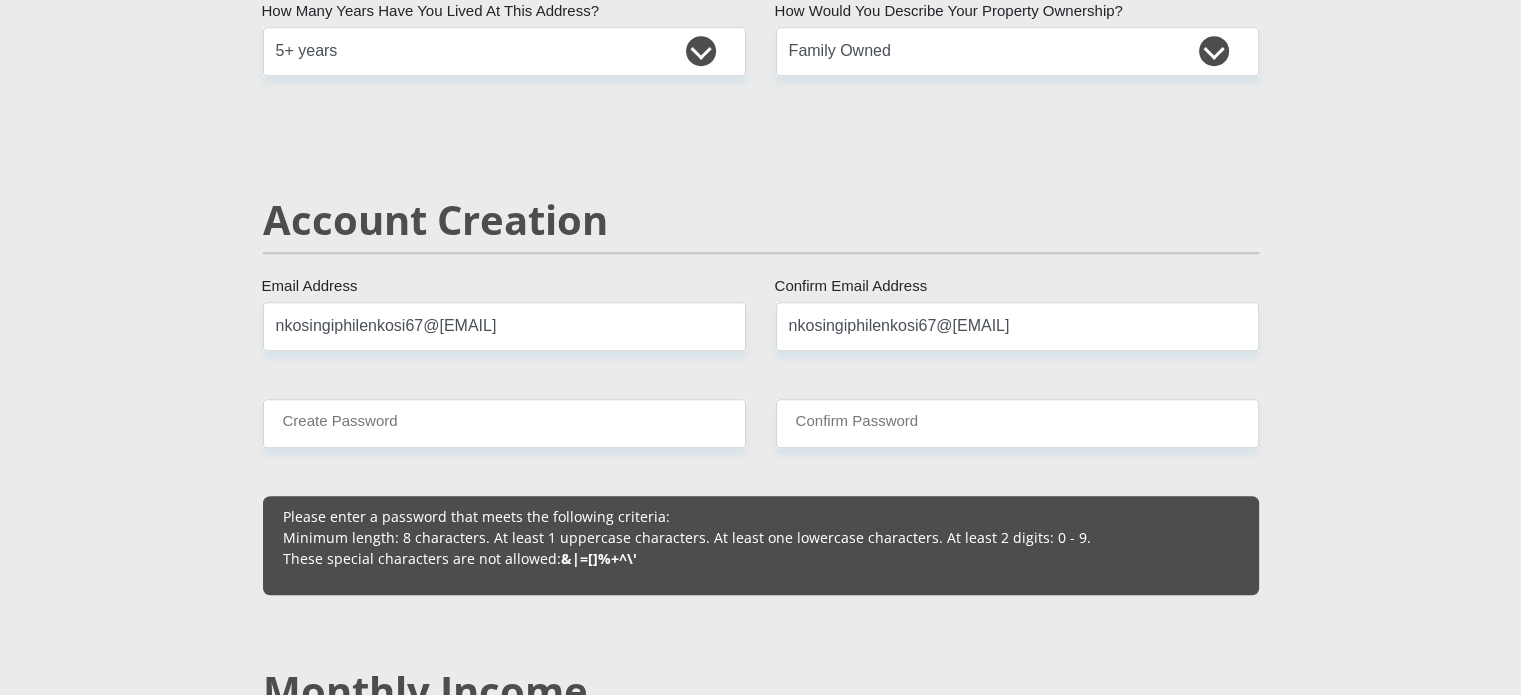 type 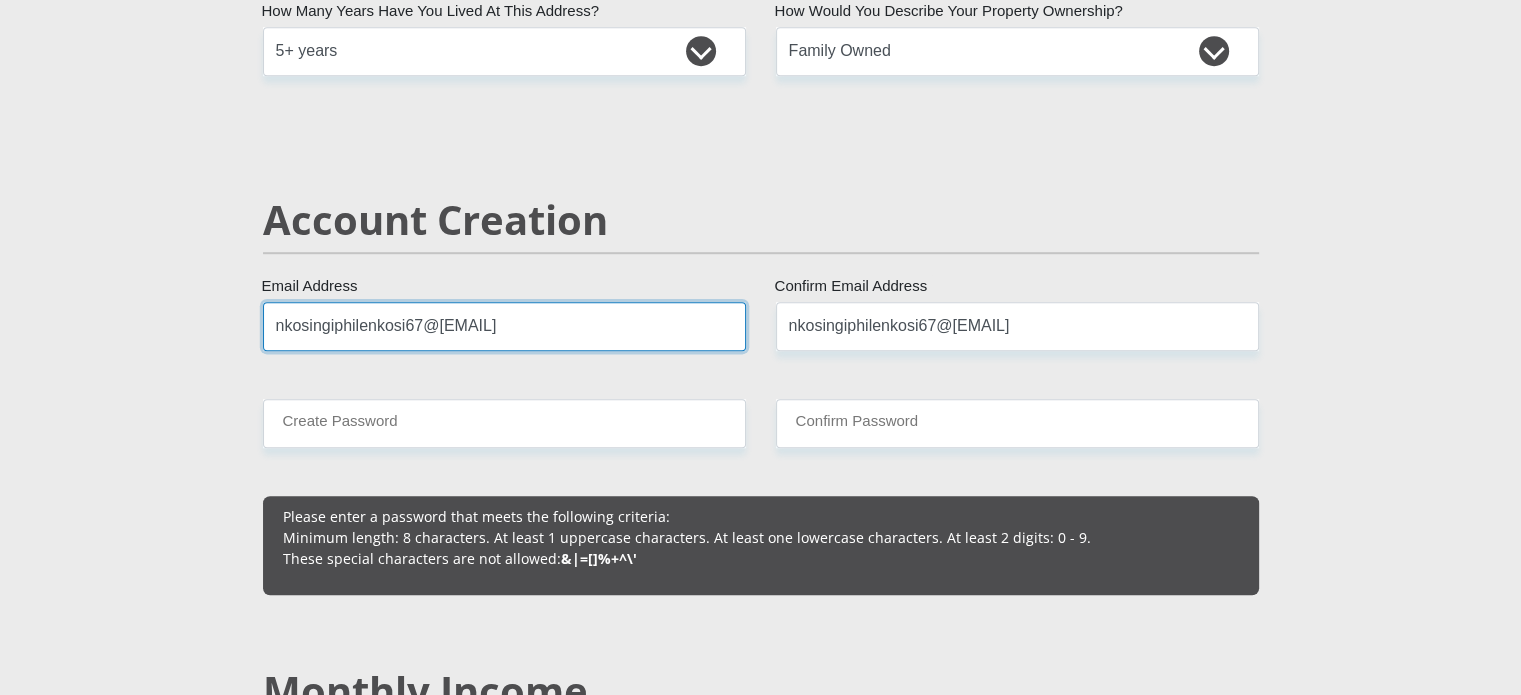 type 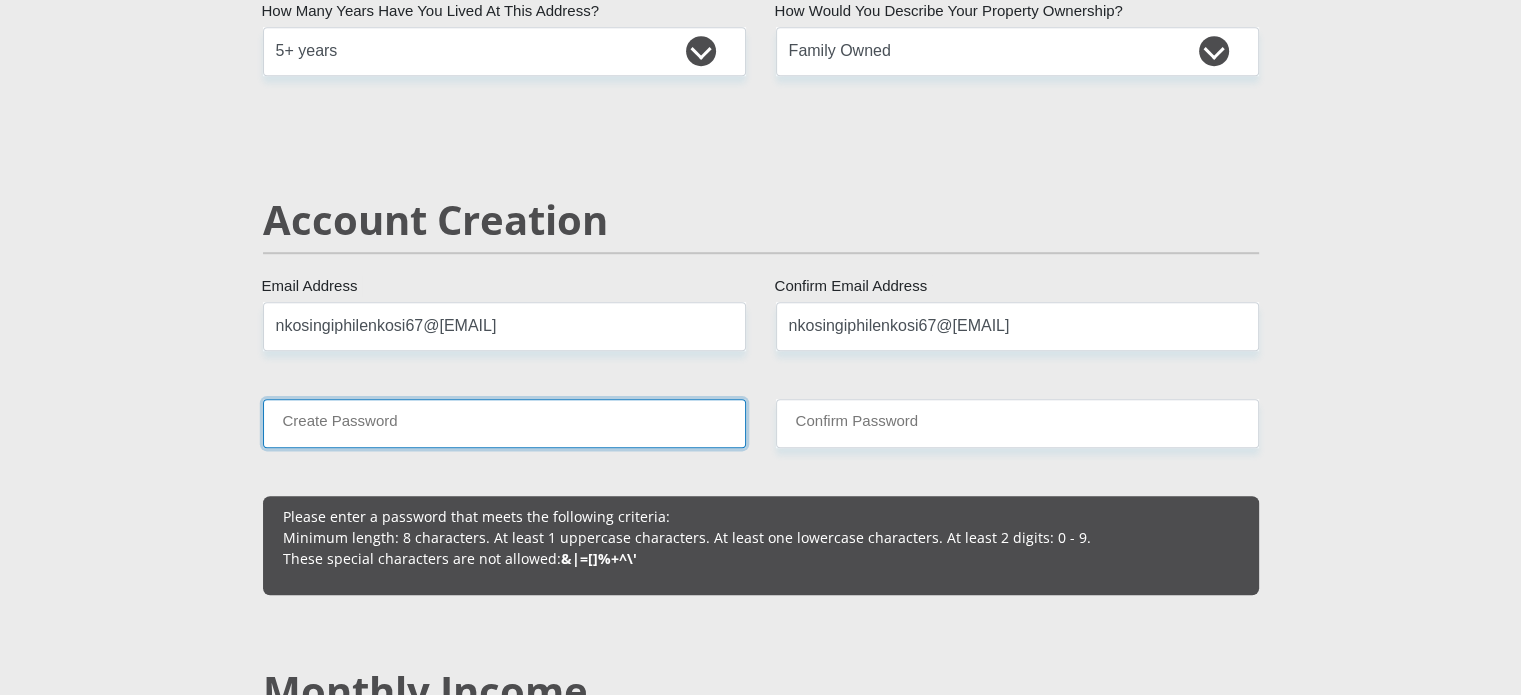 click on "Create Password" at bounding box center [504, 423] 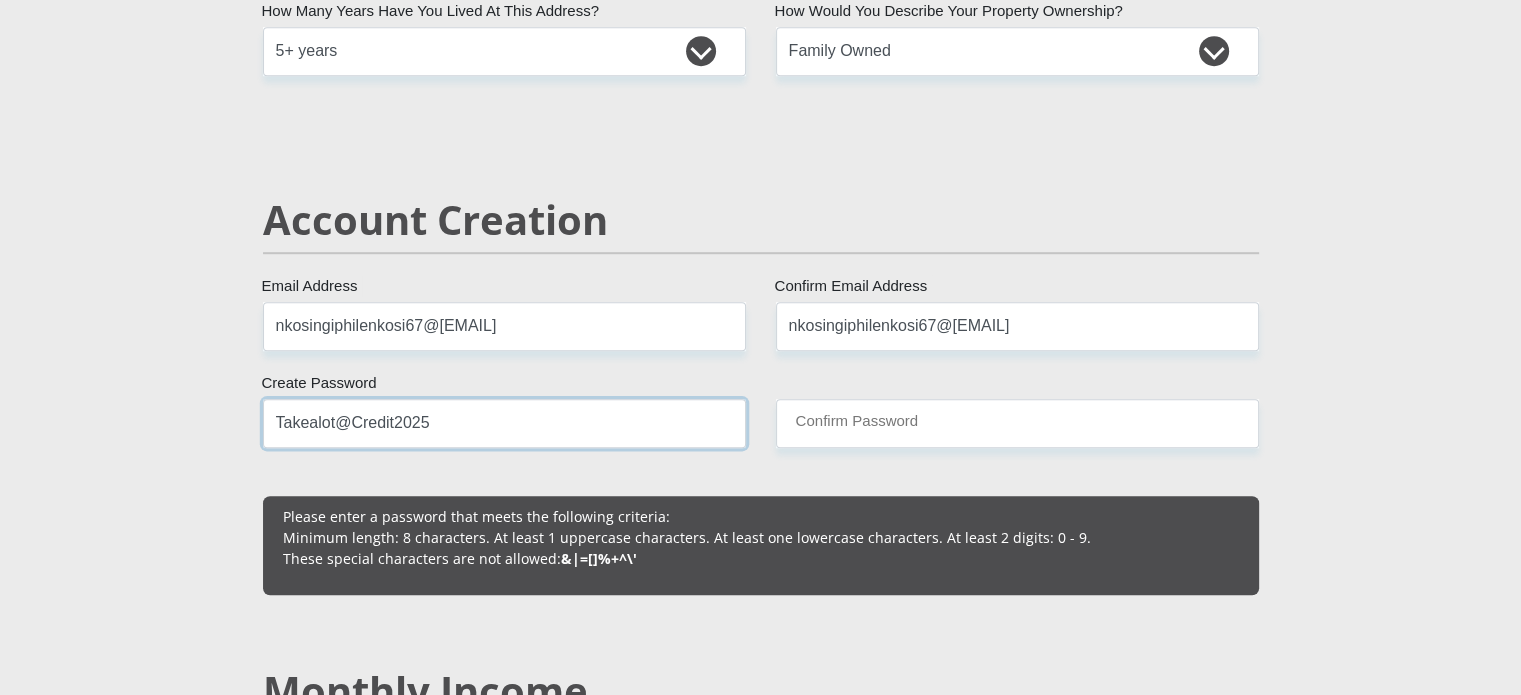 type on "Takealot@Credit2025" 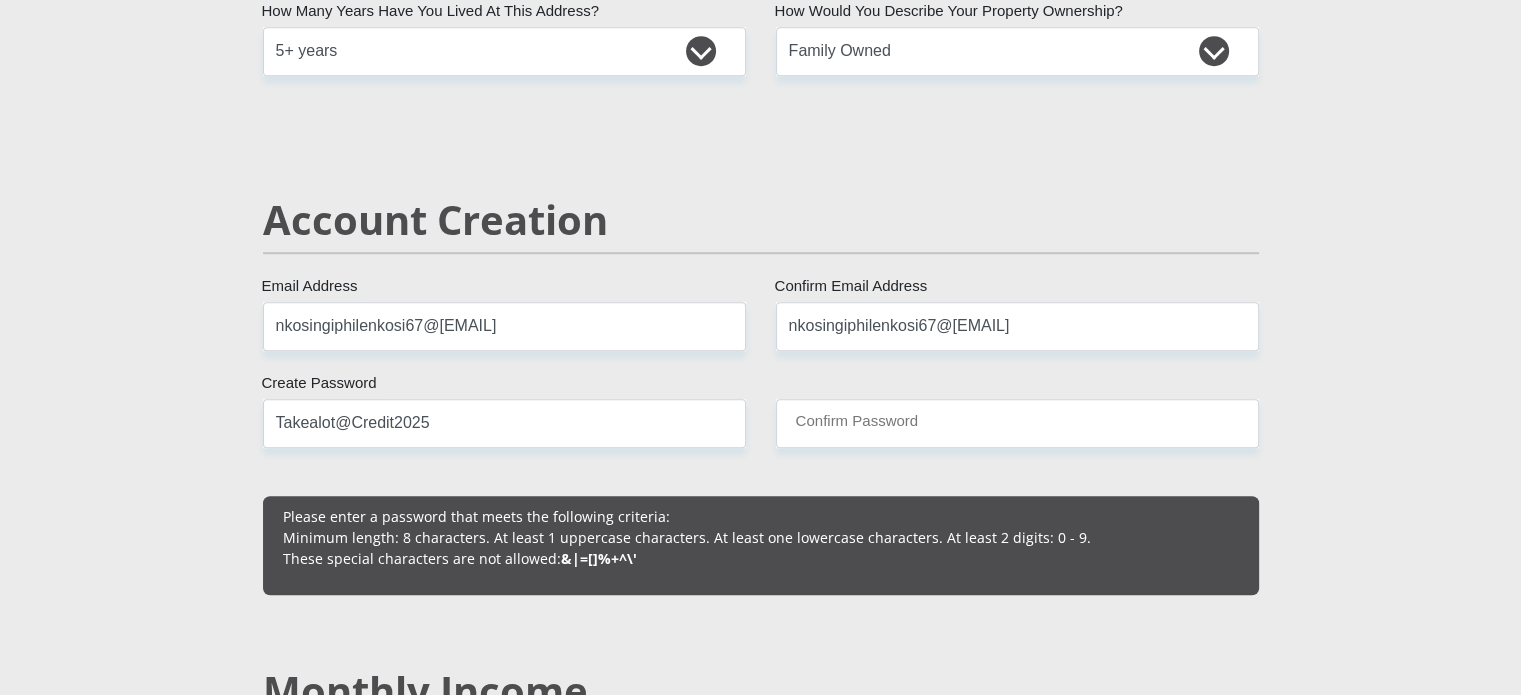 click on "Mr
Ms
Mrs
Dr
Other
Title
Nkosingiphile
First Name
Ngidi
Surname
[ID NUMBER]
South African ID Number
Please input valid ID number
South Africa
Afghanistan
Aland Islands
Albania
Algeria
America Samoa
American Virgin Islands
Andorra
Angola
Anguilla
Antarctica
Antigua and Barbuda
Armenia" at bounding box center (761, 1923) 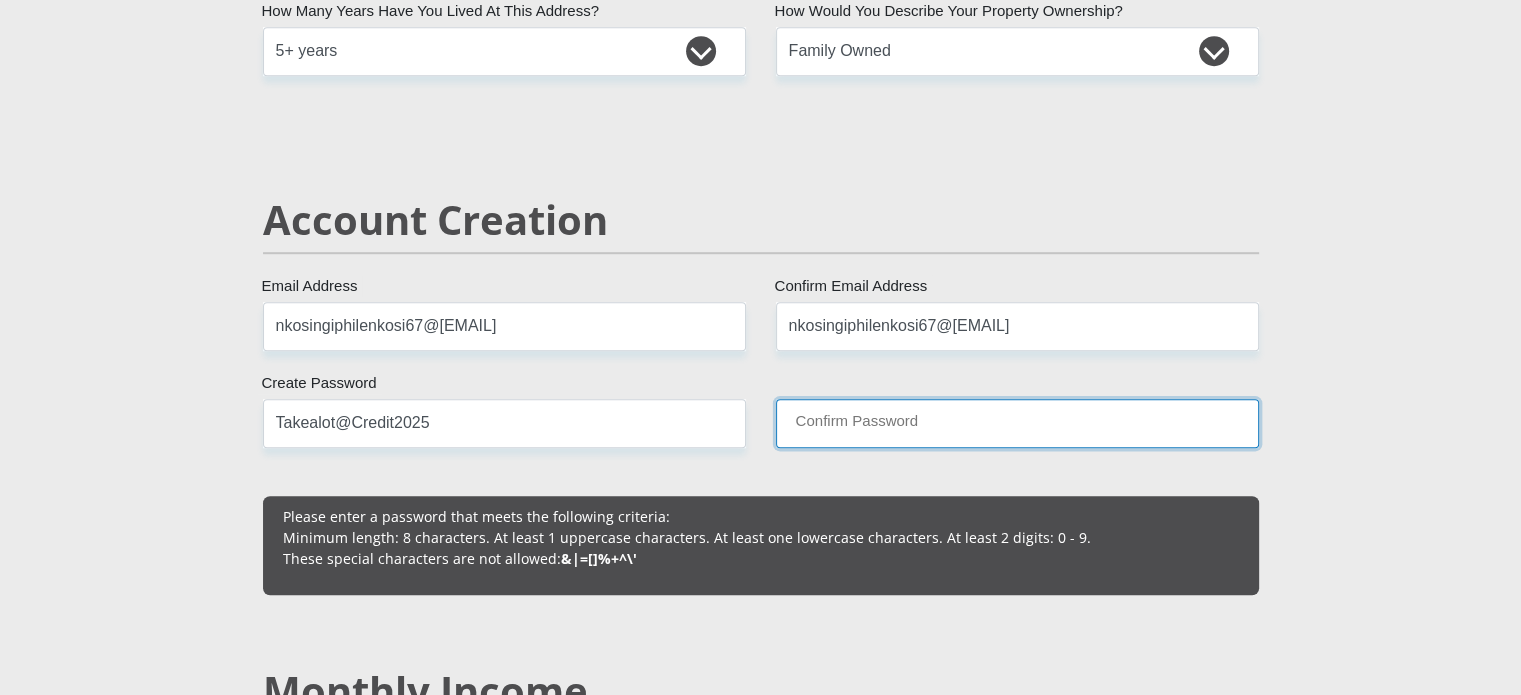 click on "Confirm Password" at bounding box center (1017, 423) 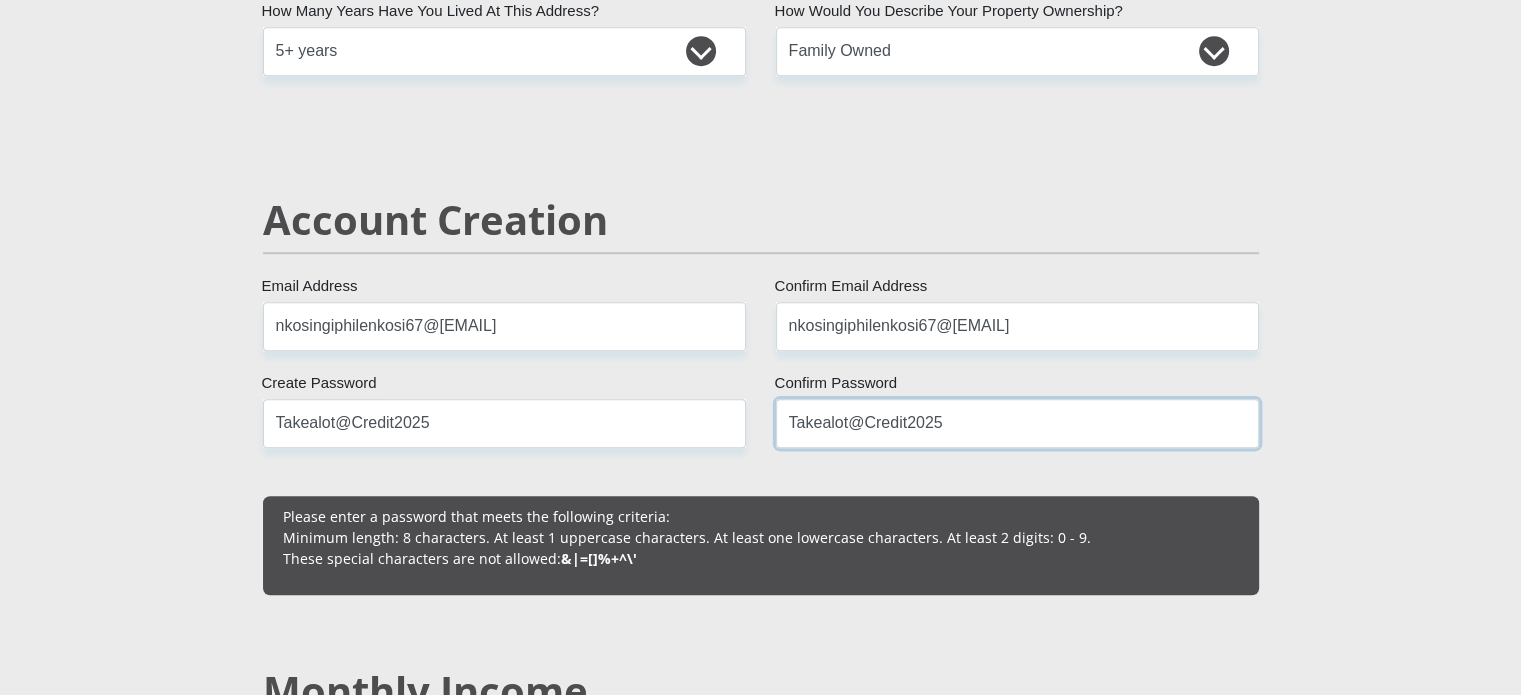 type on "Takealot@Credit2025" 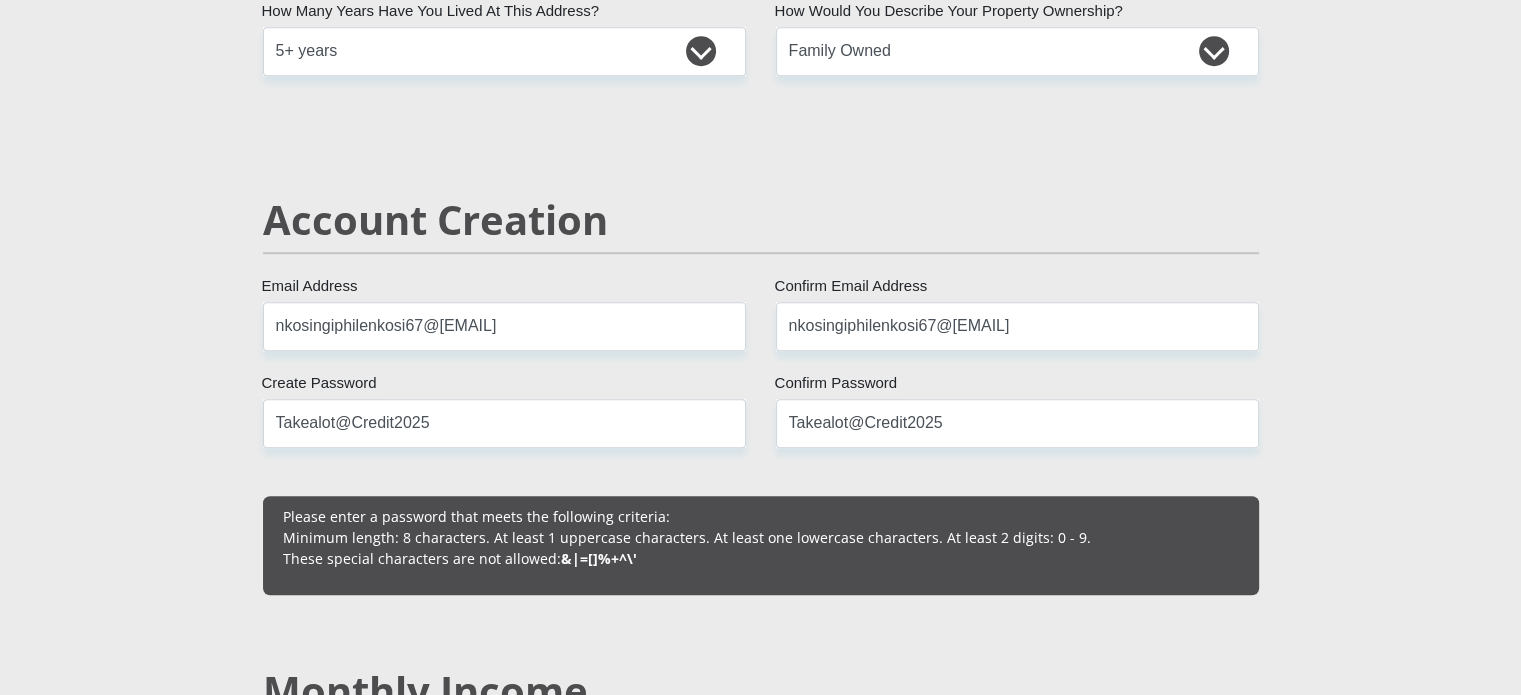 click on "Personal Details
Mr
Ms
Mrs
Dr
Other
Title
Nkosingiphile
First Name
Ngidi
Surname
[ID NUMBER]
South African ID Number
Please input valid ID number
South Africa
Afghanistan
Aland Islands
Albania
Algeria
America Samoa
American Virgin Islands
Andorra
Angola
Anguilla  Aruba" at bounding box center (760, 1937) 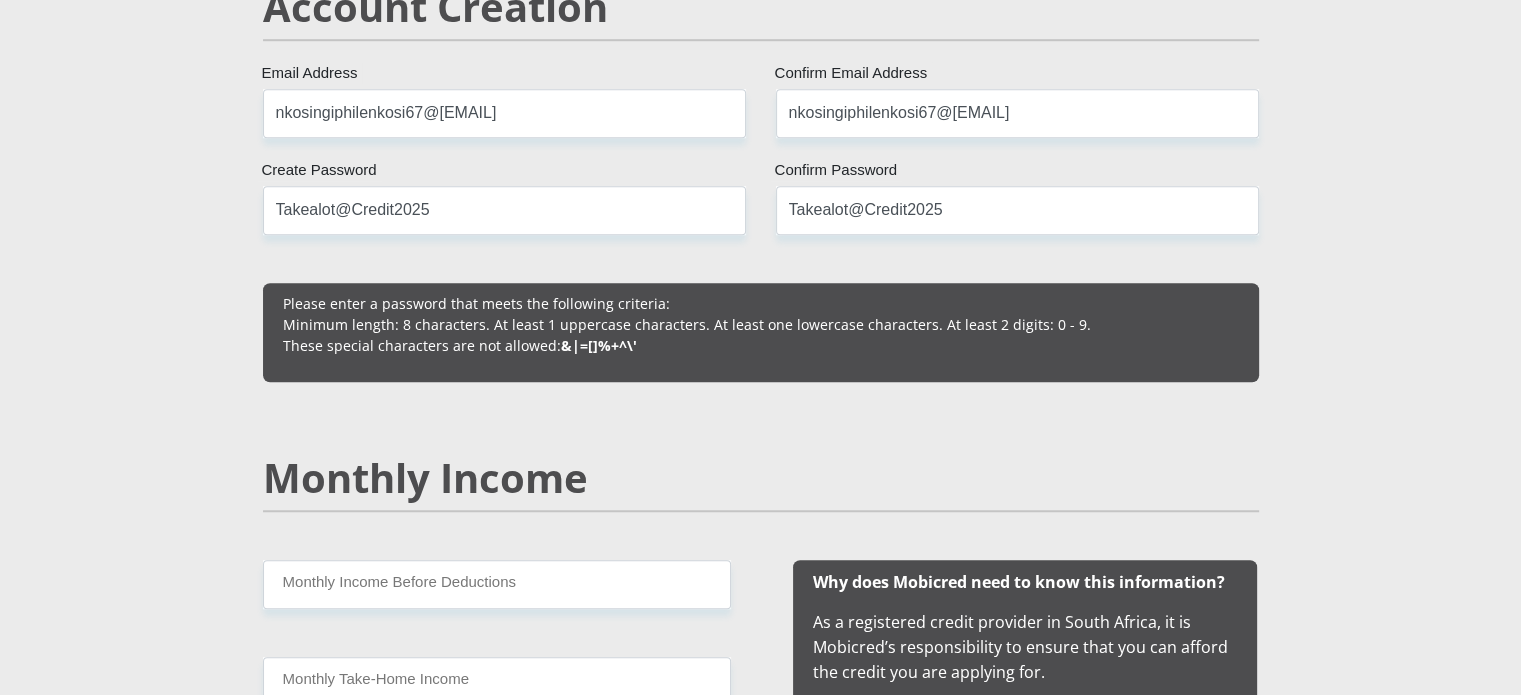 scroll, scrollTop: 1573, scrollLeft: 0, axis: vertical 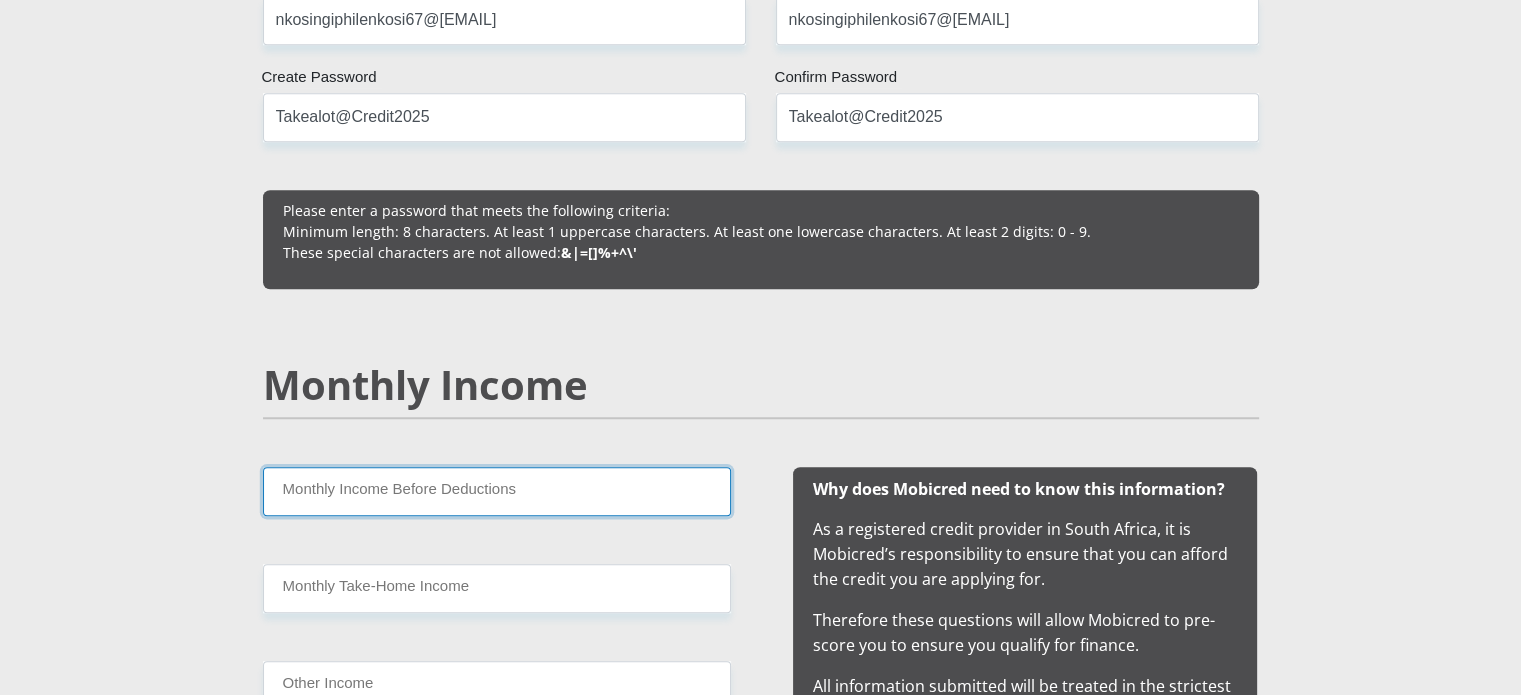 click on "Monthly Income Before Deductions" at bounding box center (497, 491) 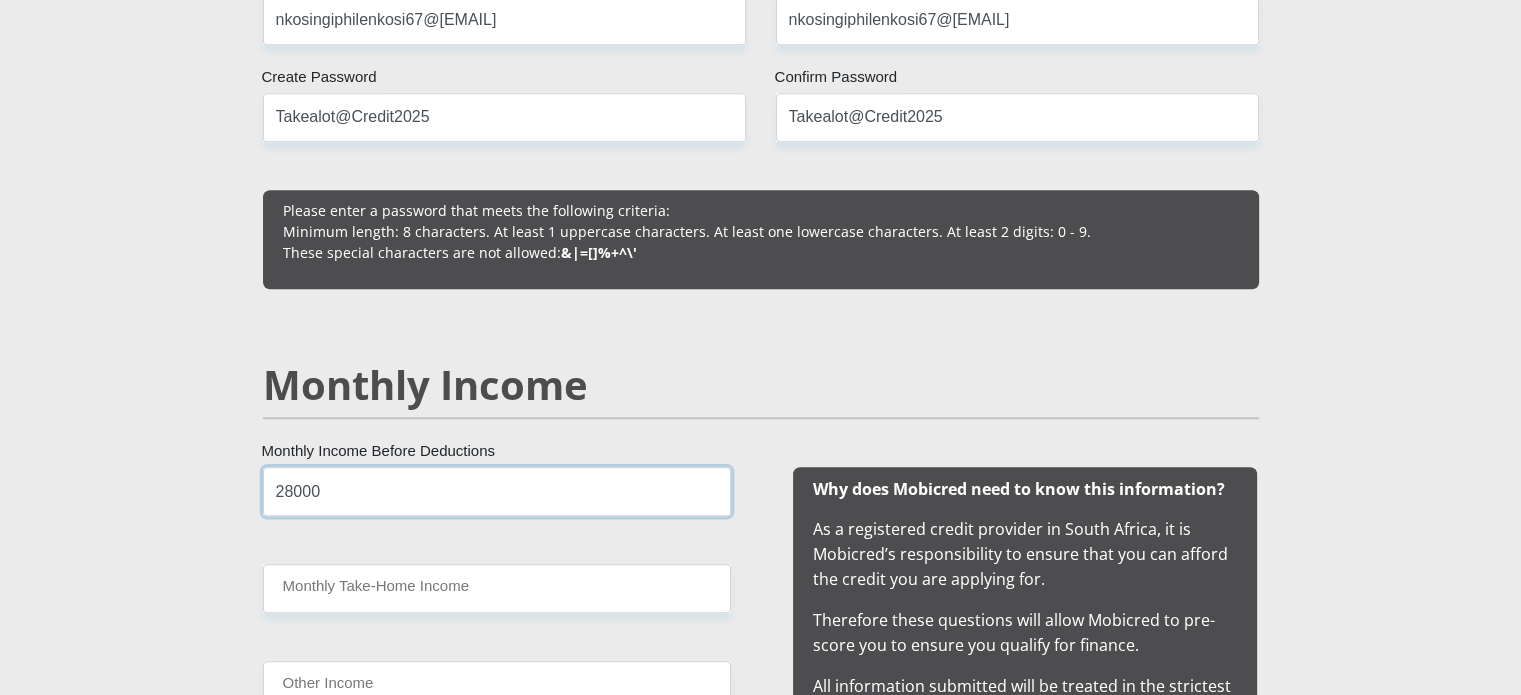 type on "28000" 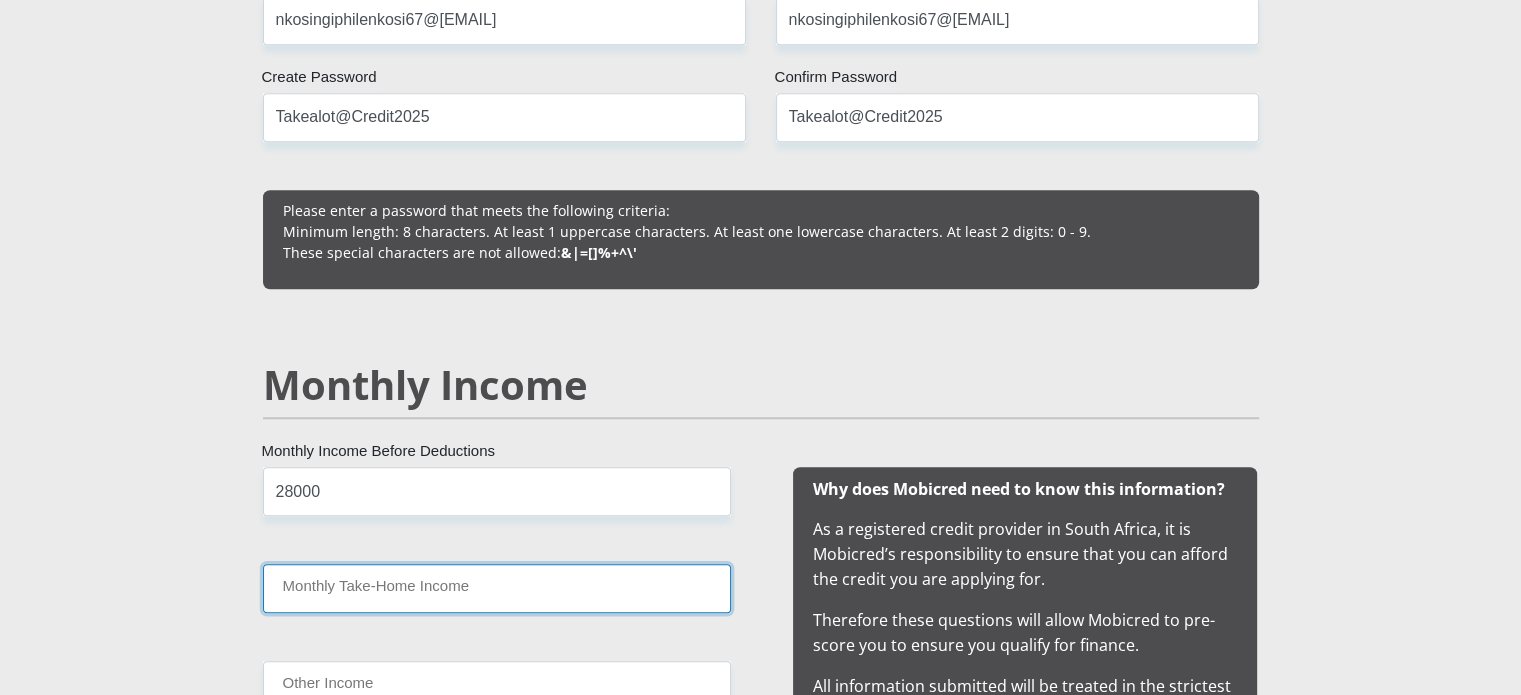 click on "Monthly Take-Home Income" at bounding box center [497, 588] 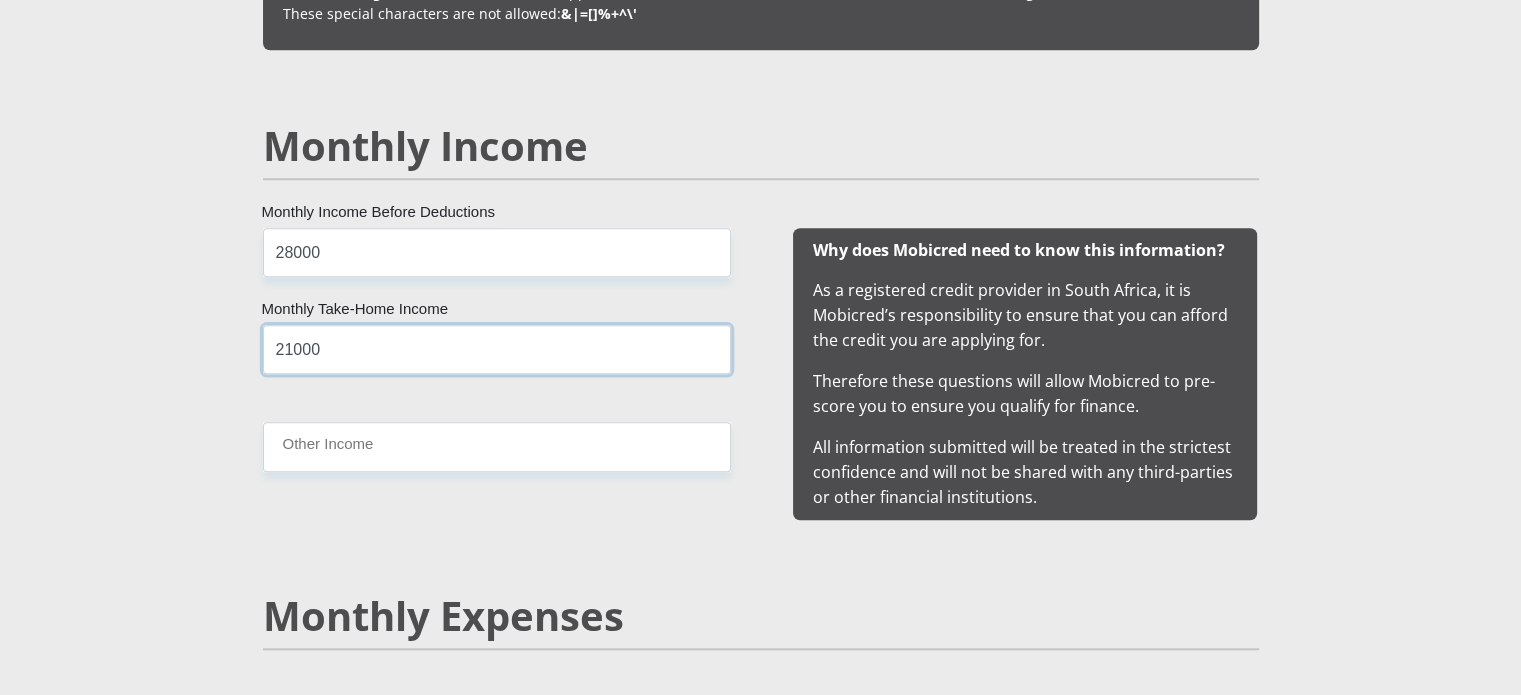 scroll, scrollTop: 1813, scrollLeft: 0, axis: vertical 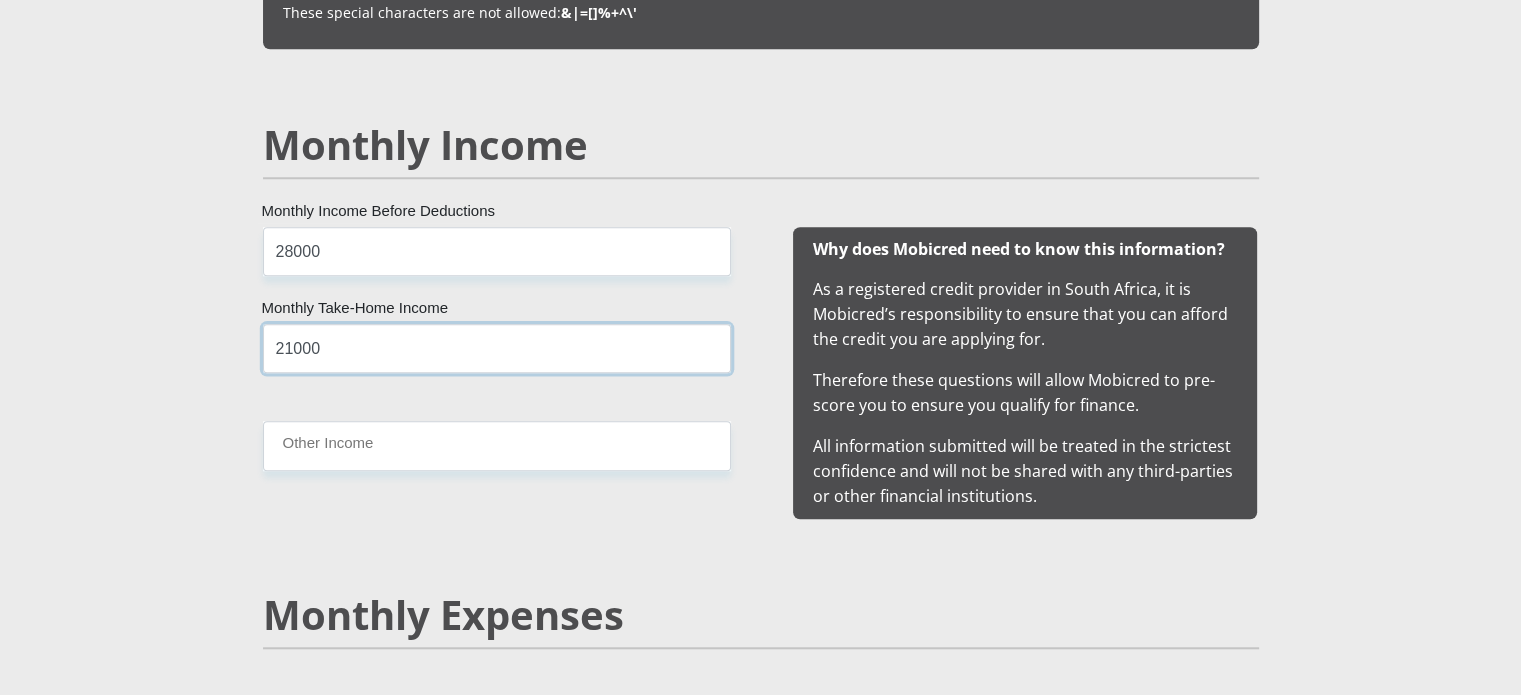 type on "21000" 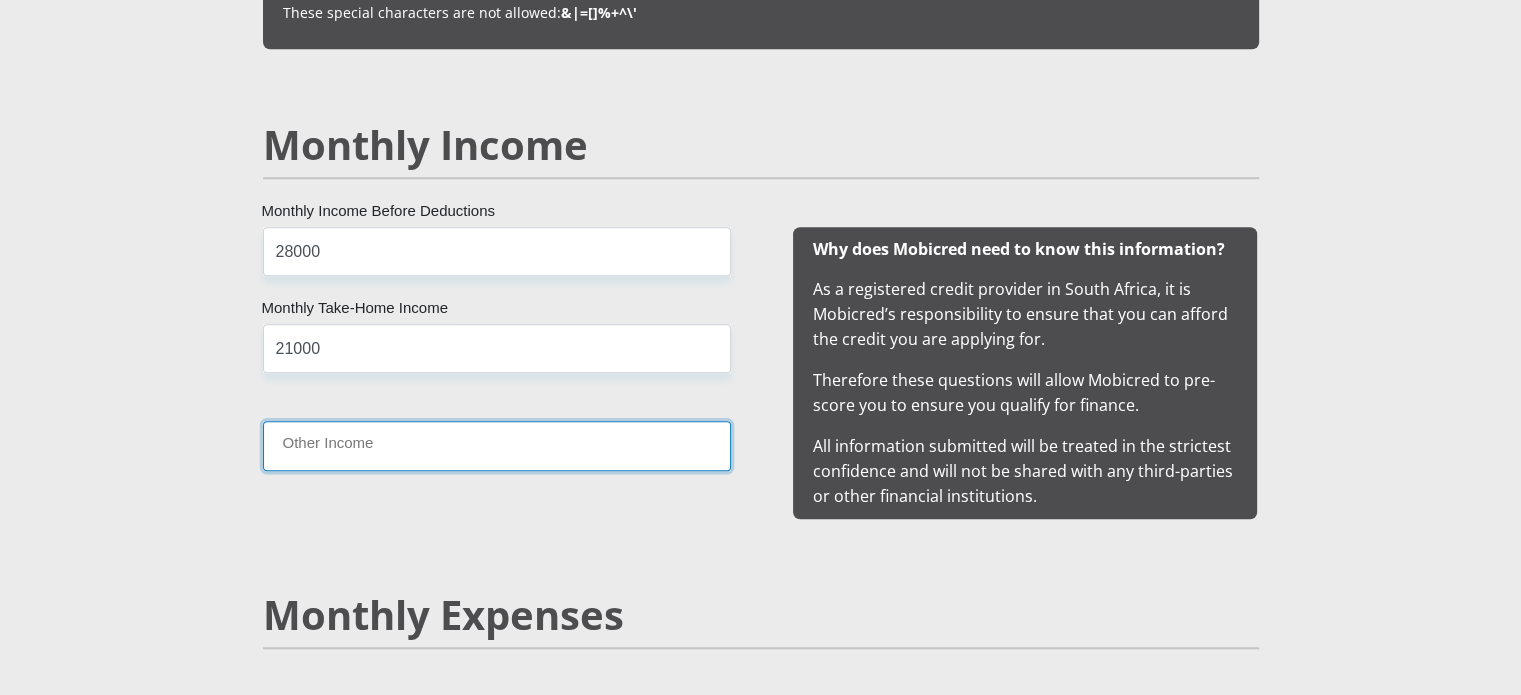 click on "Other Income" at bounding box center (497, 445) 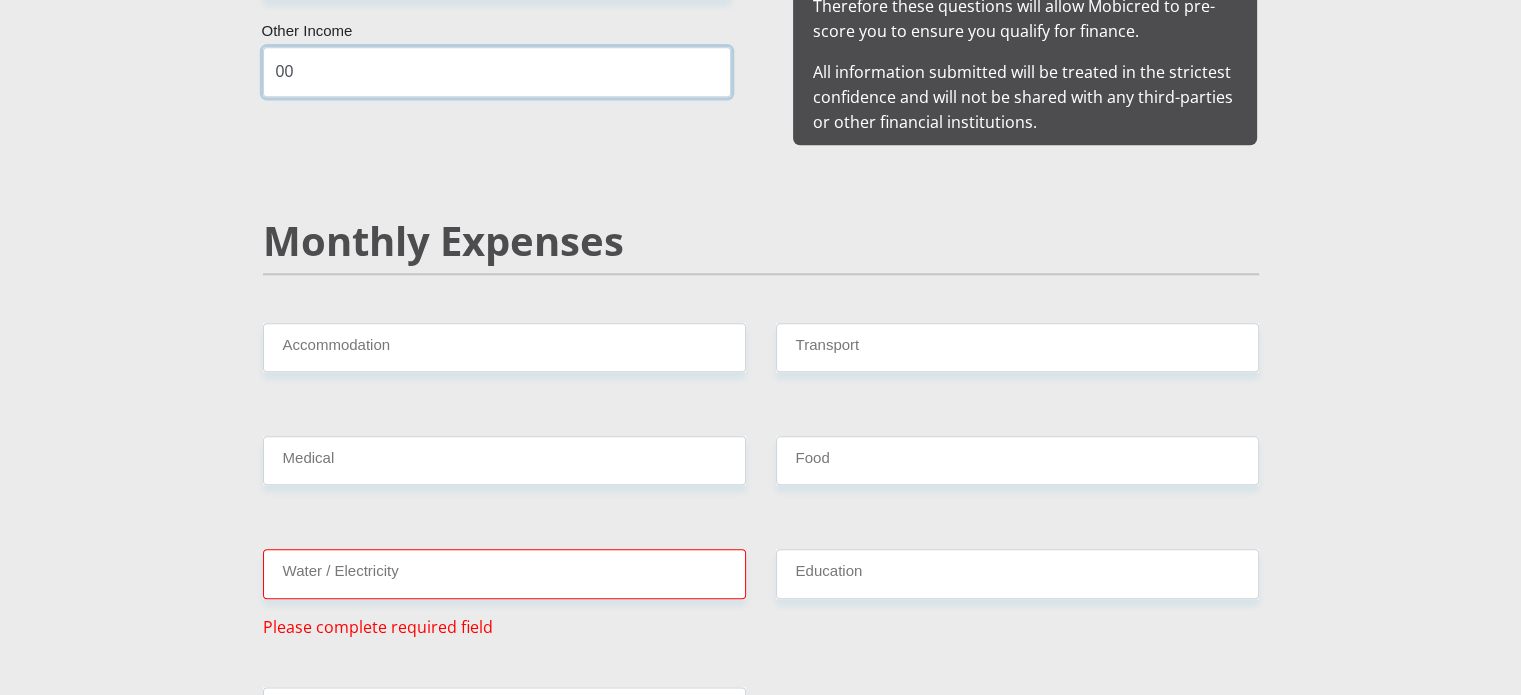 scroll, scrollTop: 2280, scrollLeft: 0, axis: vertical 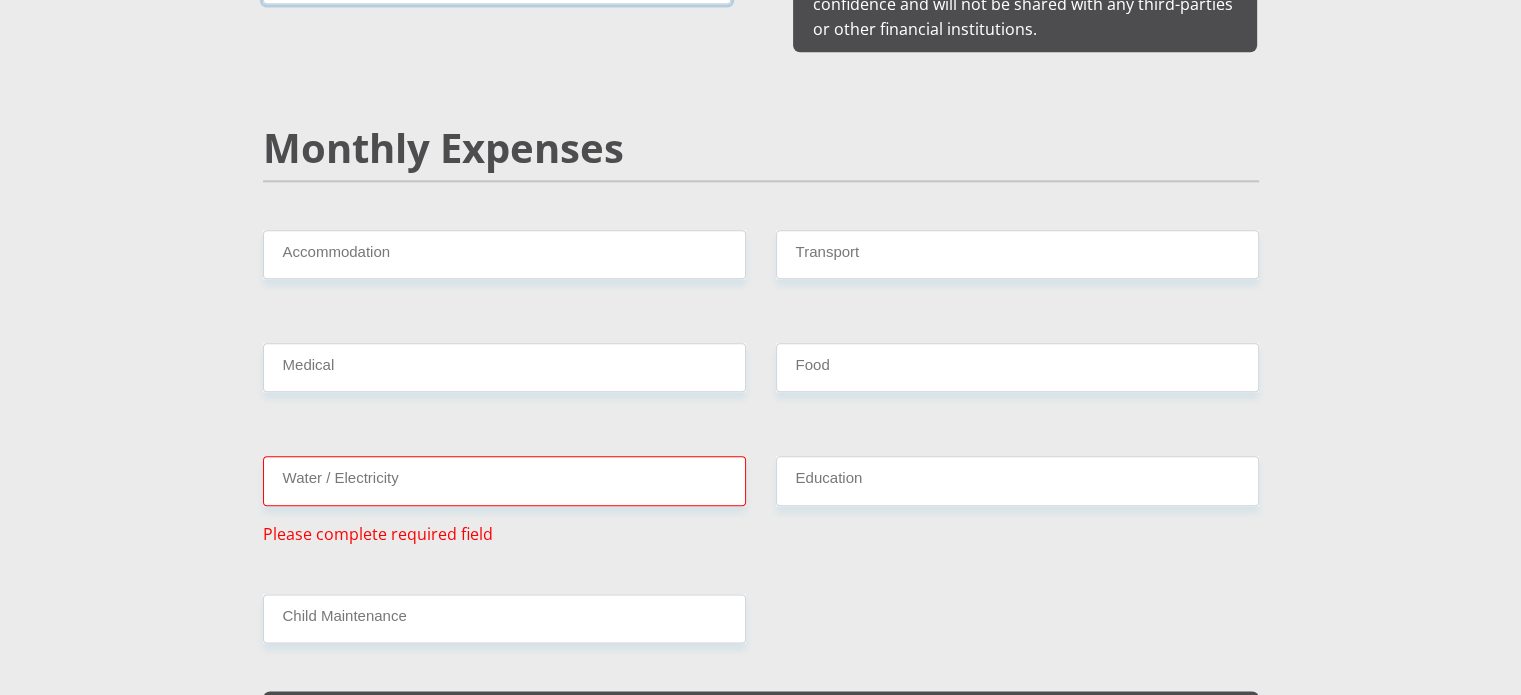 type on "00" 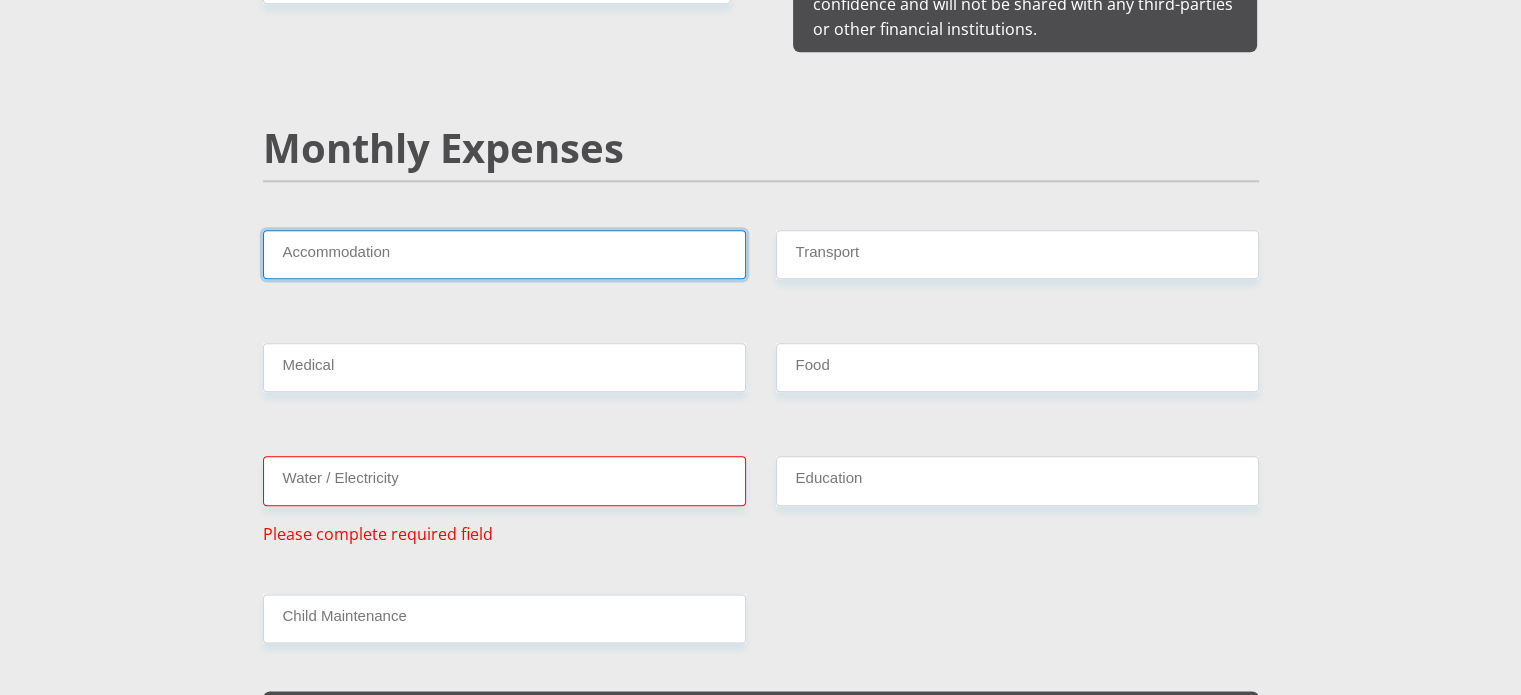 click on "Accommodation" at bounding box center [504, 254] 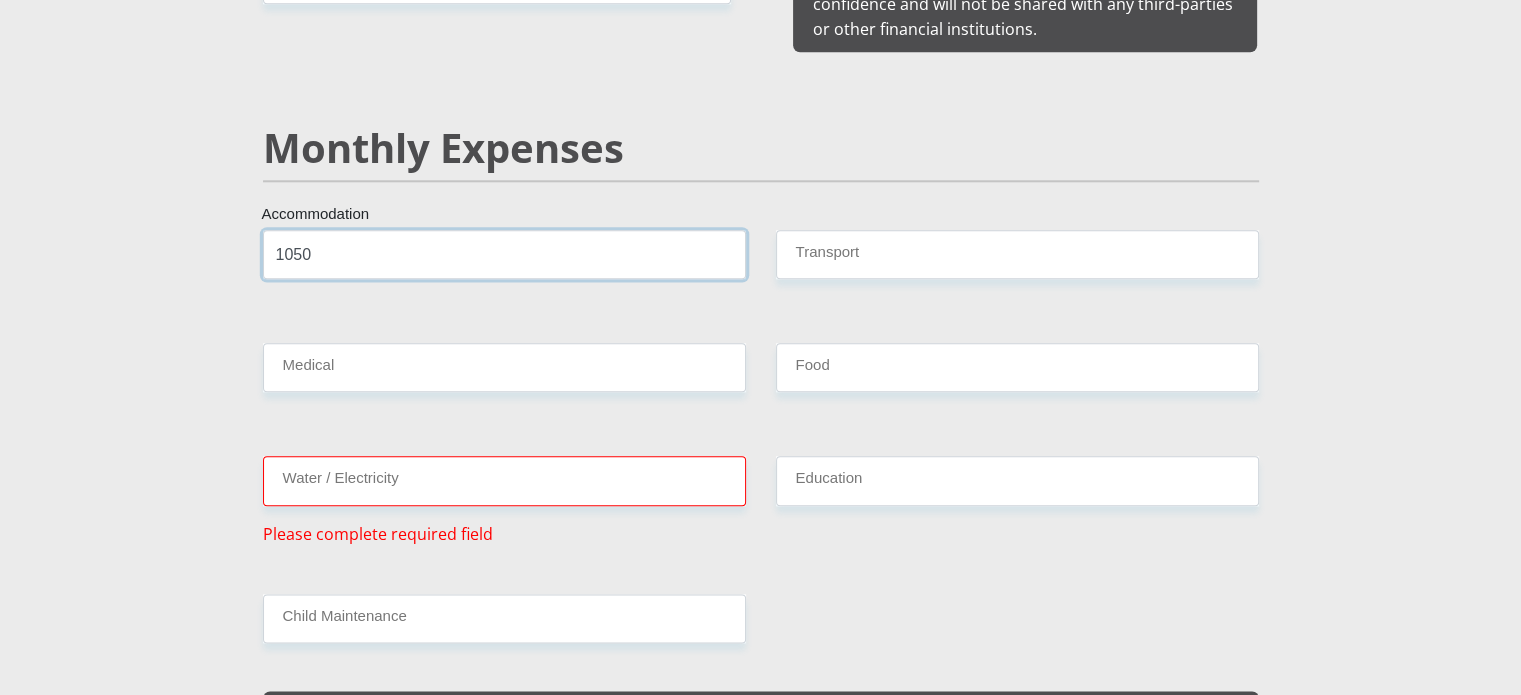 type on "1050" 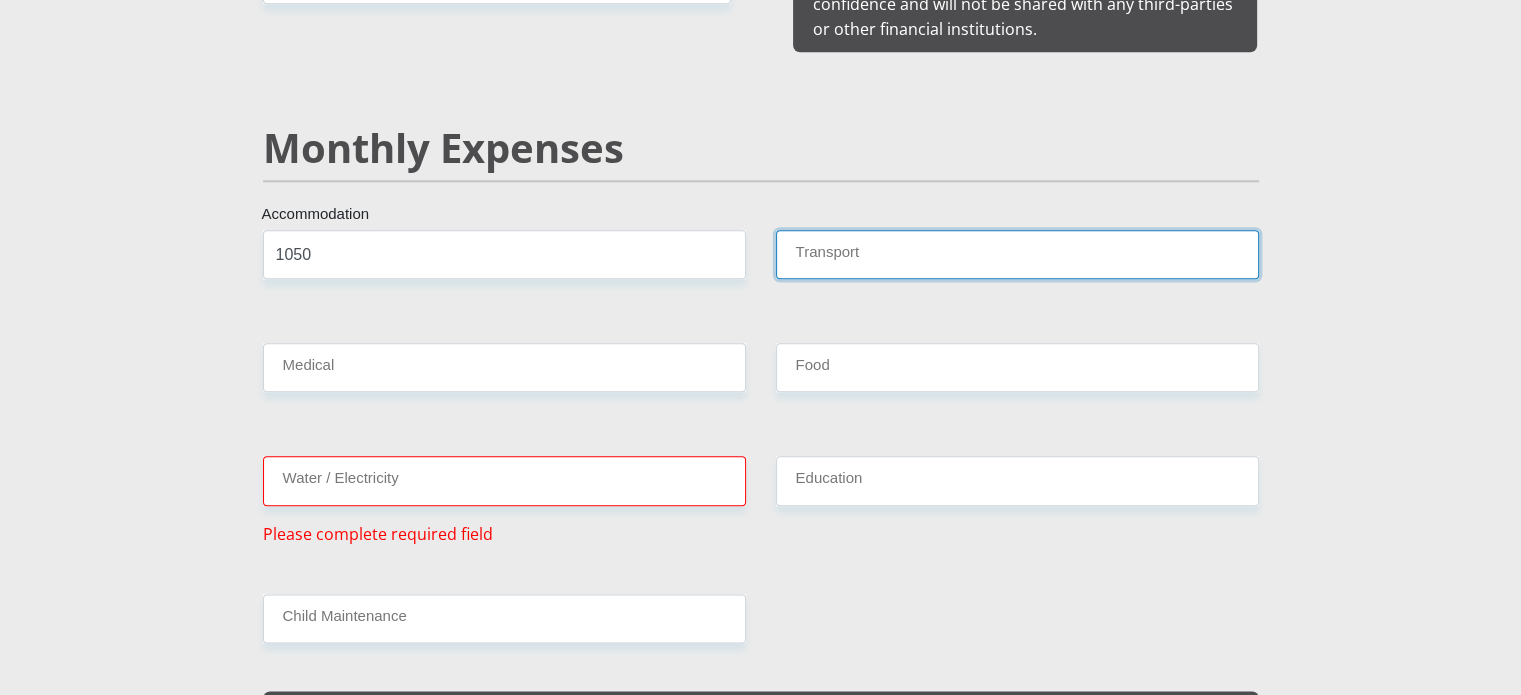 click on "Transport" at bounding box center [1017, 254] 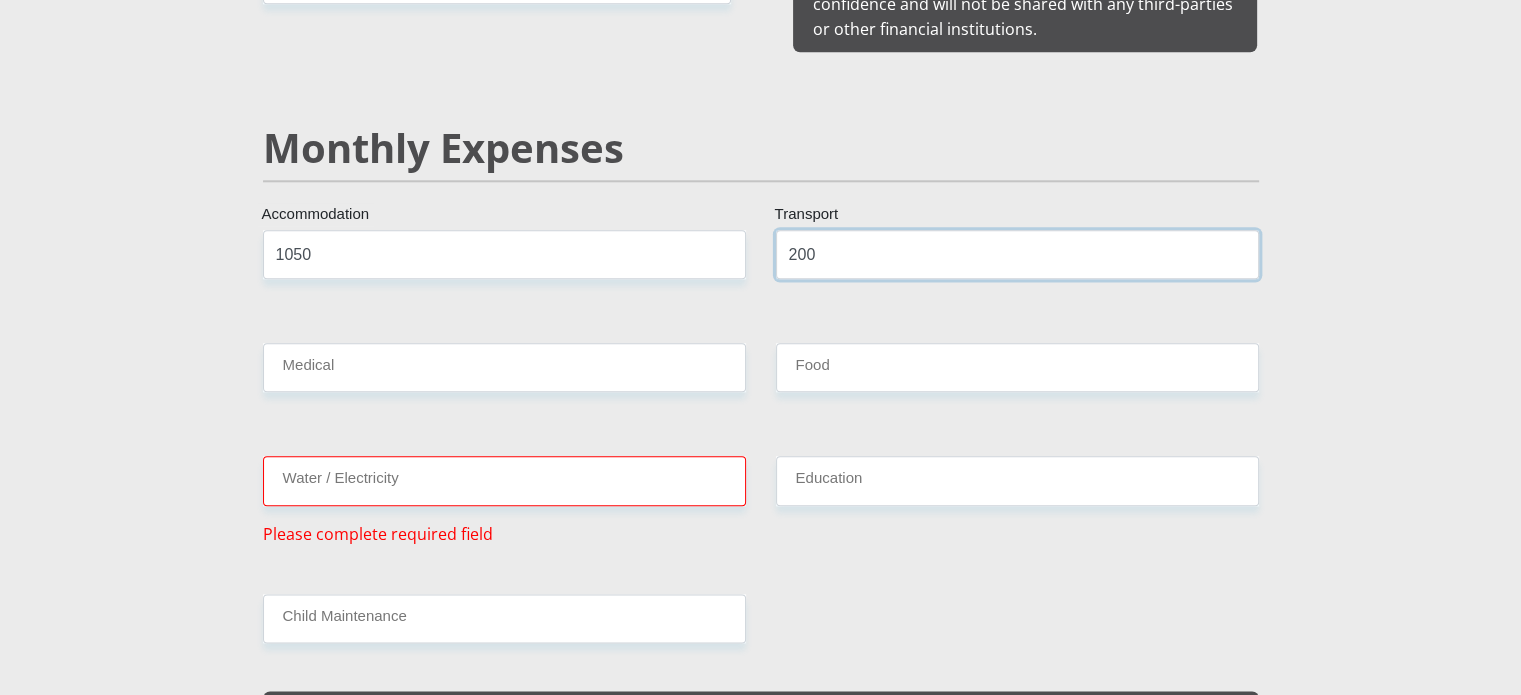 type on "200" 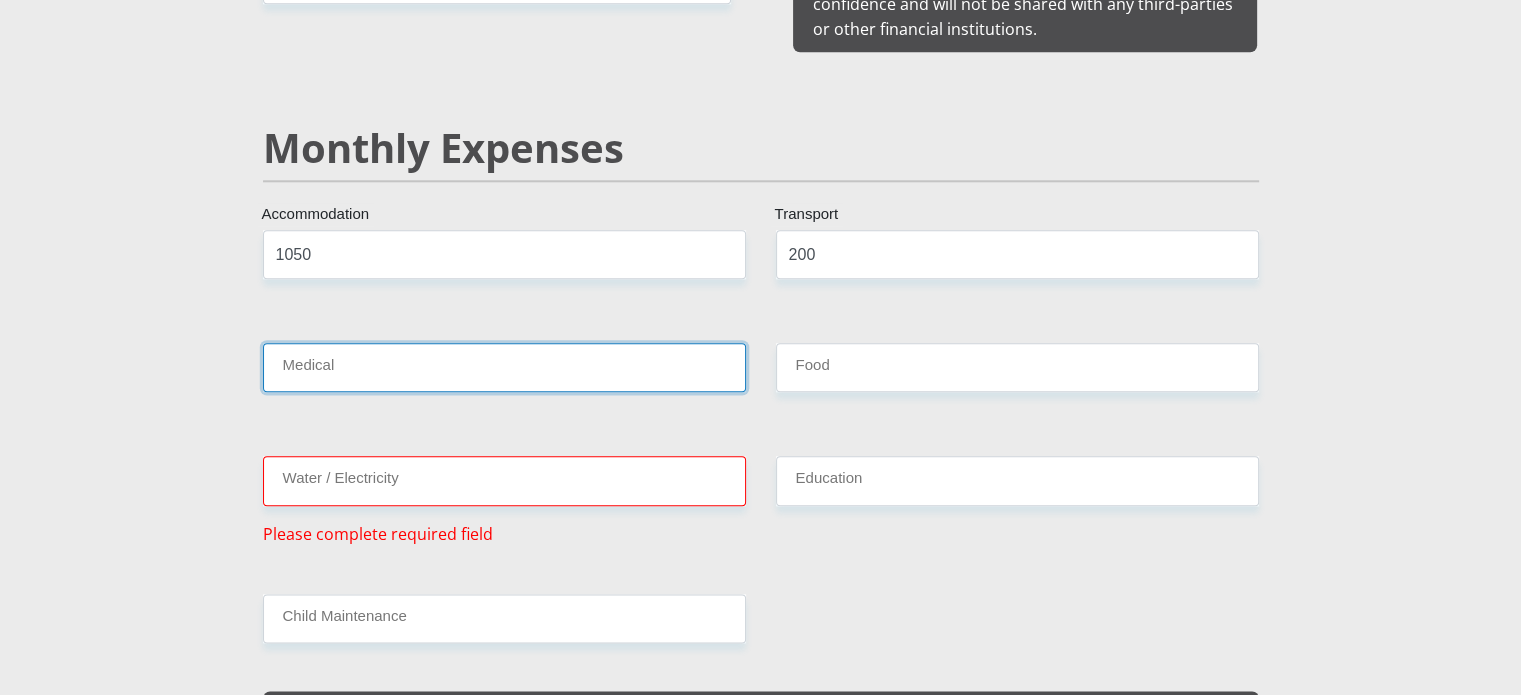 click on "Medical" at bounding box center (504, 367) 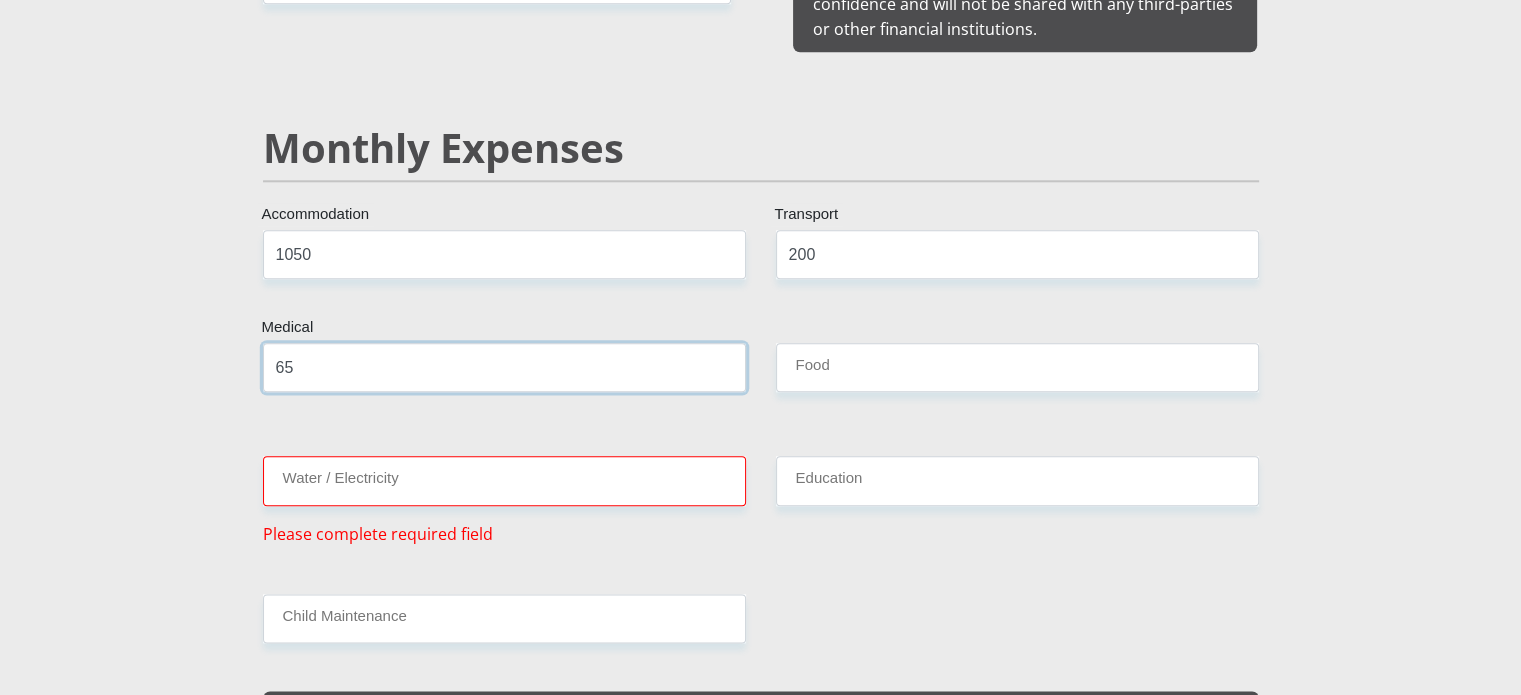 type on "65" 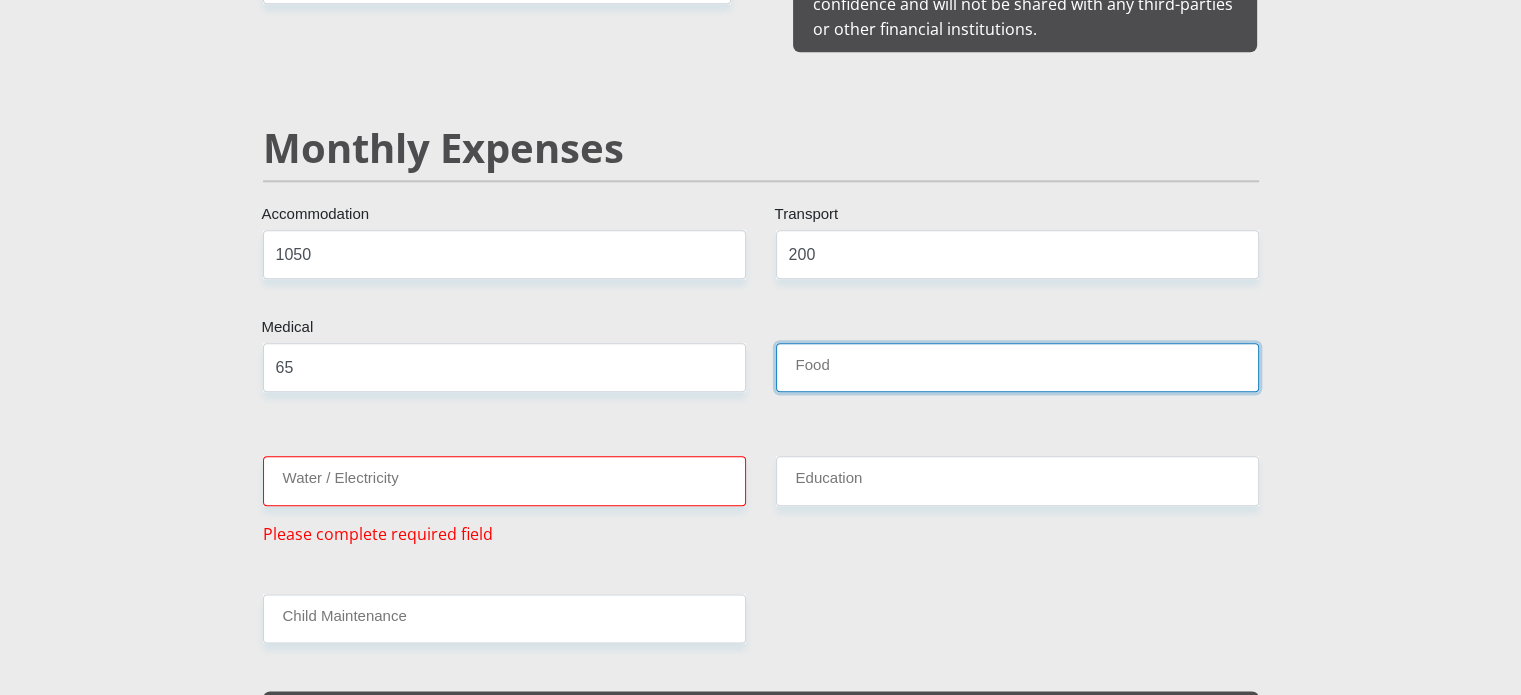 click on "Food" at bounding box center [1017, 367] 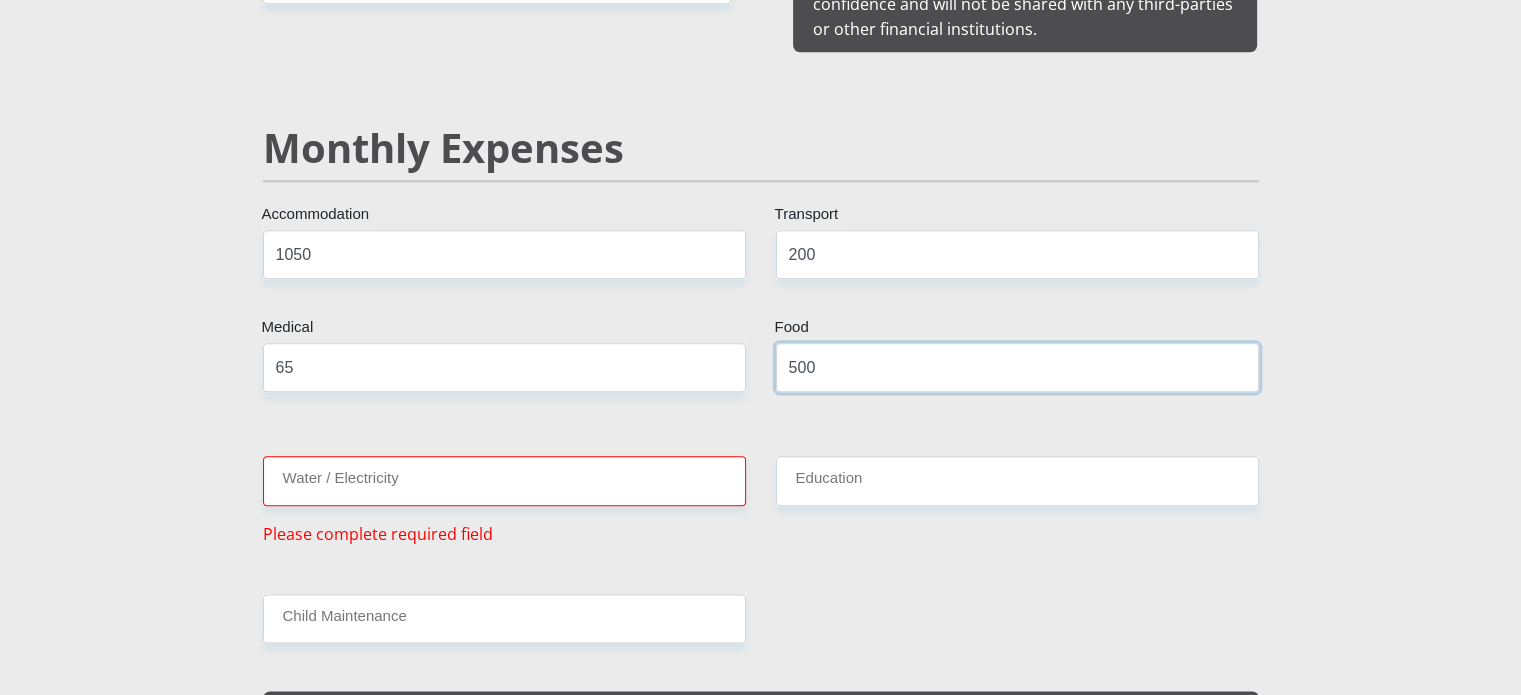 type on "500" 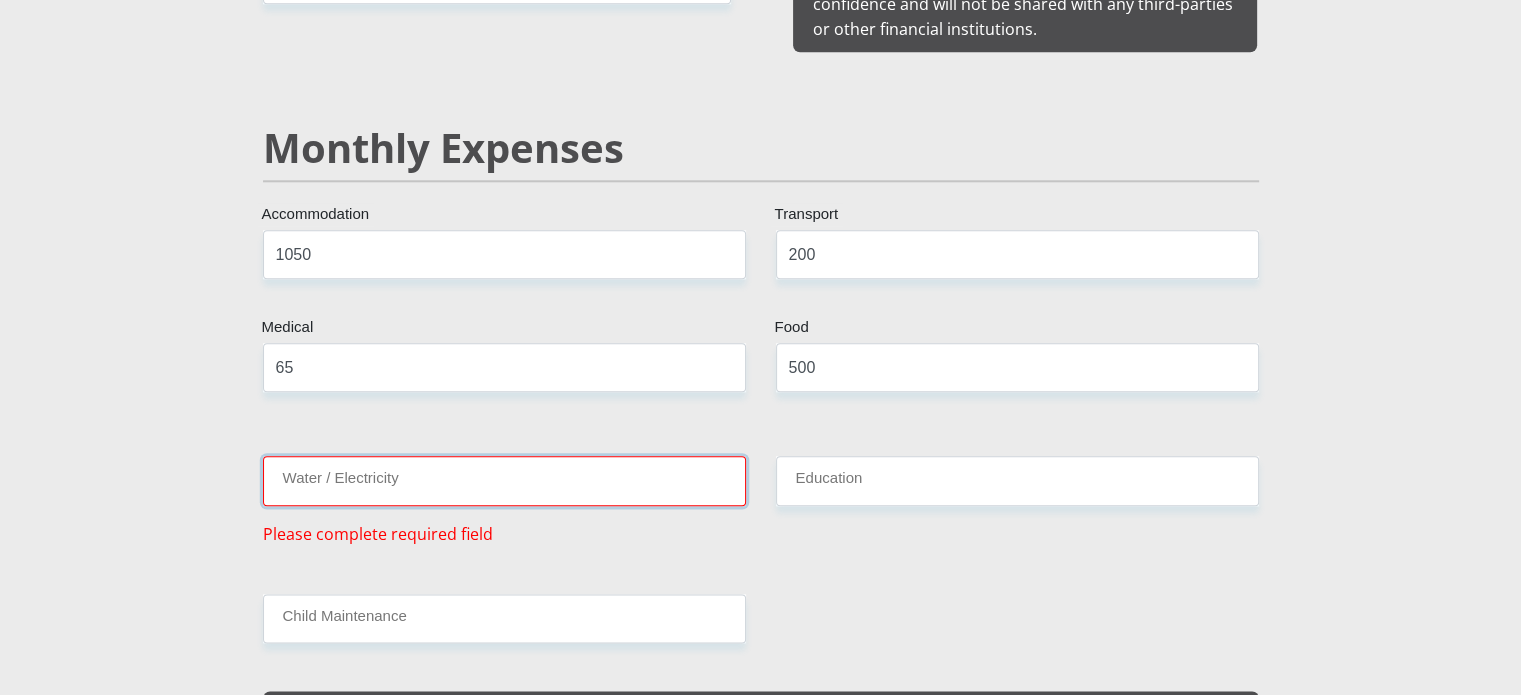 click on "Water / Electricity" at bounding box center (504, 480) 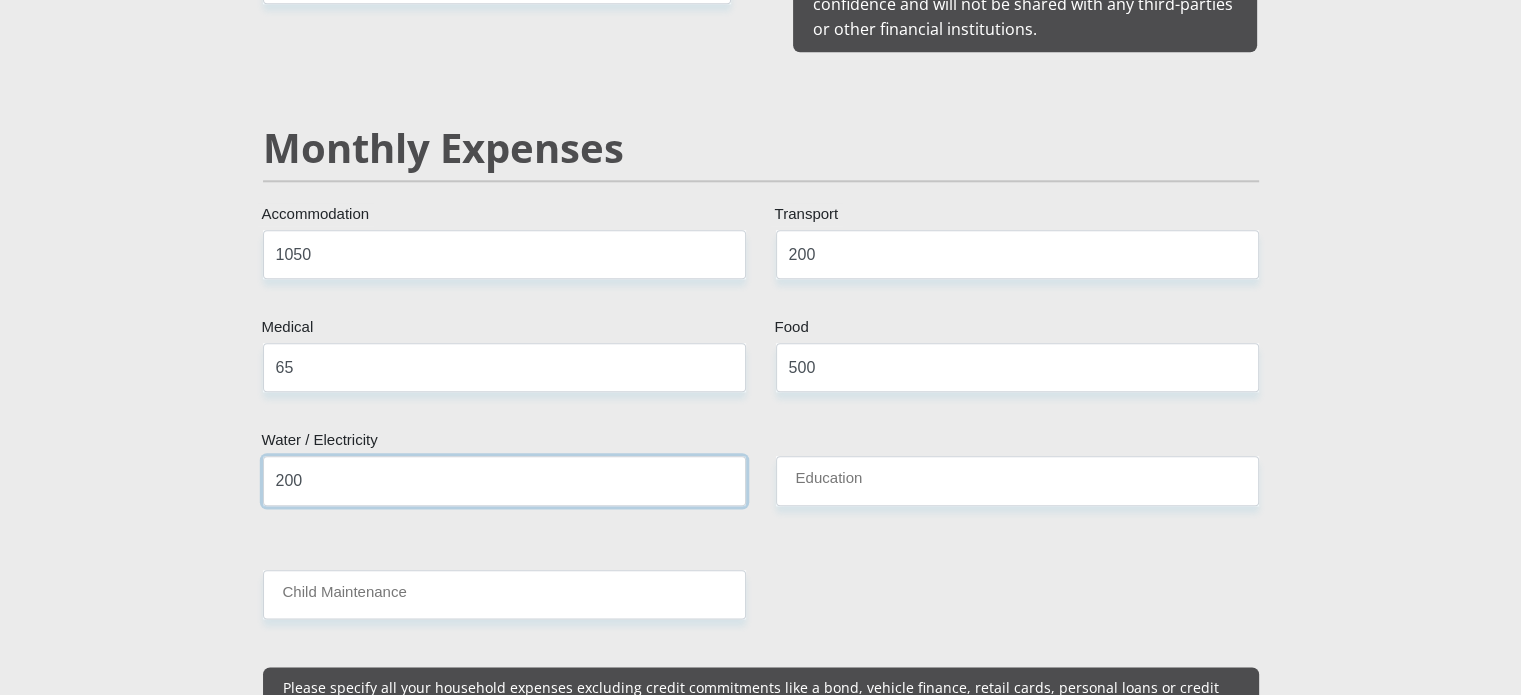 type on "200" 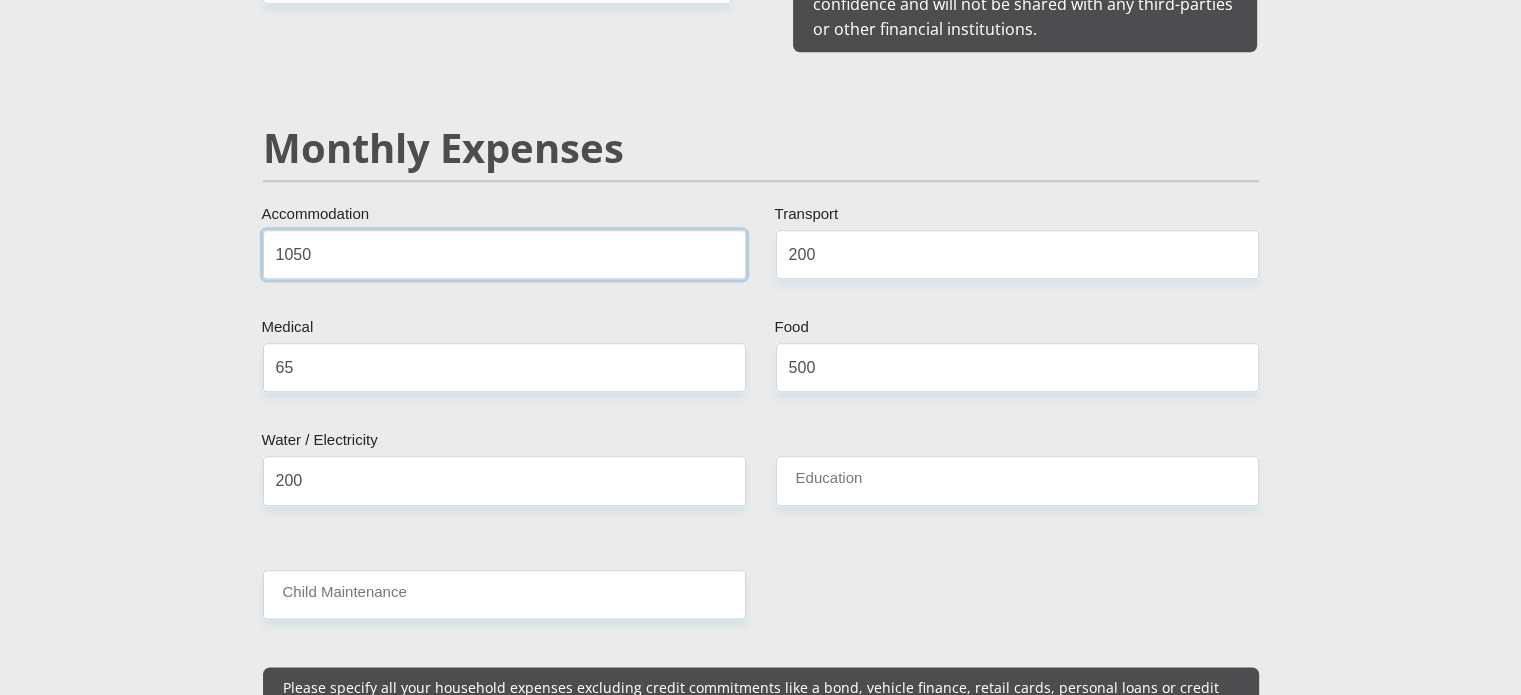 click on "1050" at bounding box center (504, 254) 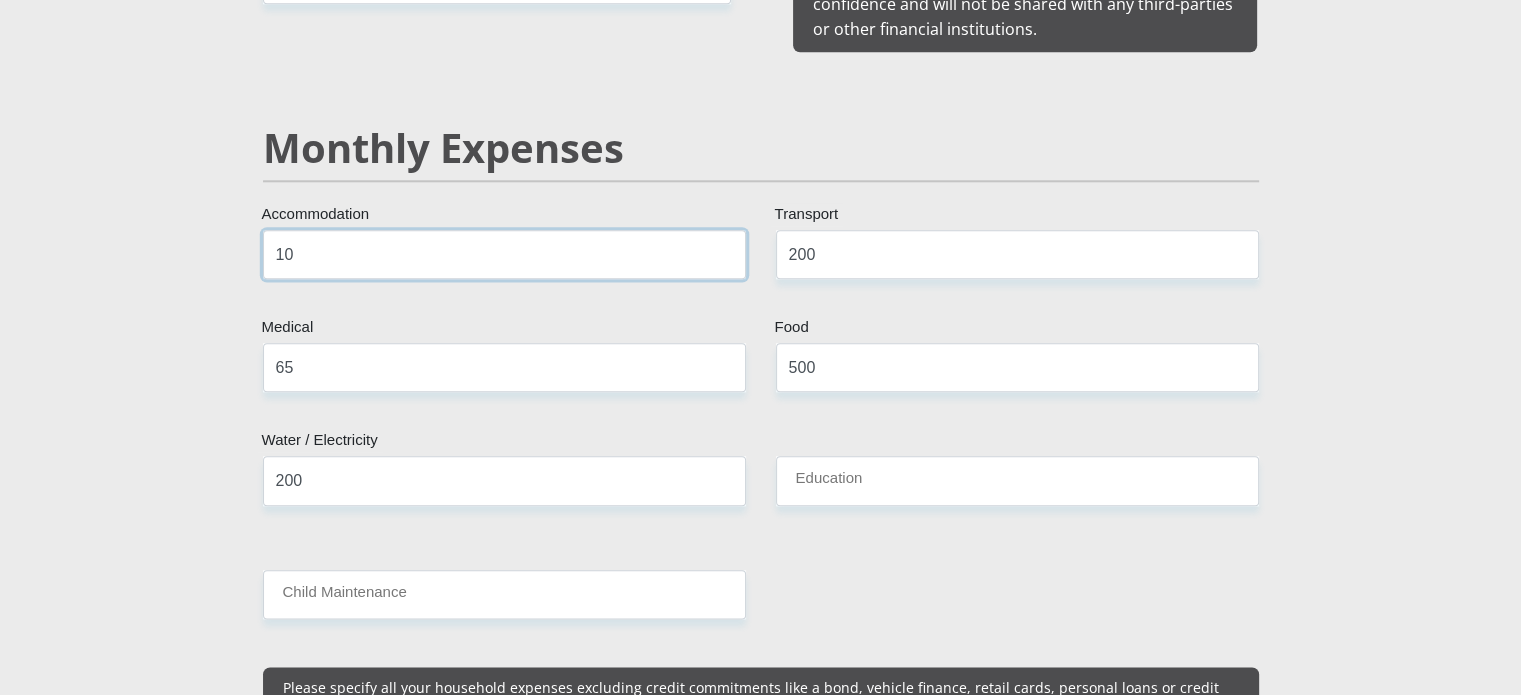 type on "1" 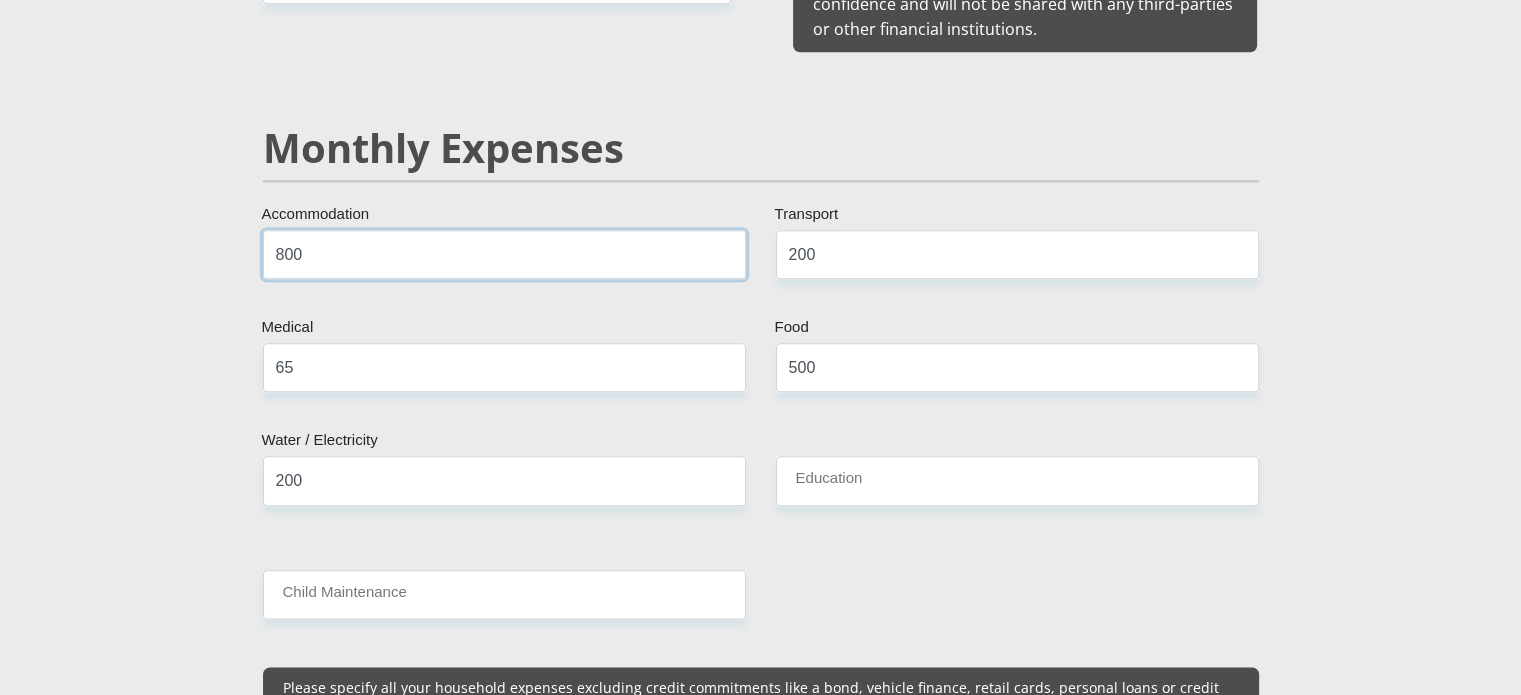 type on "800" 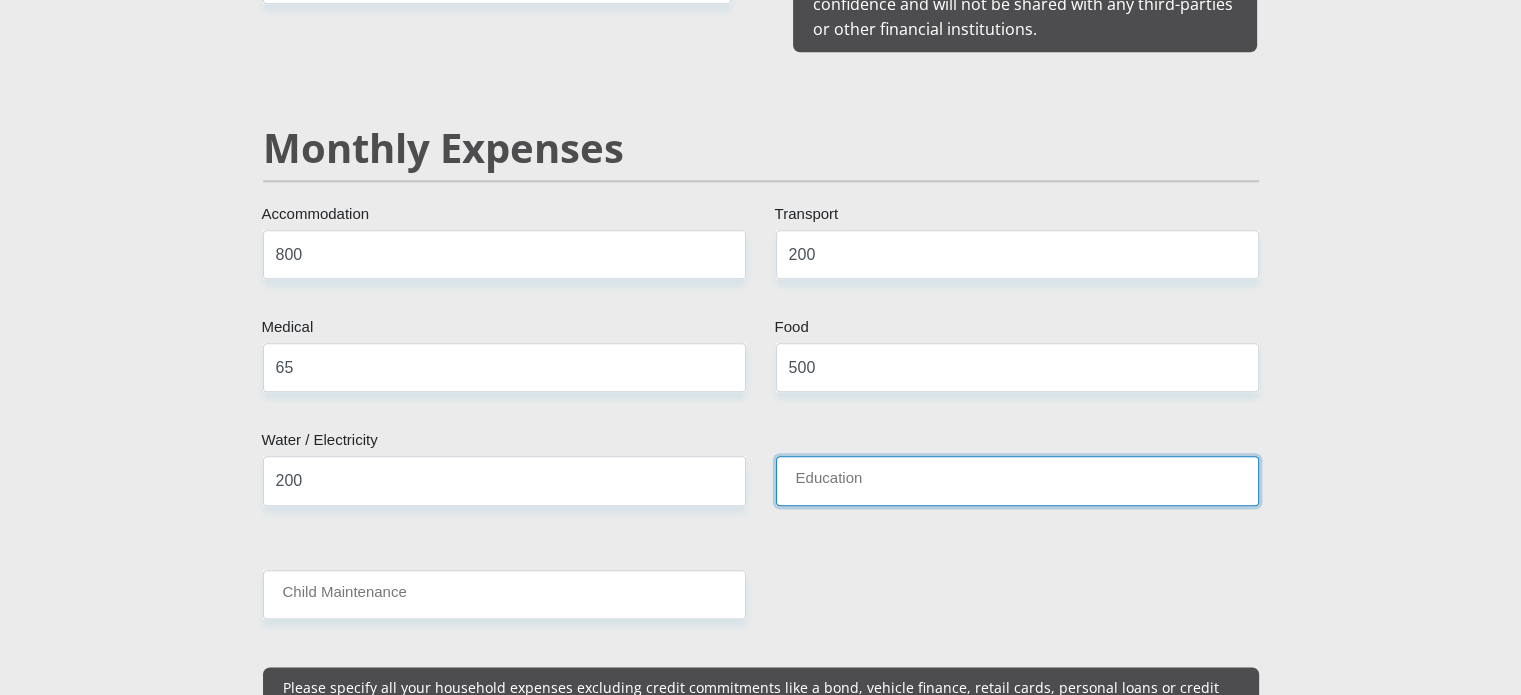 click on "Education" at bounding box center [1017, 480] 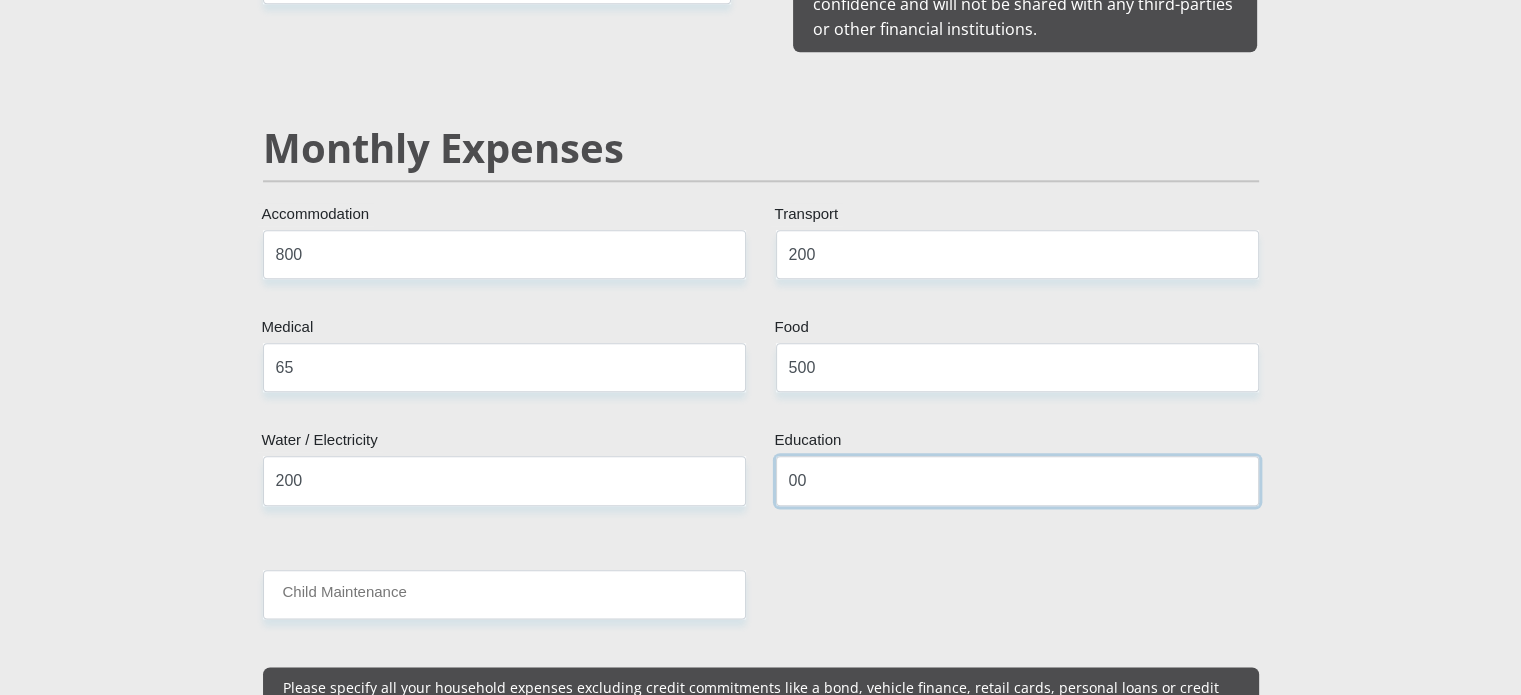 type on "00" 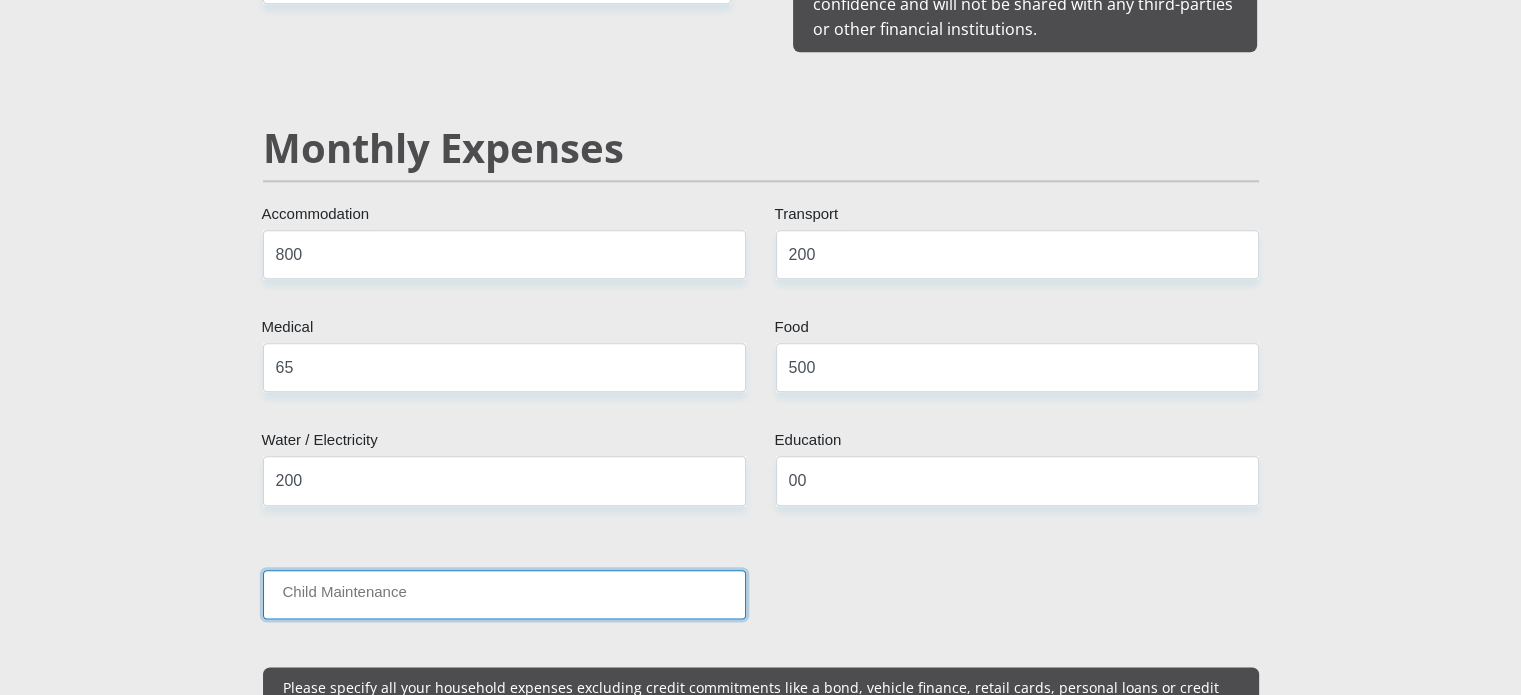click on "Child Maintenance" at bounding box center [504, 594] 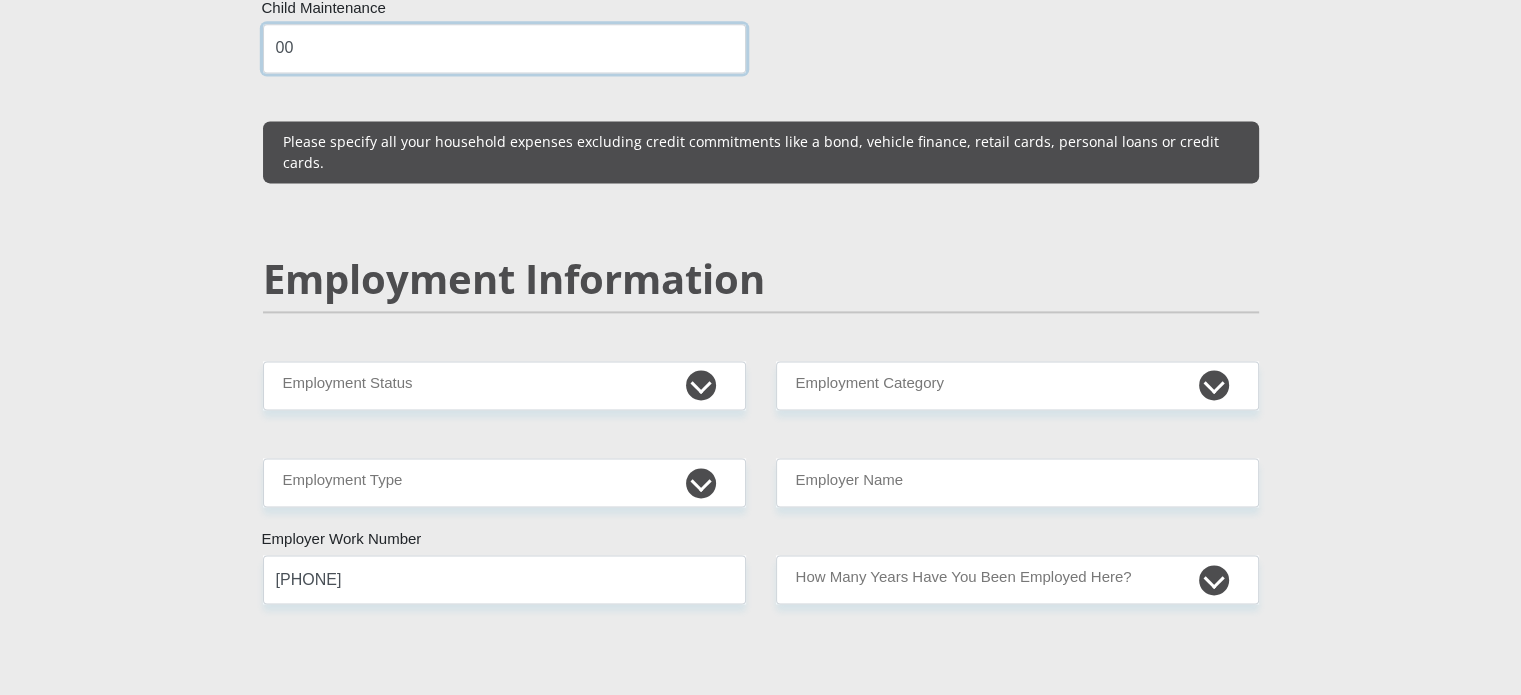 scroll, scrollTop: 2879, scrollLeft: 0, axis: vertical 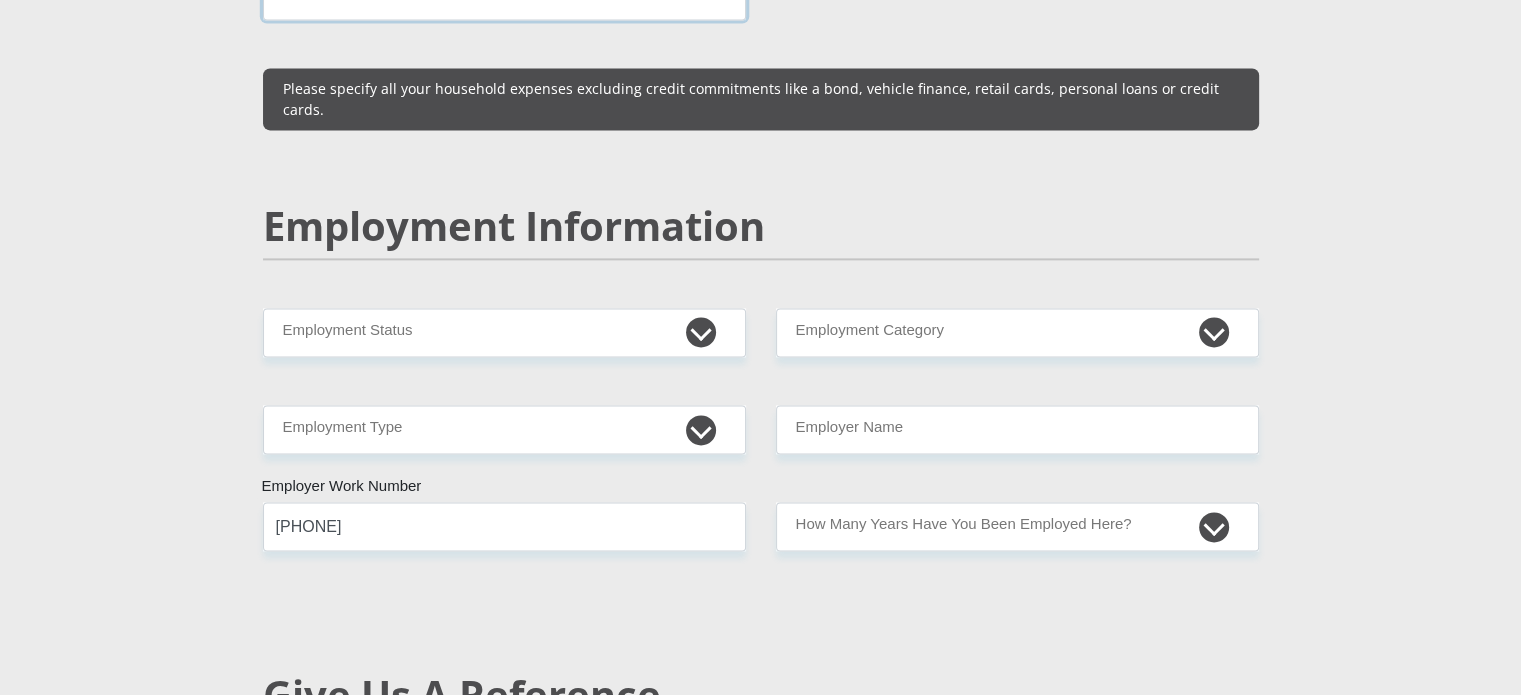 type on "00" 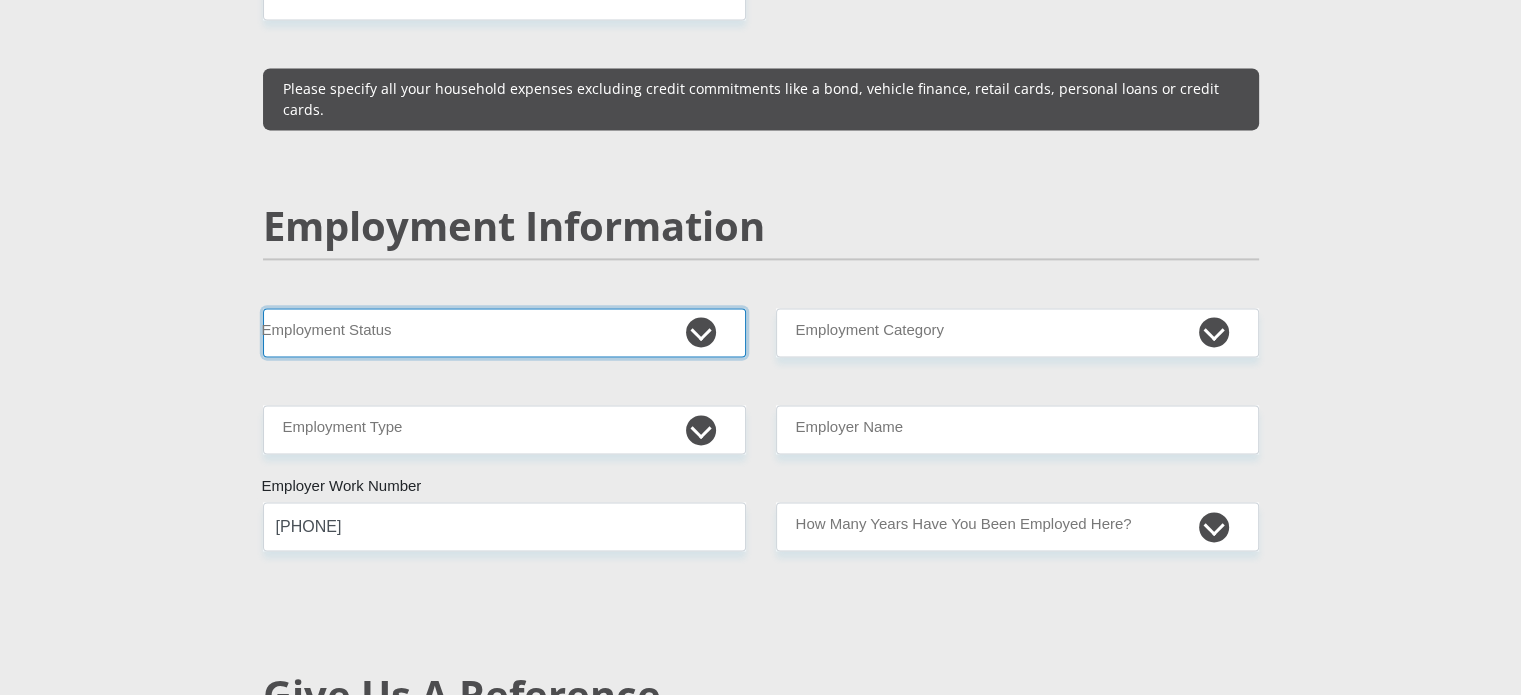 click on "Permanent/Full-time
Part-time/Casual
Contract Worker
Self-Employed
Housewife
Retired
Student
Medically Boarded
Disability
Unemployed" at bounding box center [504, 332] 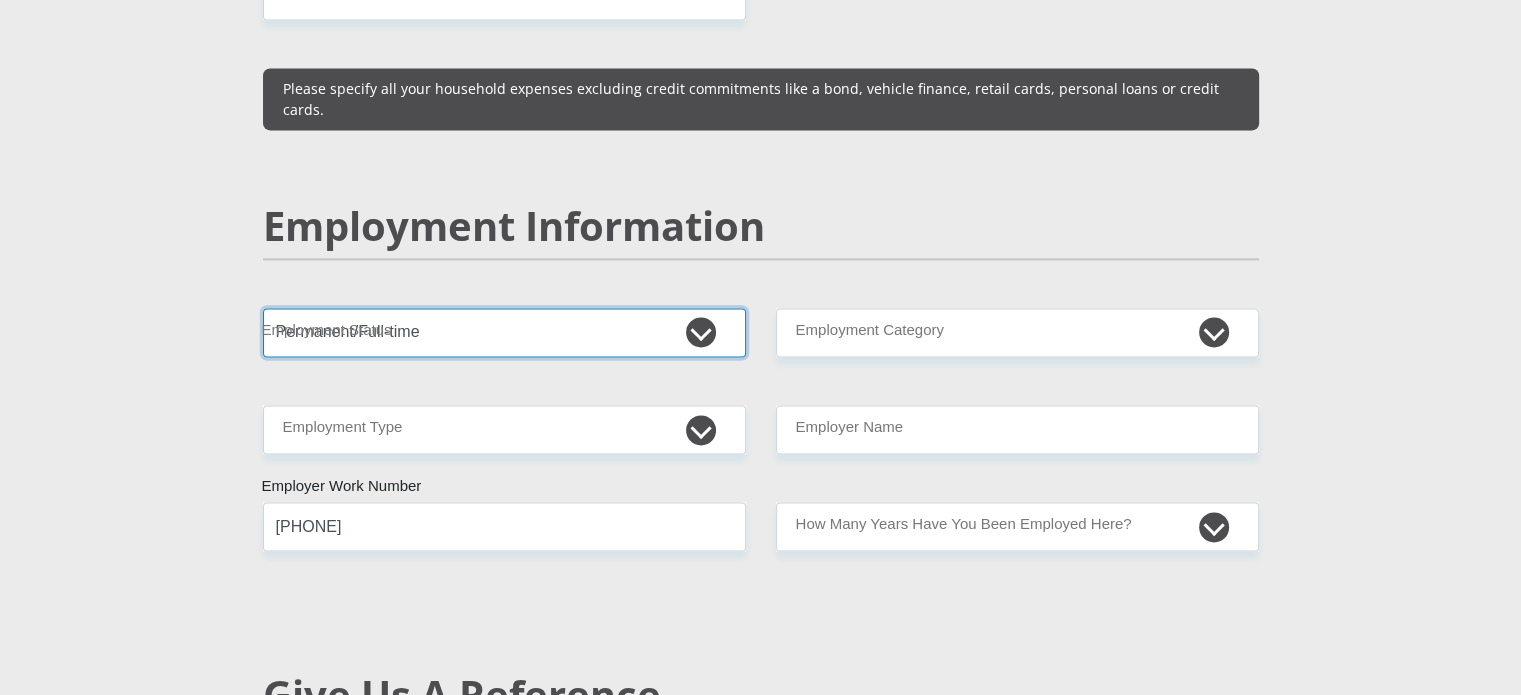 click on "Permanent/Full-time
Part-time/Casual
Contract Worker
Self-Employed
Housewife
Retired
Student
Medically Boarded
Disability
Unemployed" at bounding box center (504, 332) 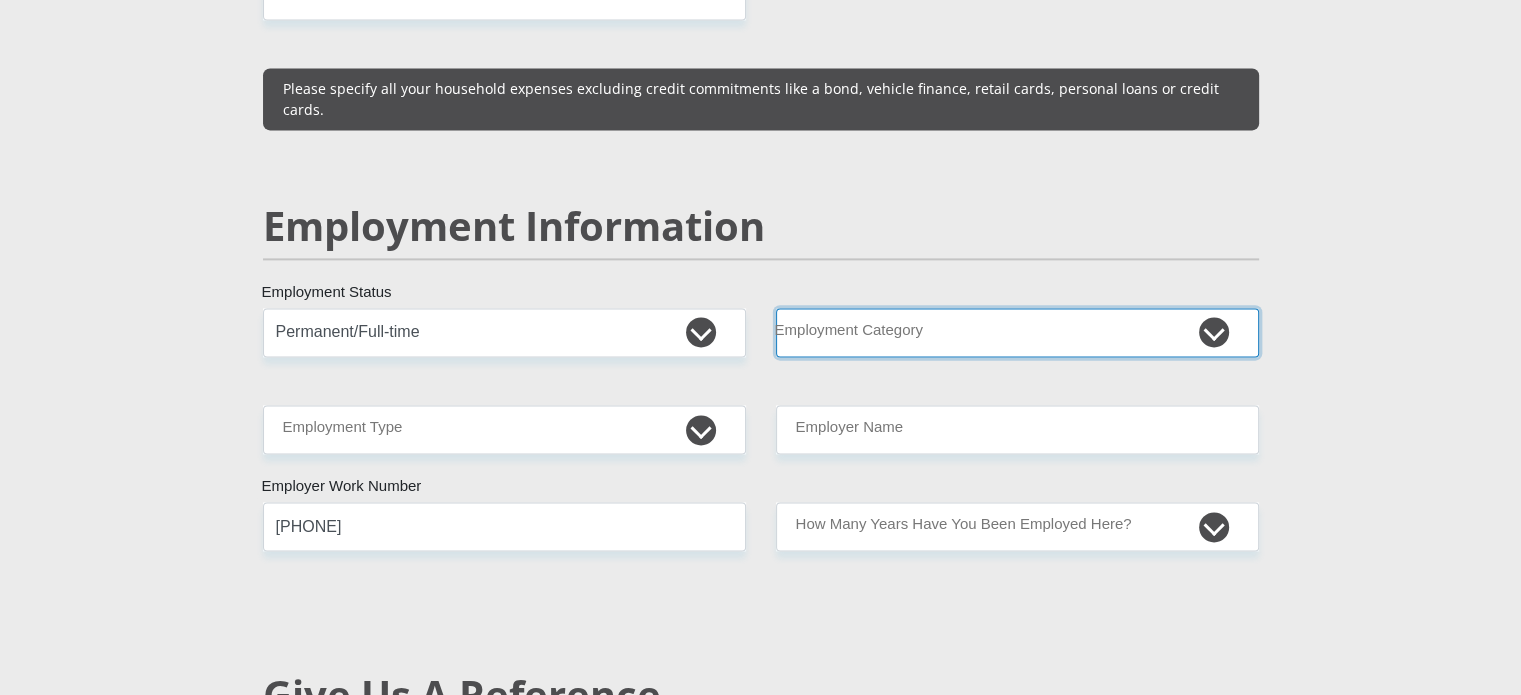 click on "AGRICULTURE
ALCOHOL & TOBACCO
CONSTRUCTION MATERIALS
METALLURGY
EQUIPMENT FOR RENEWABLE ENERGY
SPECIALIZED CONTRACTORS
CAR
GAMING (INCL. INTERNET
OTHER WHOLESALE
UNLICENSED PHARMACEUTICALS
CURRENCY EXCHANGE HOUSES
OTHER FINANCIAL INSTITUTIONS & INSURANCE
REAL ESTATE AGENTS
OIL & GAS
OTHER MATERIALS (E.G. IRON ORE)
PRECIOUS STONES & PRECIOUS METALS
POLITICAL ORGANIZATIONS
RELIGIOUS ORGANIZATIONS(NOT SECTS)
ACTI. HAVING BUSINESS DEAL WITH PUBLIC ADMINISTRATION
LAUNDROMATS" at bounding box center (1017, 332) 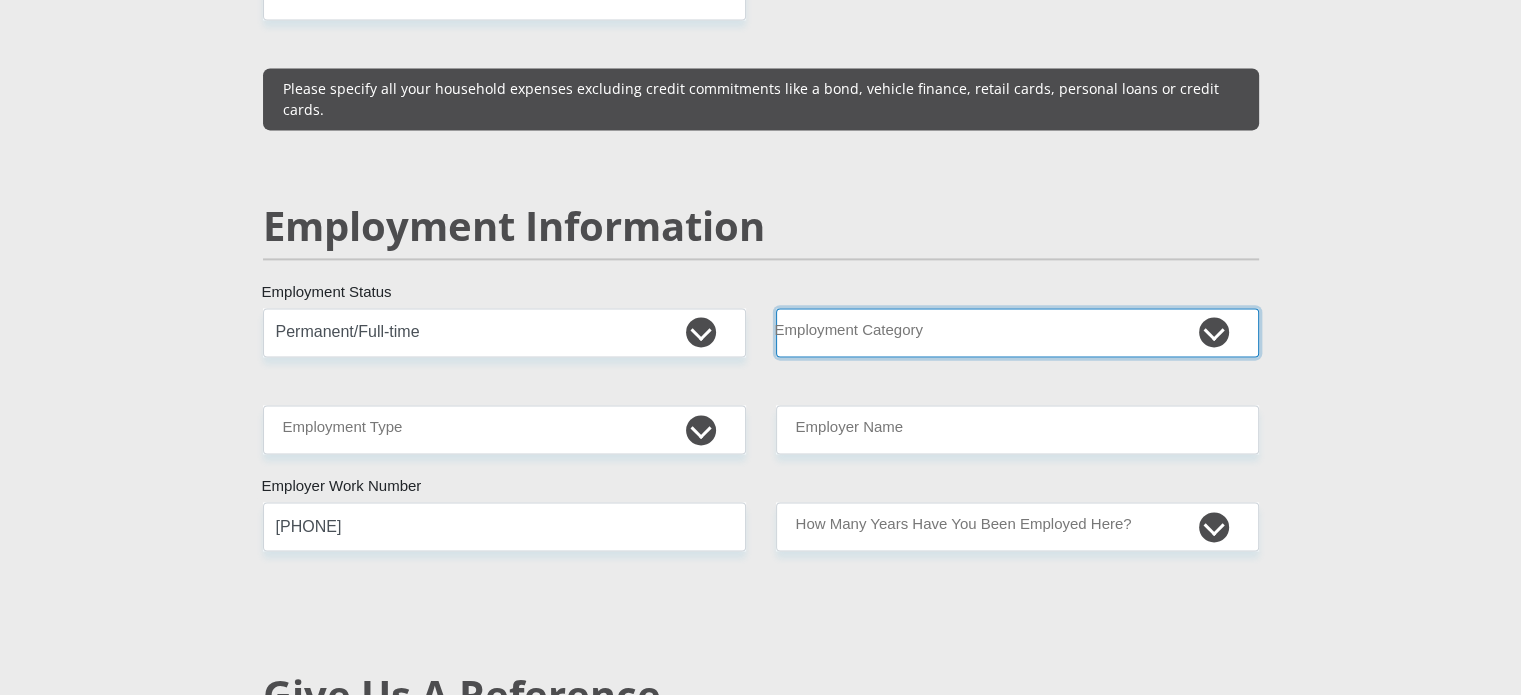 select on "77" 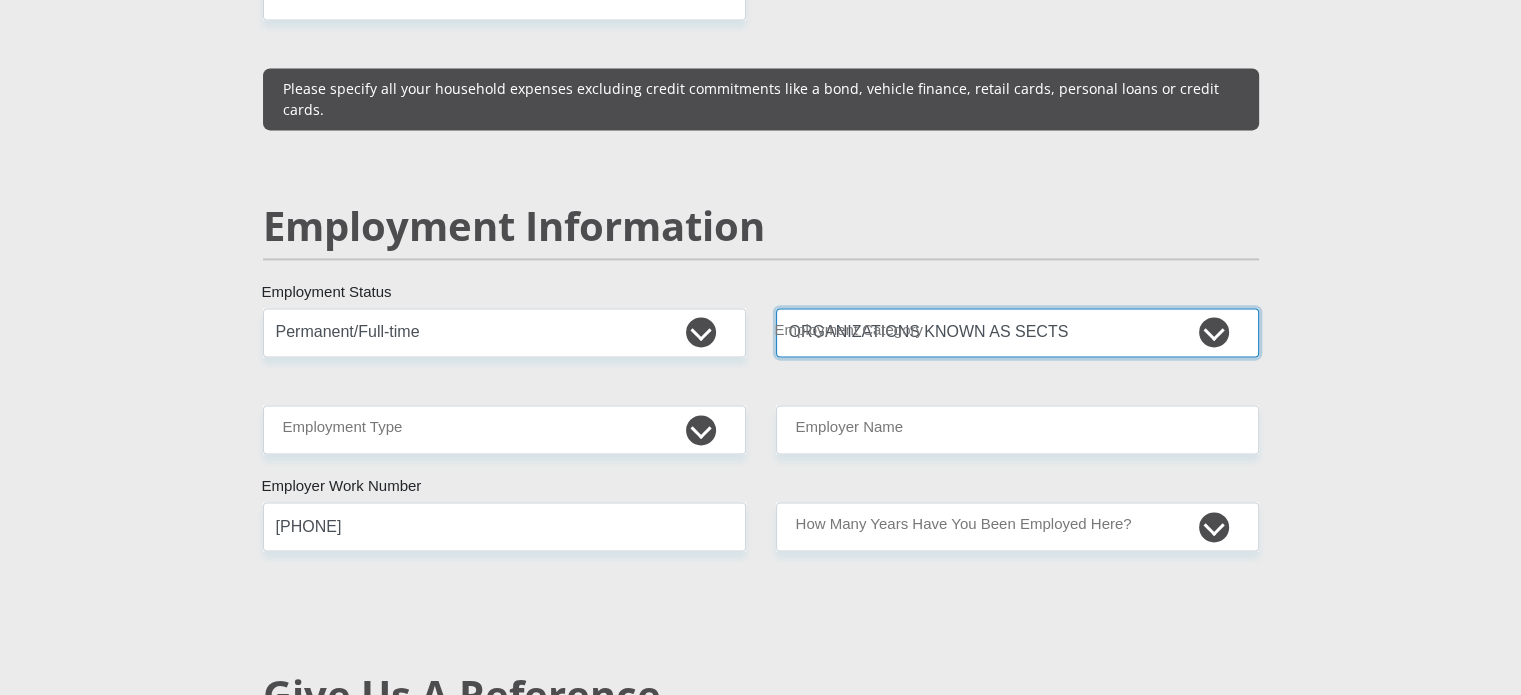 click on "AGRICULTURE
ALCOHOL & TOBACCO
CONSTRUCTION MATERIALS
METALLURGY
EQUIPMENT FOR RENEWABLE ENERGY
SPECIALIZED CONTRACTORS
CAR
GAMING (INCL. INTERNET
OTHER WHOLESALE
UNLICENSED PHARMACEUTICALS
CURRENCY EXCHANGE HOUSES
OTHER FINANCIAL INSTITUTIONS & INSURANCE
REAL ESTATE AGENTS
OIL & GAS
OTHER MATERIALS (E.G. IRON ORE)
PRECIOUS STONES & PRECIOUS METALS
POLITICAL ORGANIZATIONS
RELIGIOUS ORGANIZATIONS(NOT SECTS)
ACTI. HAVING BUSINESS DEAL WITH PUBLIC ADMINISTRATION
LAUNDROMATS" at bounding box center (1017, 332) 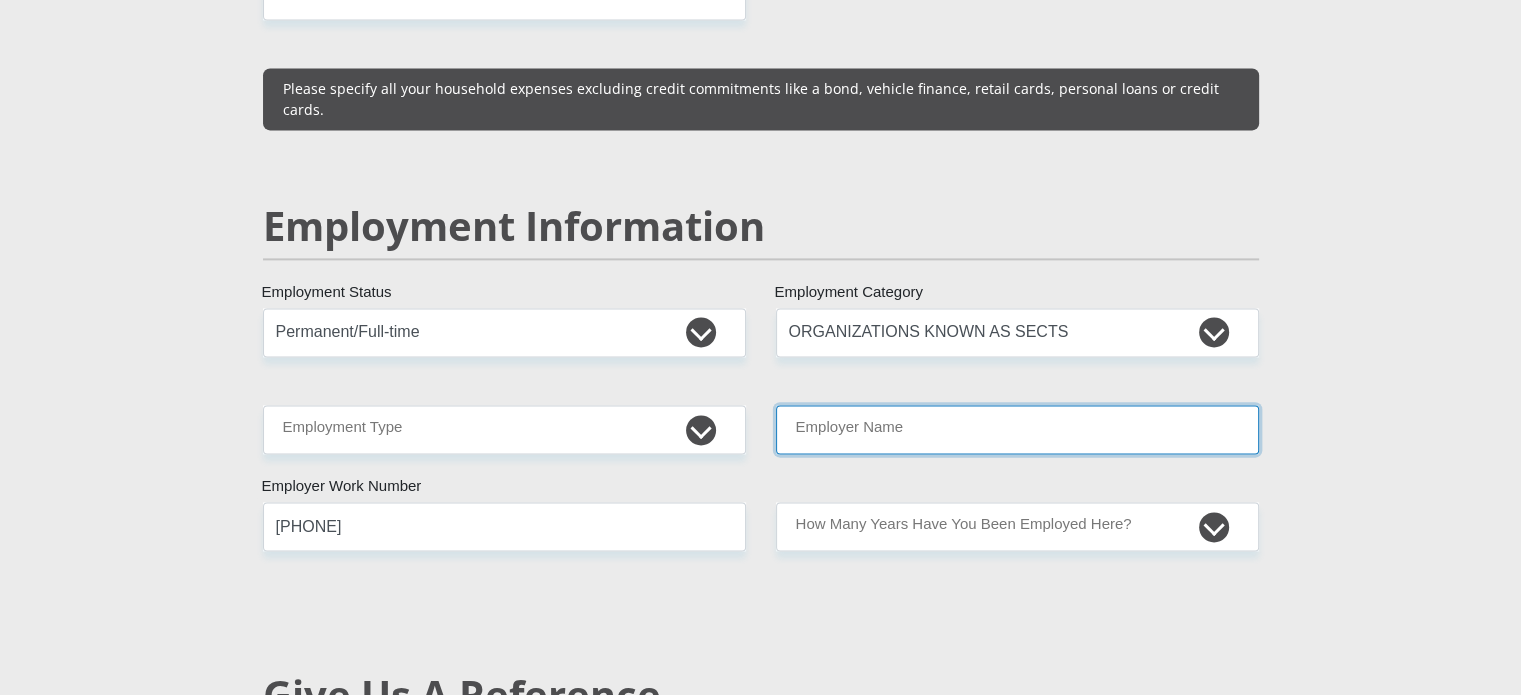 click on "Employer Name" at bounding box center (1017, 429) 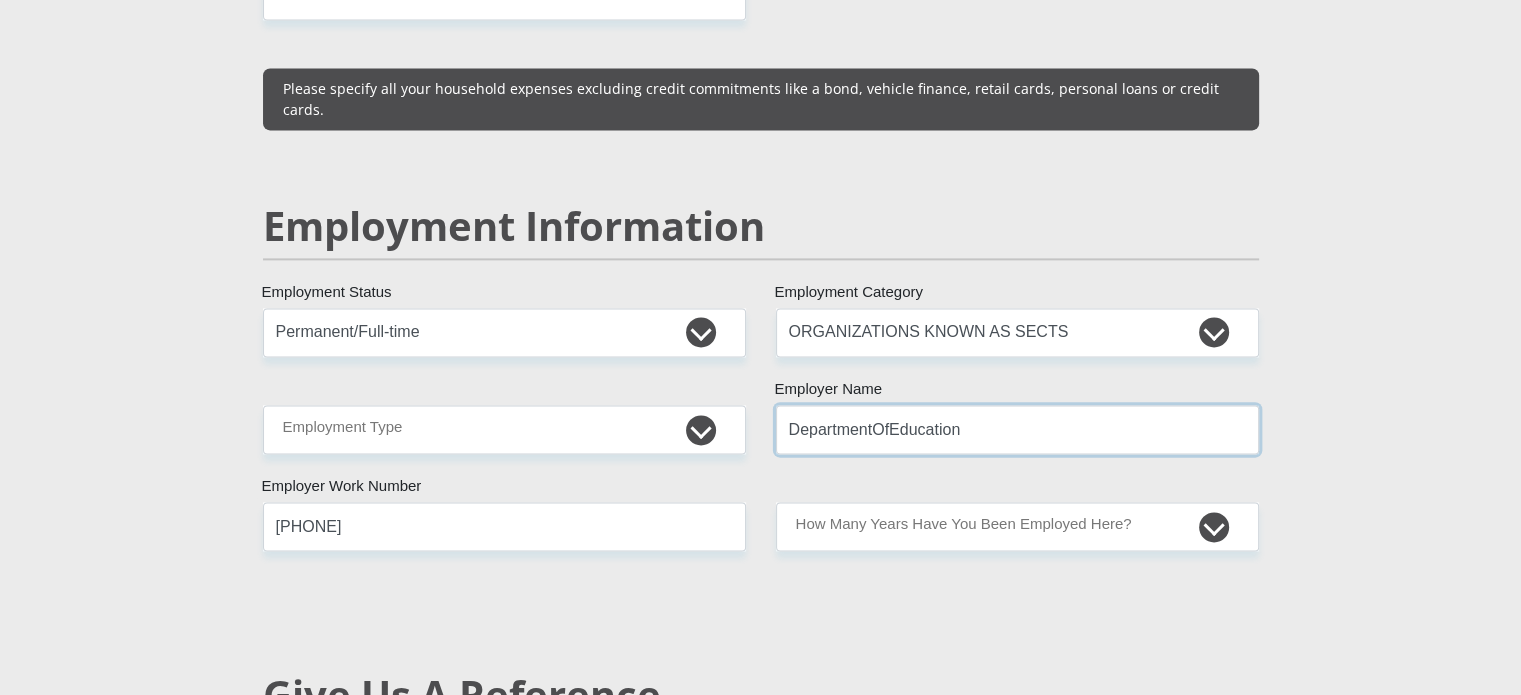 type on "DepartmentOfEducation" 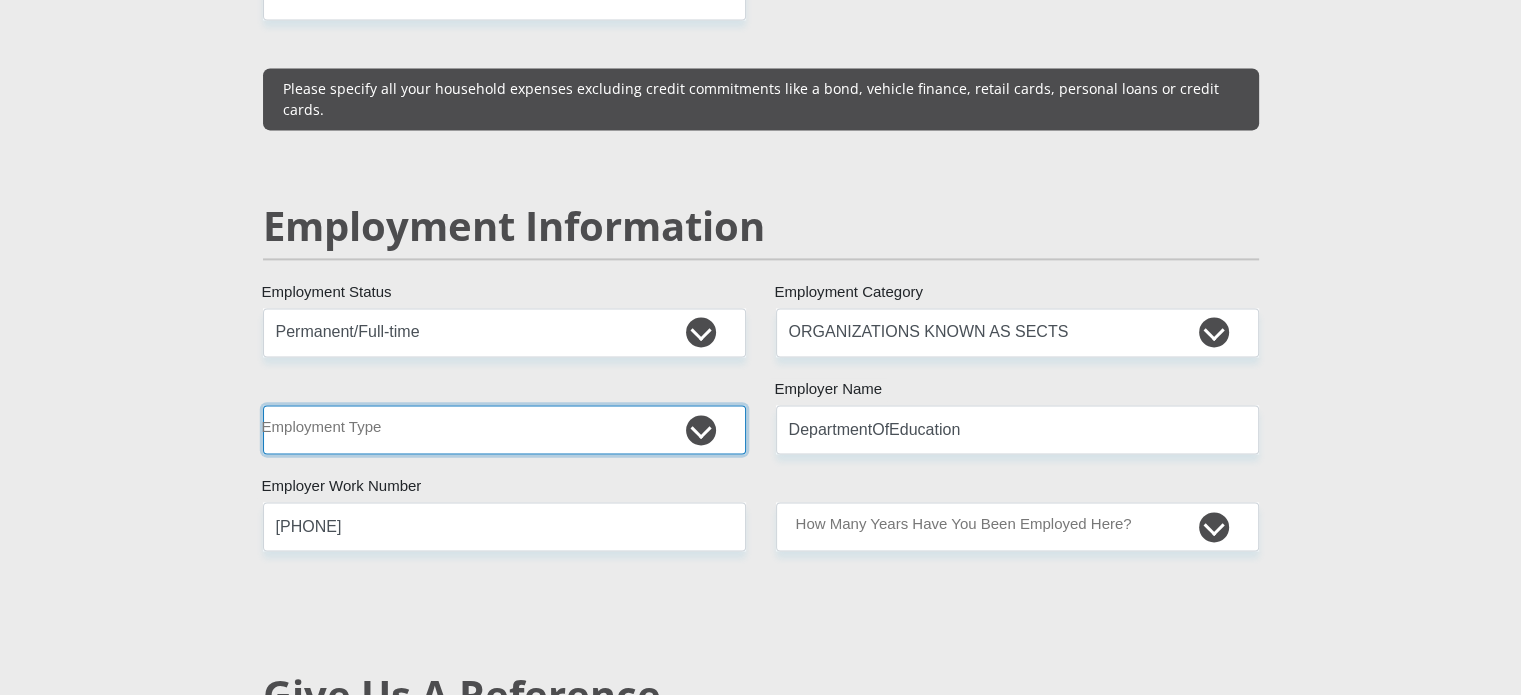 click on "College/Lecturer
Craft Seller
Creative
Driver
Executive
Farmer
Forces - Non Commissioned
Forces - Officer
Hawker
Housewife
Labourer
Licenced Professional
Manager
Miner
Non Licenced Professional
Office Staff/Clerk
Outside Worker
Pensioner
Permanent Teacher
Production/Manufacturing
Sales
Self-Employed
Semi-Professional Worker
Service Industry  Social Worker  Student" at bounding box center (504, 429) 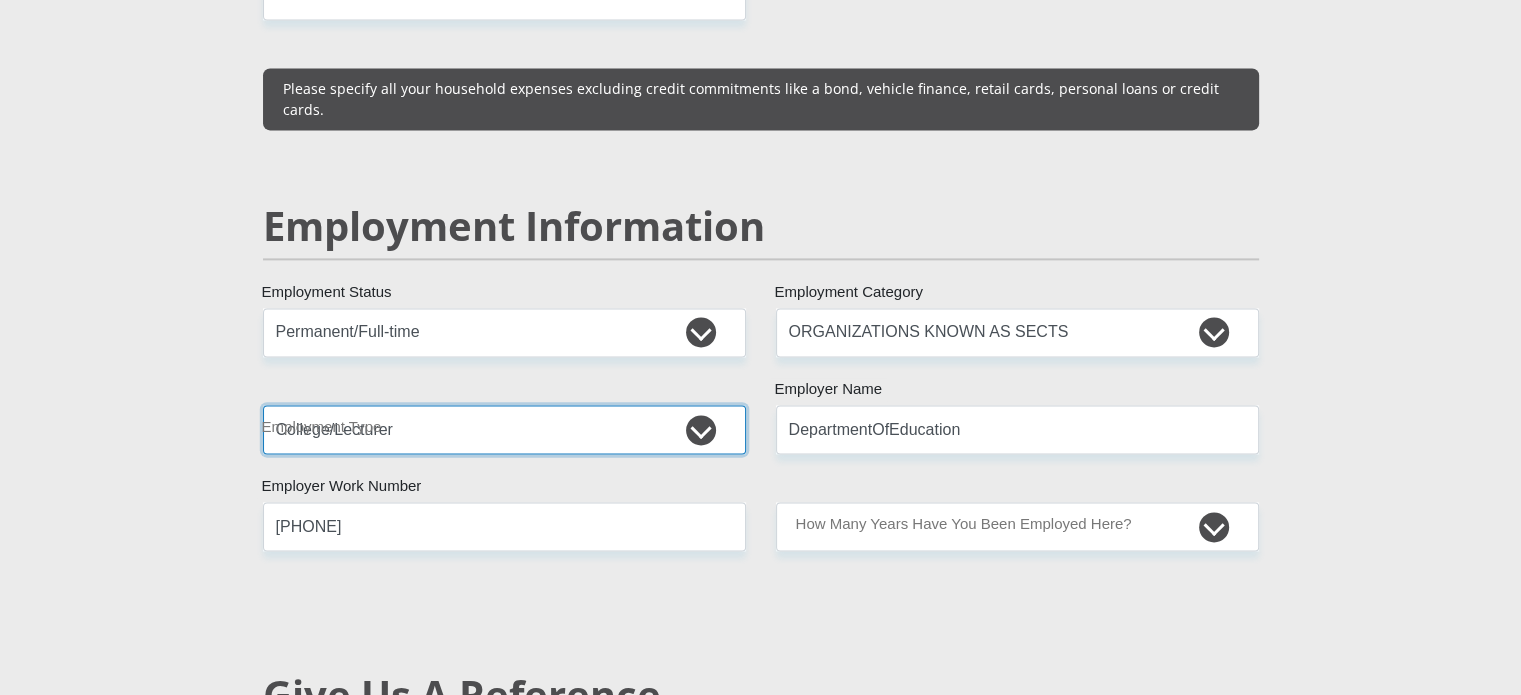 click on "College/Lecturer
Craft Seller
Creative
Driver
Executive
Farmer
Forces - Non Commissioned
Forces - Officer
Hawker
Housewife
Labourer
Licenced Professional
Manager
Miner
Non Licenced Professional
Office Staff/Clerk
Outside Worker
Pensioner
Permanent Teacher
Production/Manufacturing
Sales
Self-Employed
Semi-Professional Worker
Service Industry  Social Worker  Student" at bounding box center (504, 429) 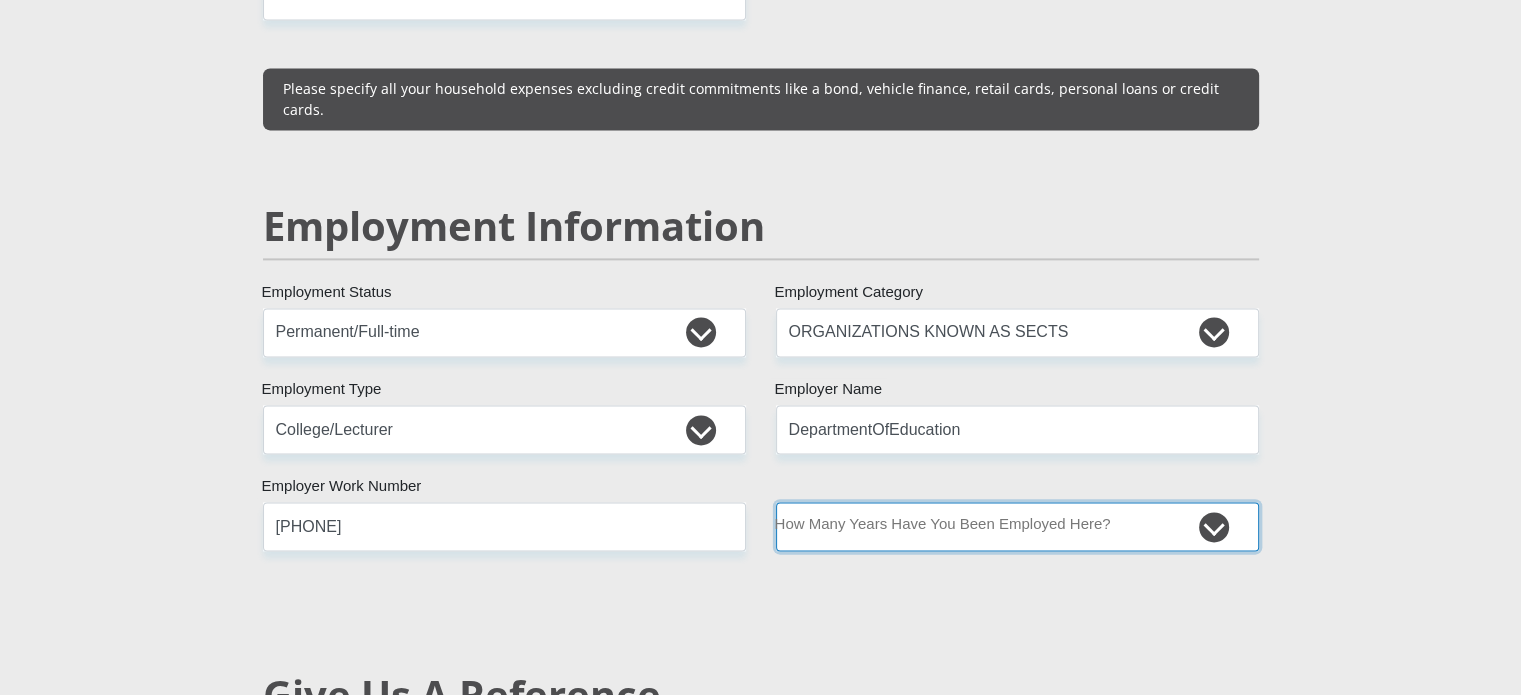 click on "less than 1 year
1-3 years
3-5 years
5+ years" at bounding box center [1017, 526] 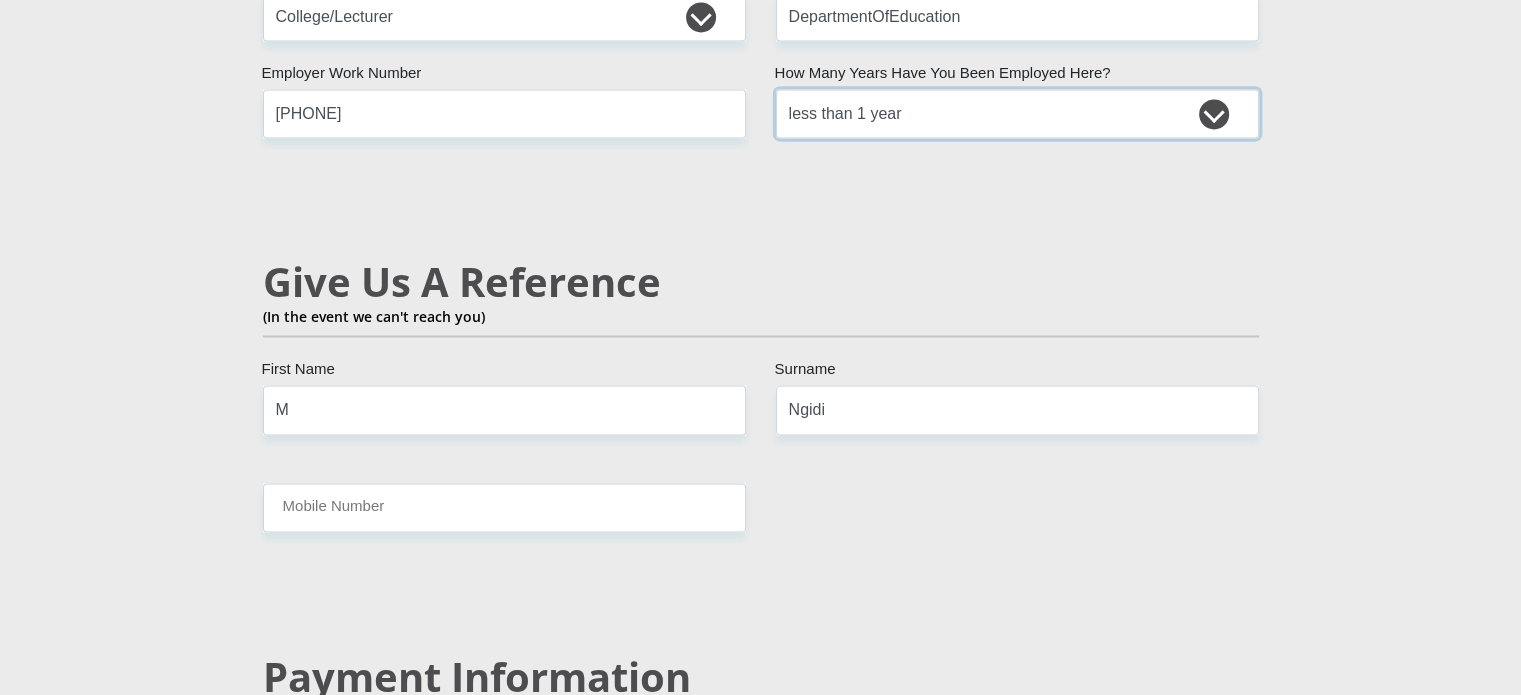 scroll, scrollTop: 3360, scrollLeft: 0, axis: vertical 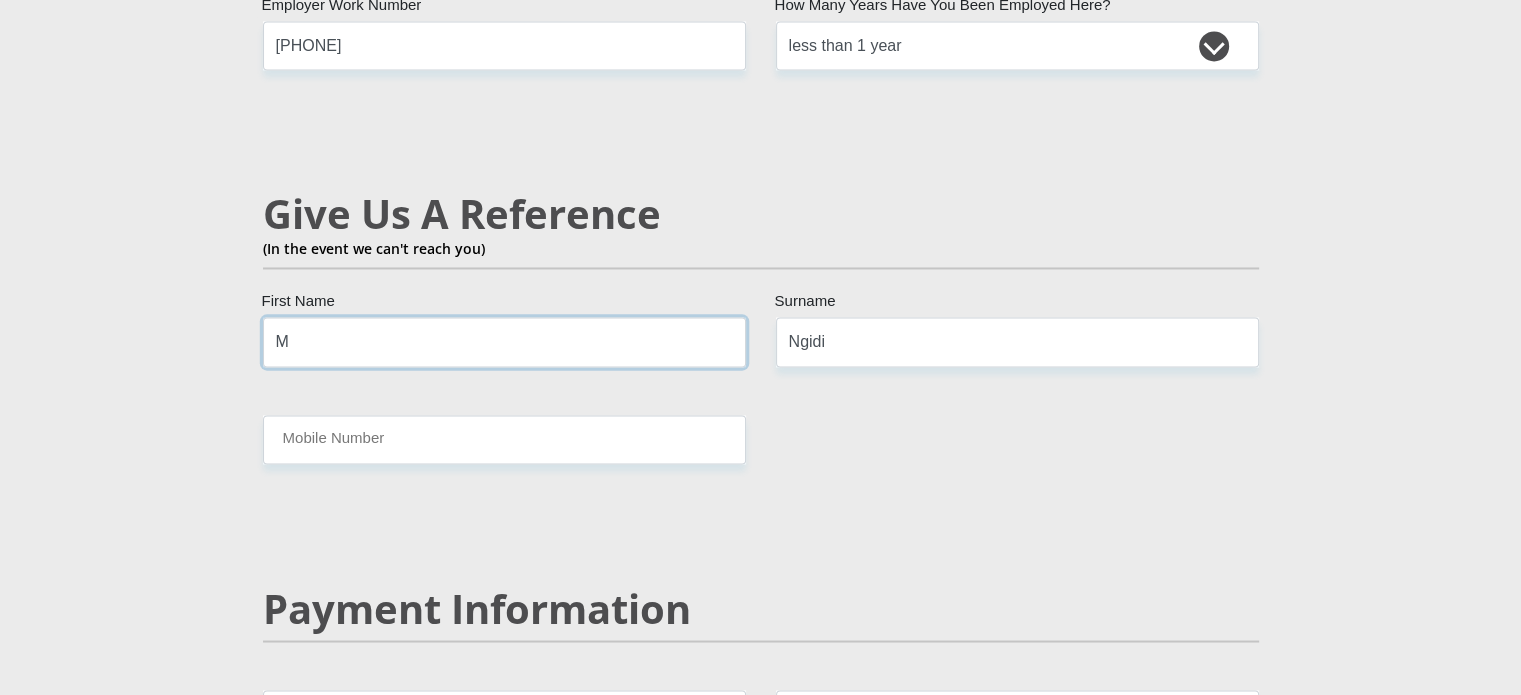 click on "M" at bounding box center (504, 341) 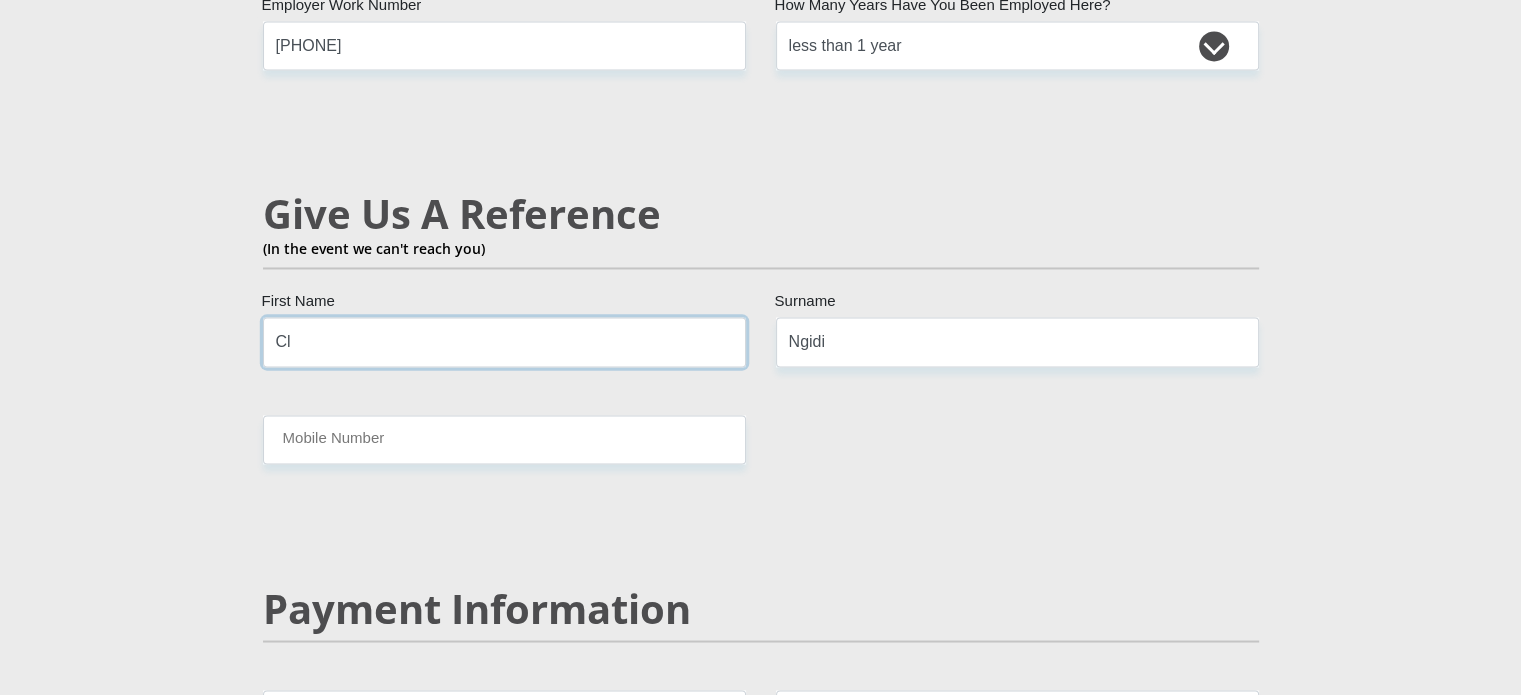 type on "C" 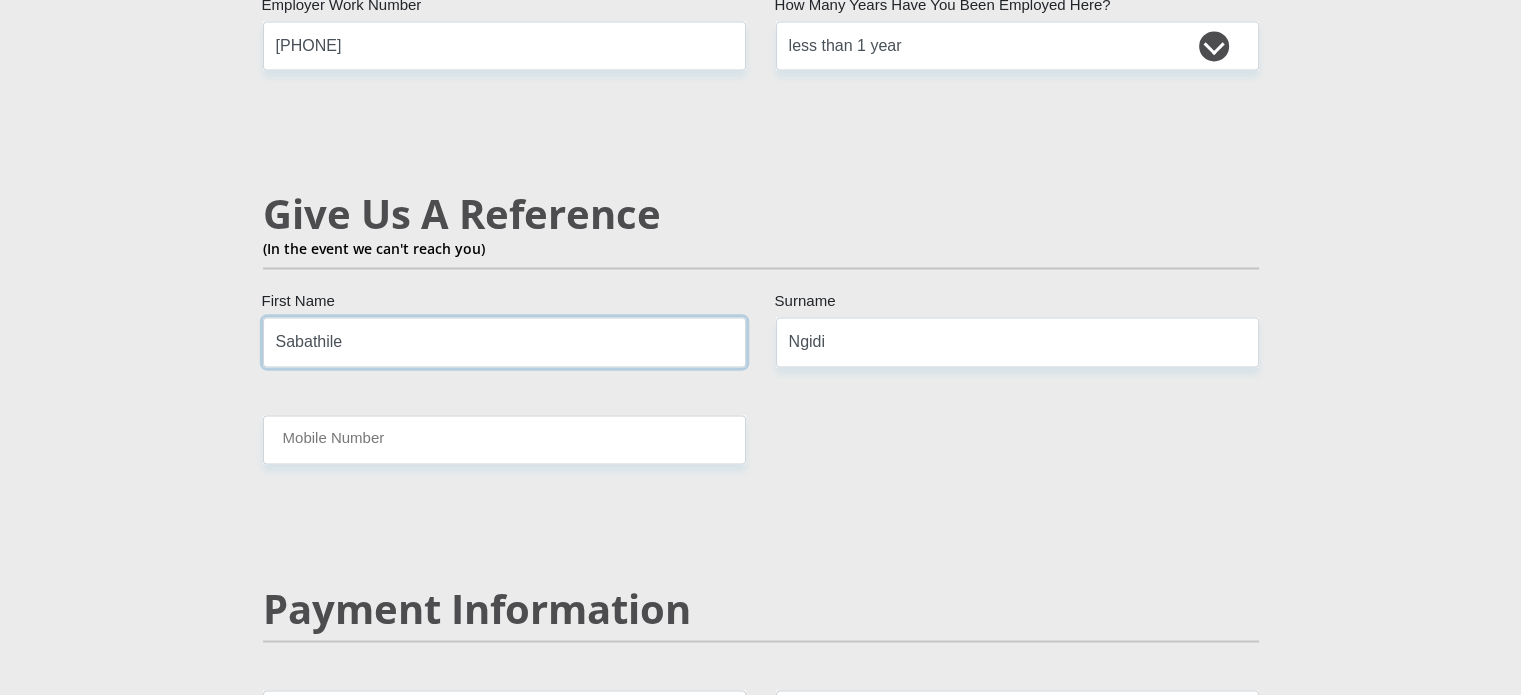 type on "Sabathile" 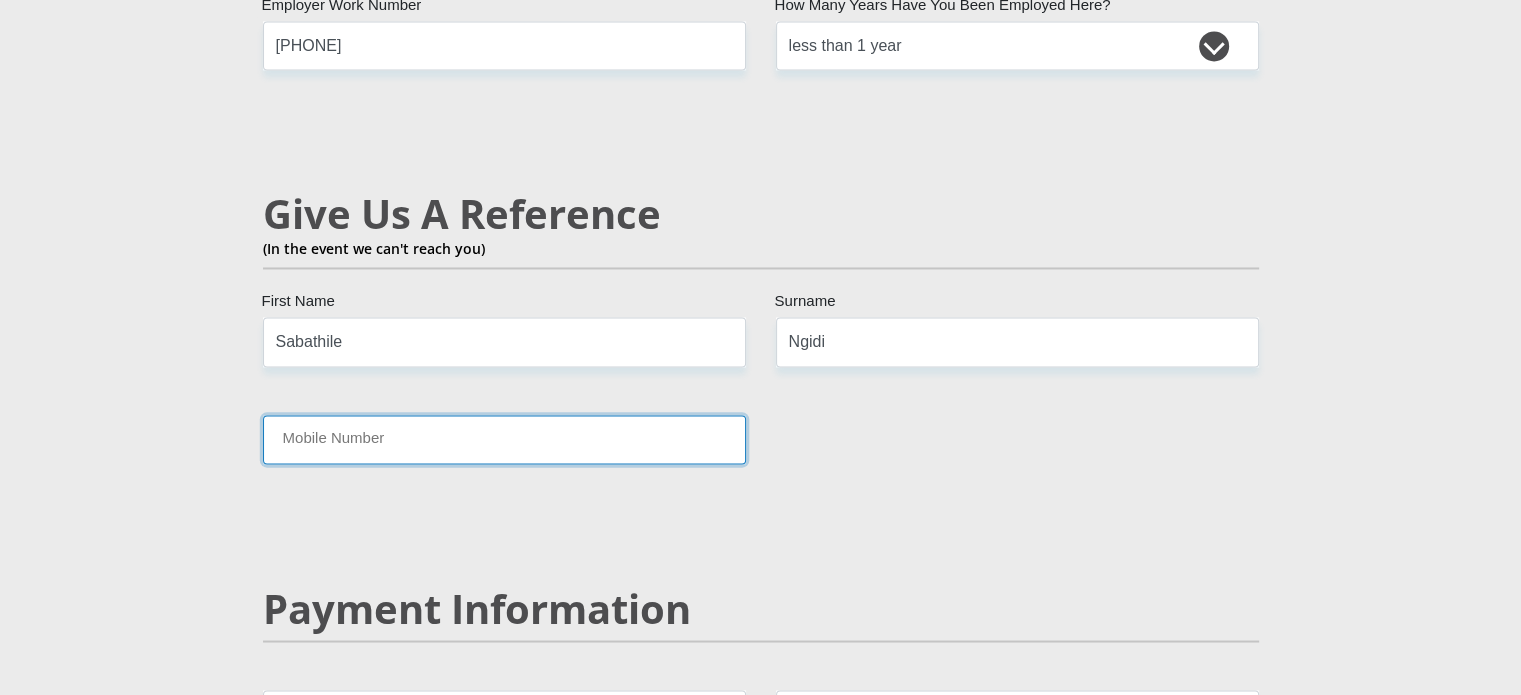 click on "Mobile Number" at bounding box center (504, 439) 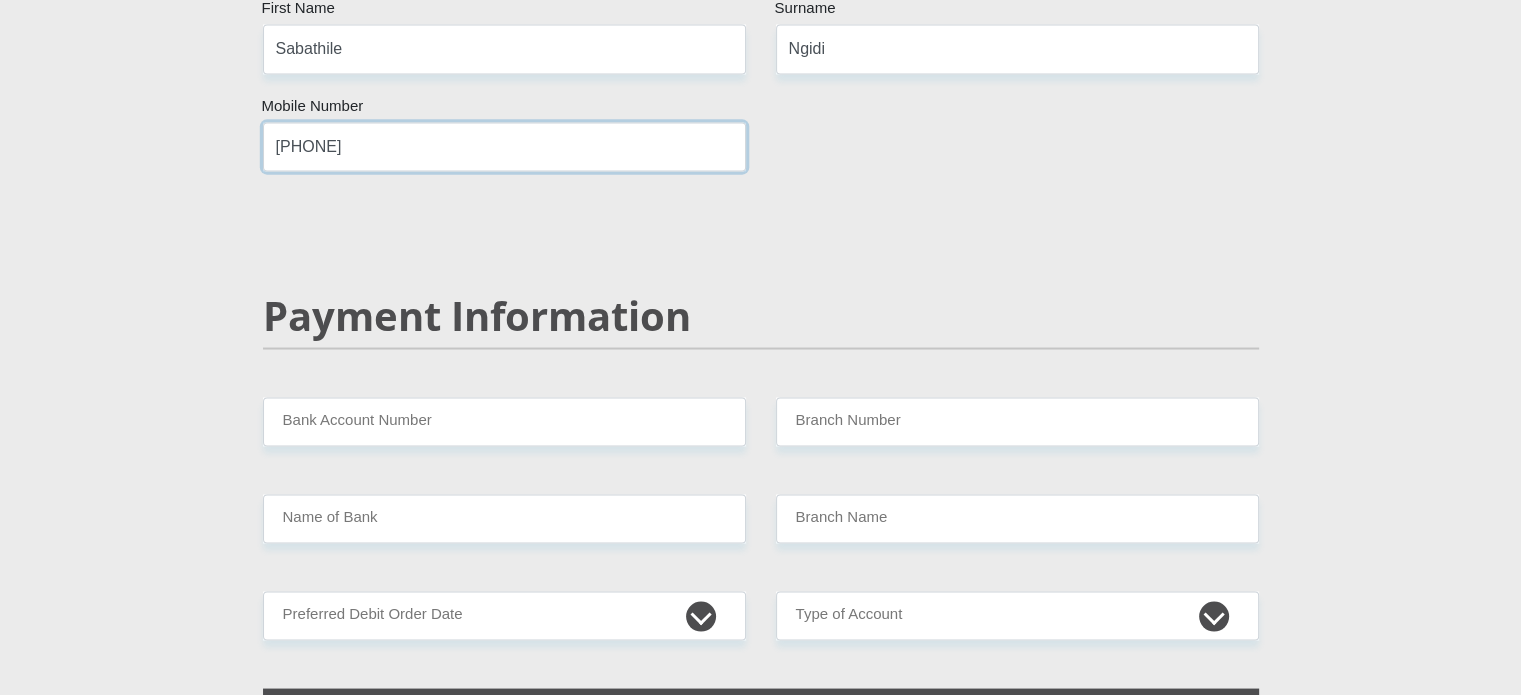 scroll, scrollTop: 3720, scrollLeft: 0, axis: vertical 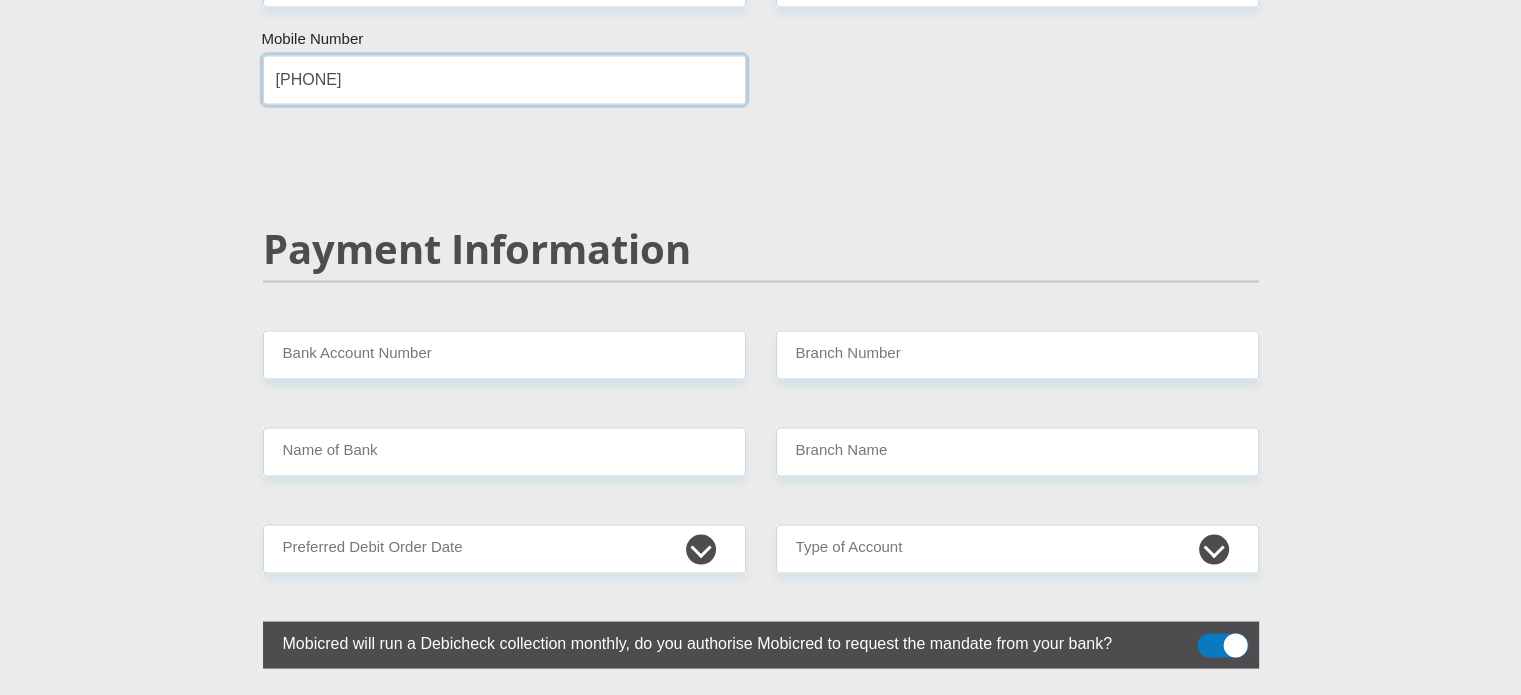 type on "[PHONE]" 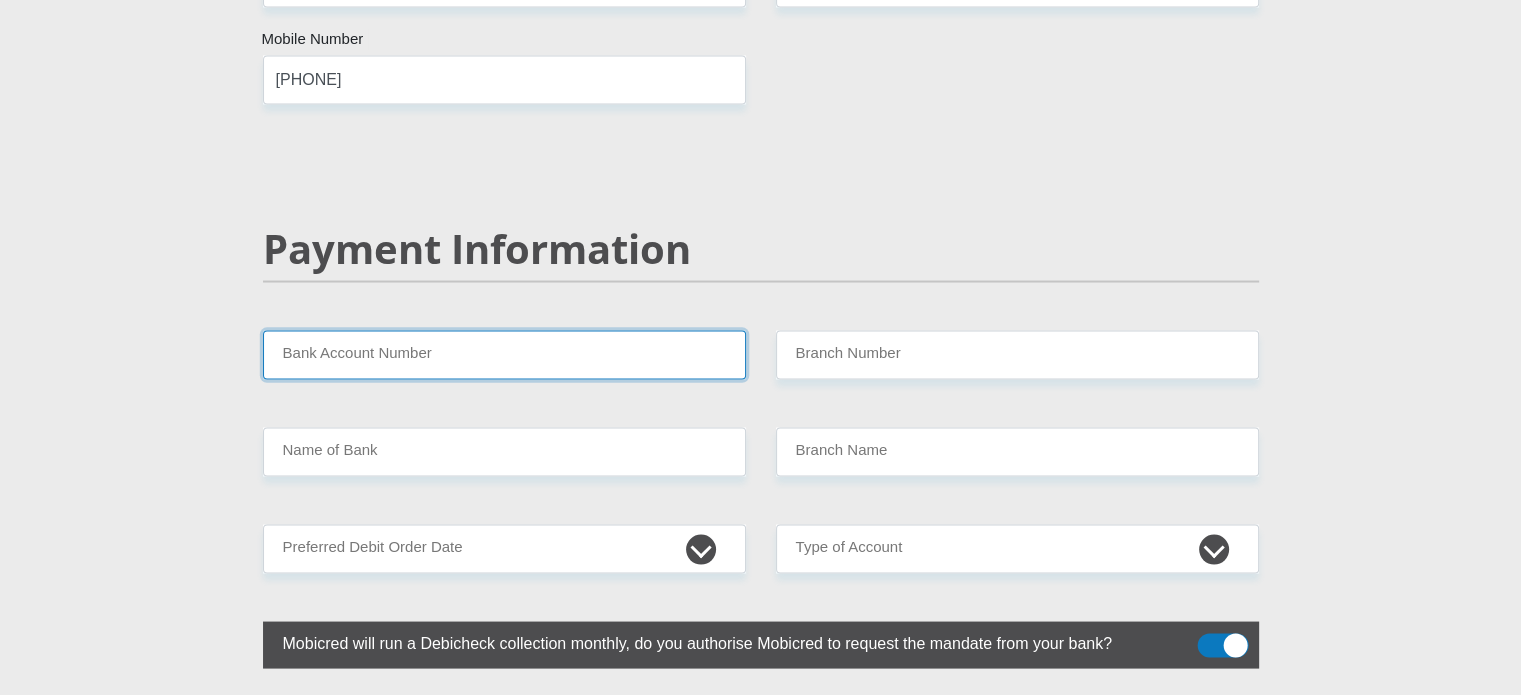 click on "Bank Account Number" at bounding box center (504, 354) 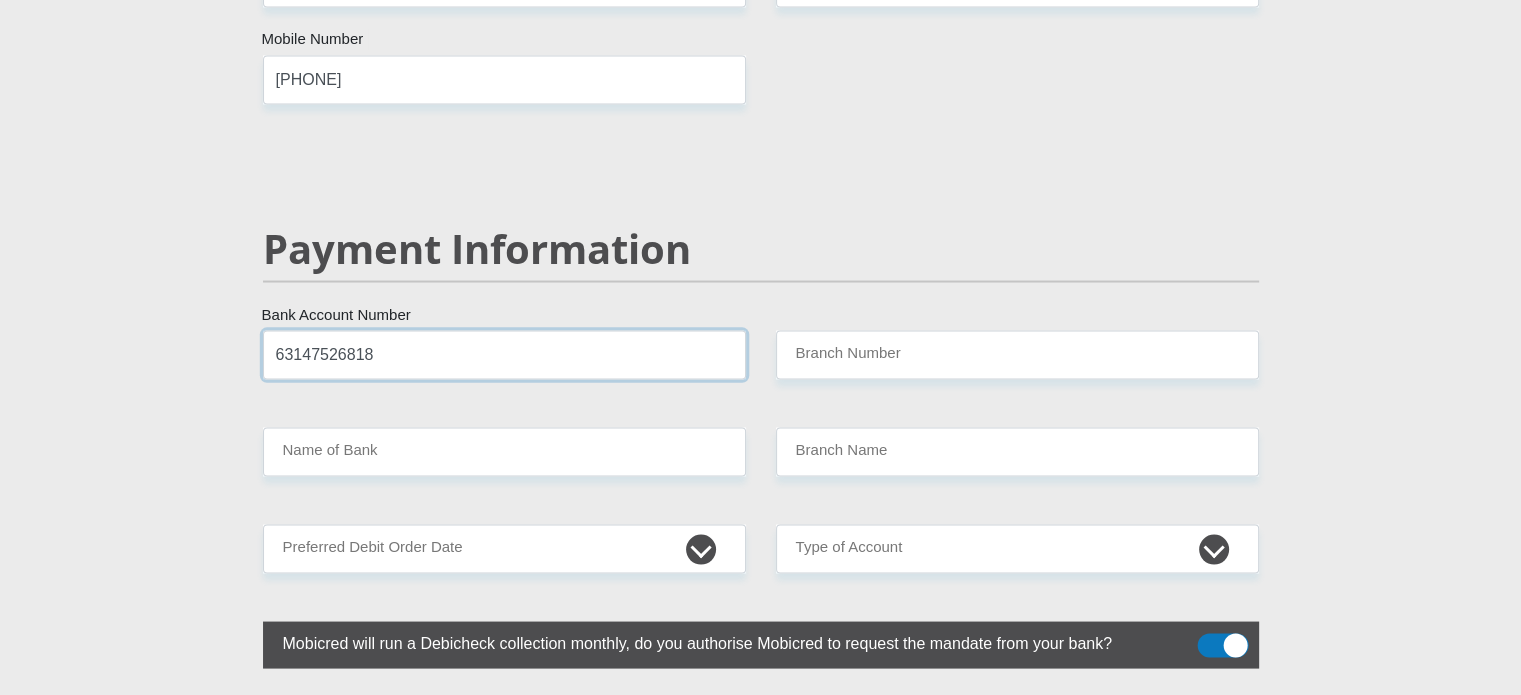 type on "63147526818" 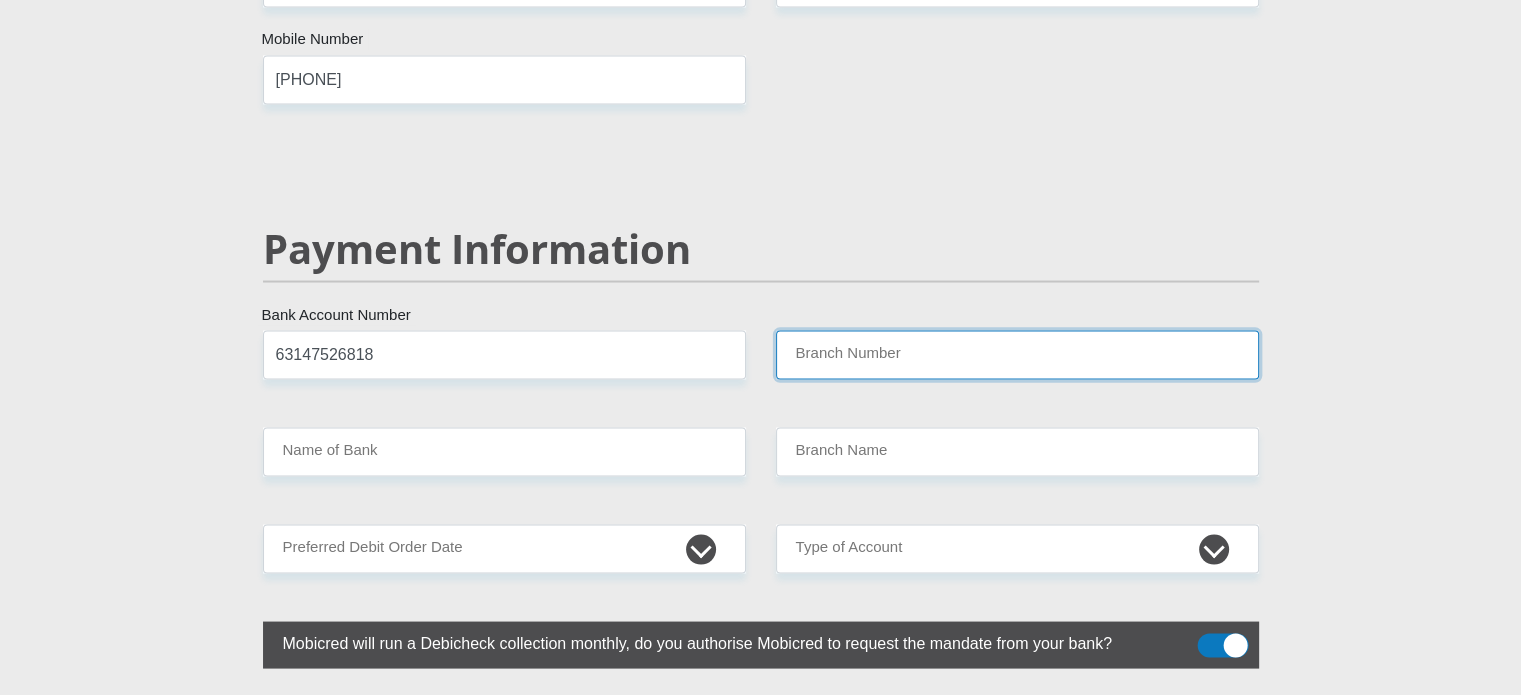 click on "Branch Number" at bounding box center [1017, 354] 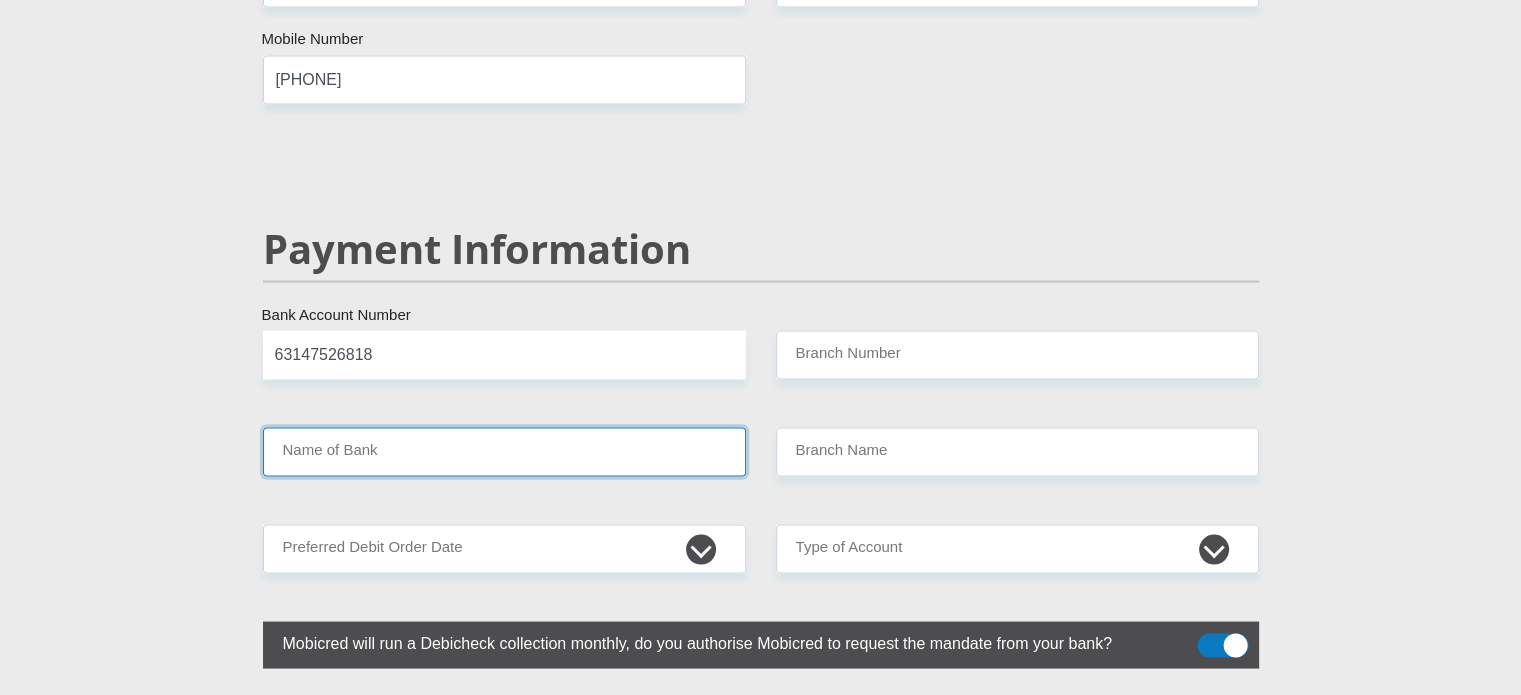 click on "Name of Bank" at bounding box center [504, 451] 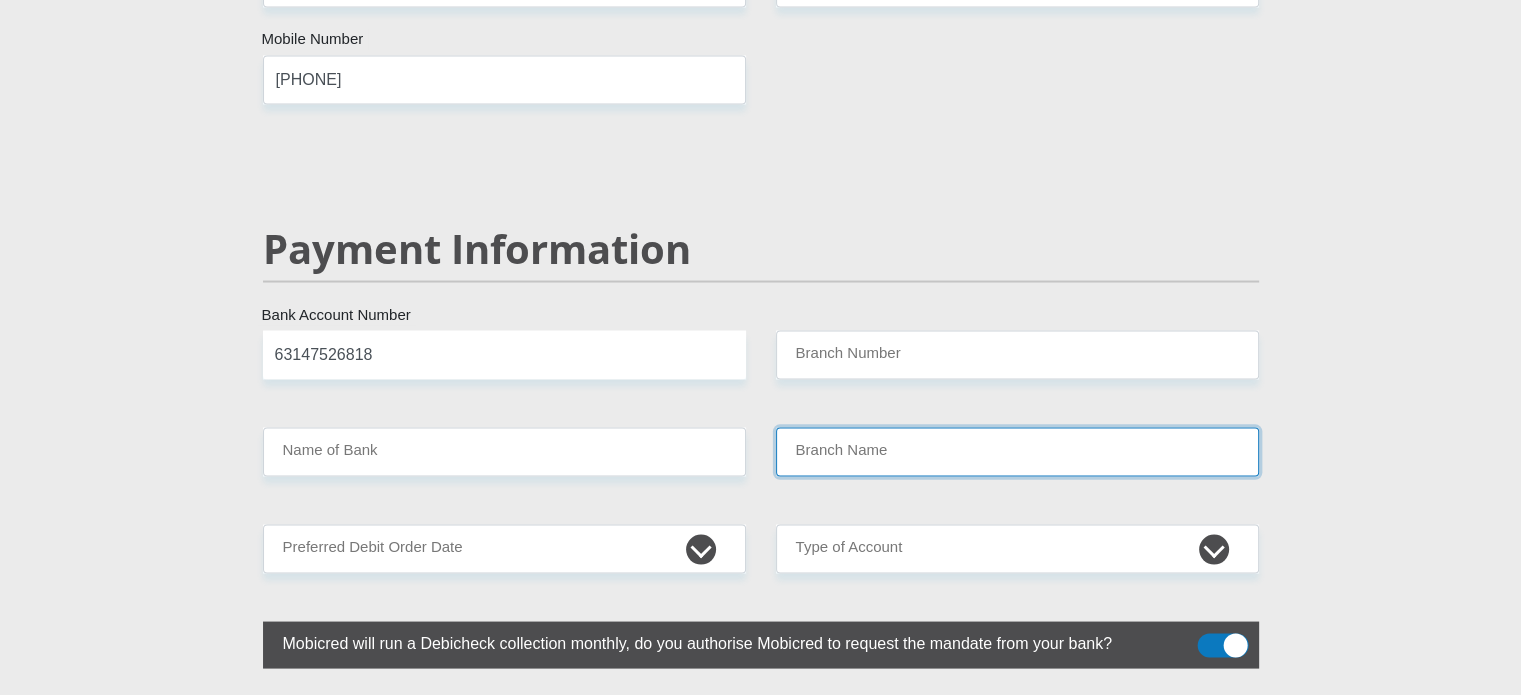 click on "Branch Name" at bounding box center (1017, 451) 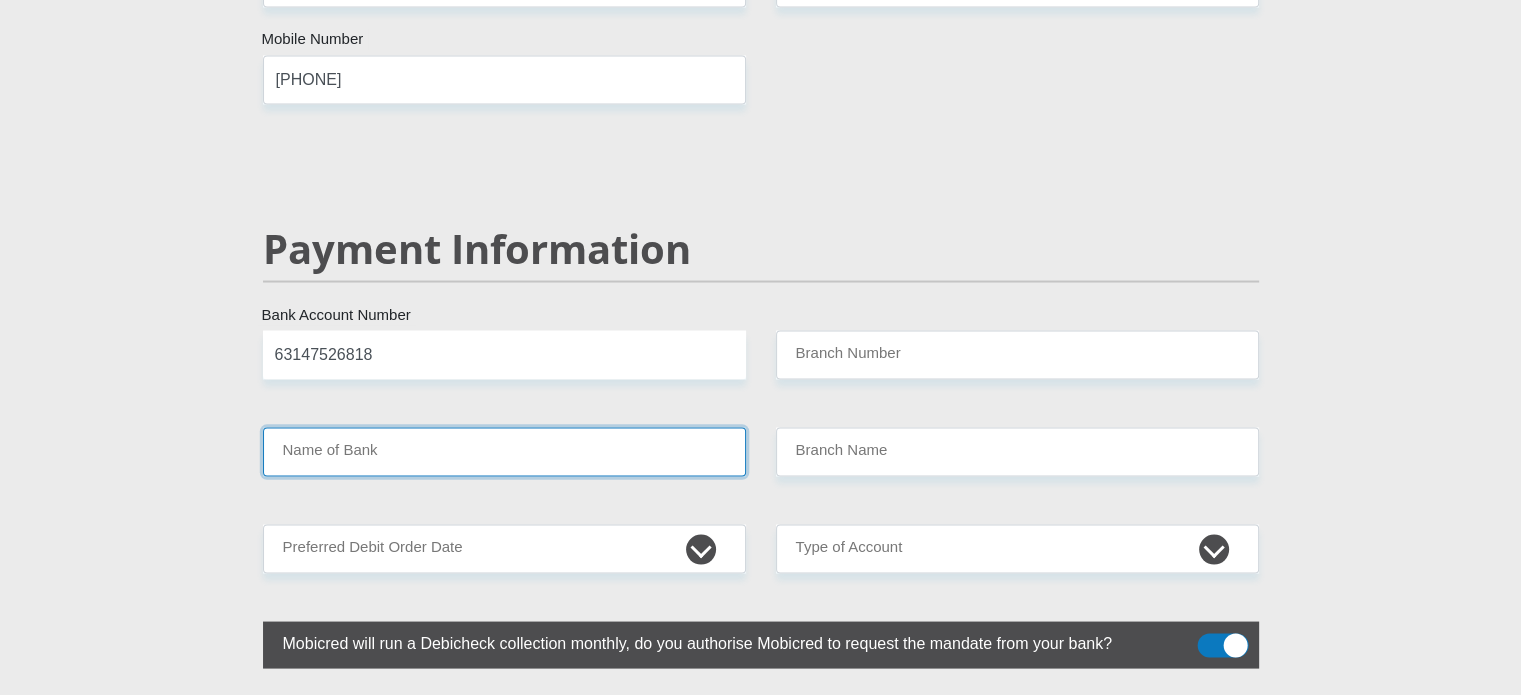 click on "Name of Bank" at bounding box center [504, 451] 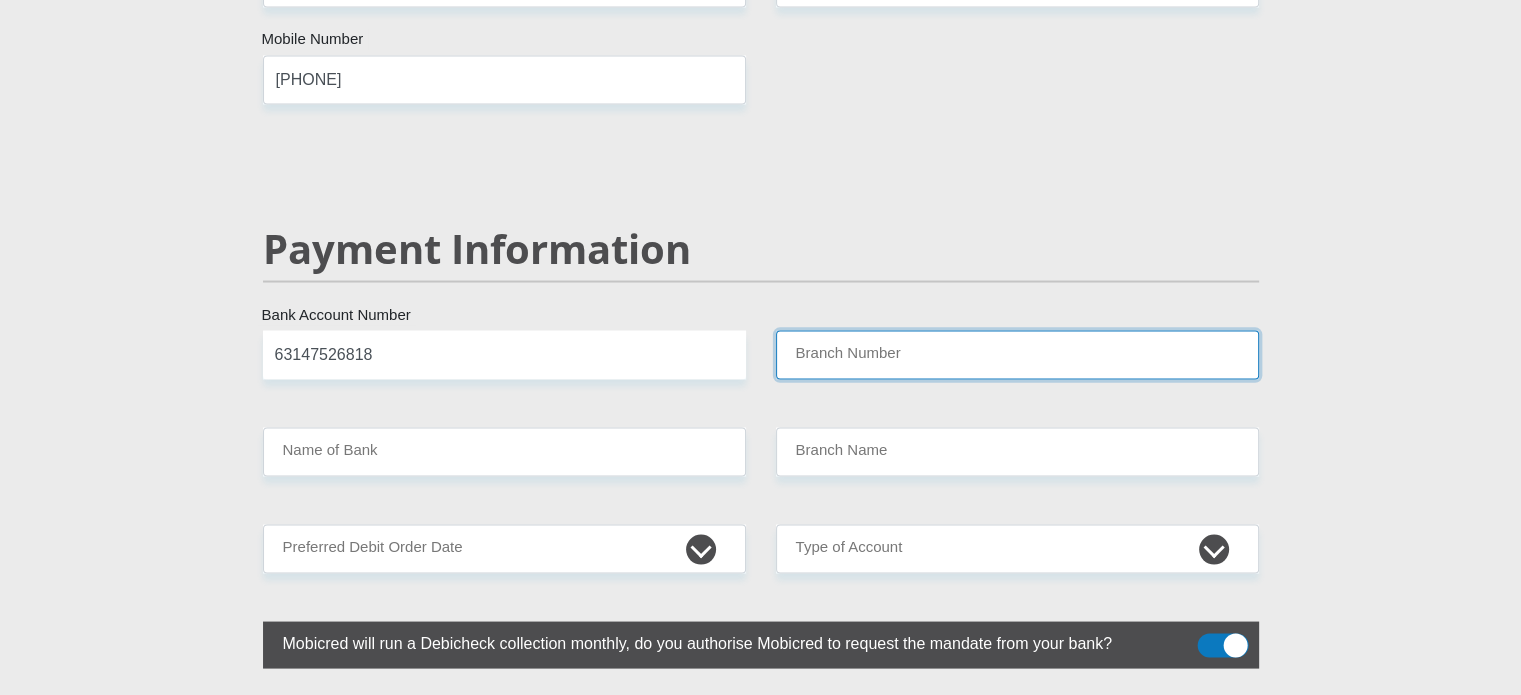 click on "Branch Number" at bounding box center (1017, 354) 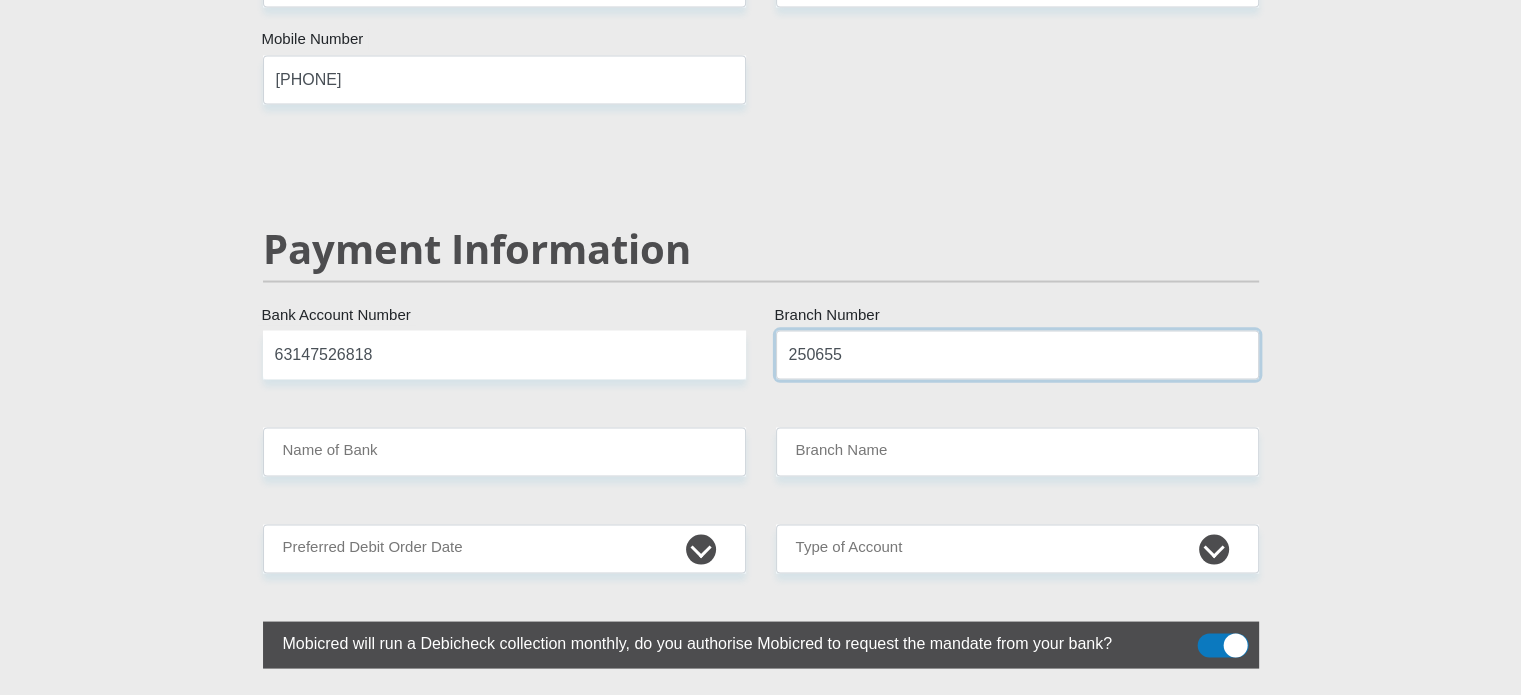 type on "250655" 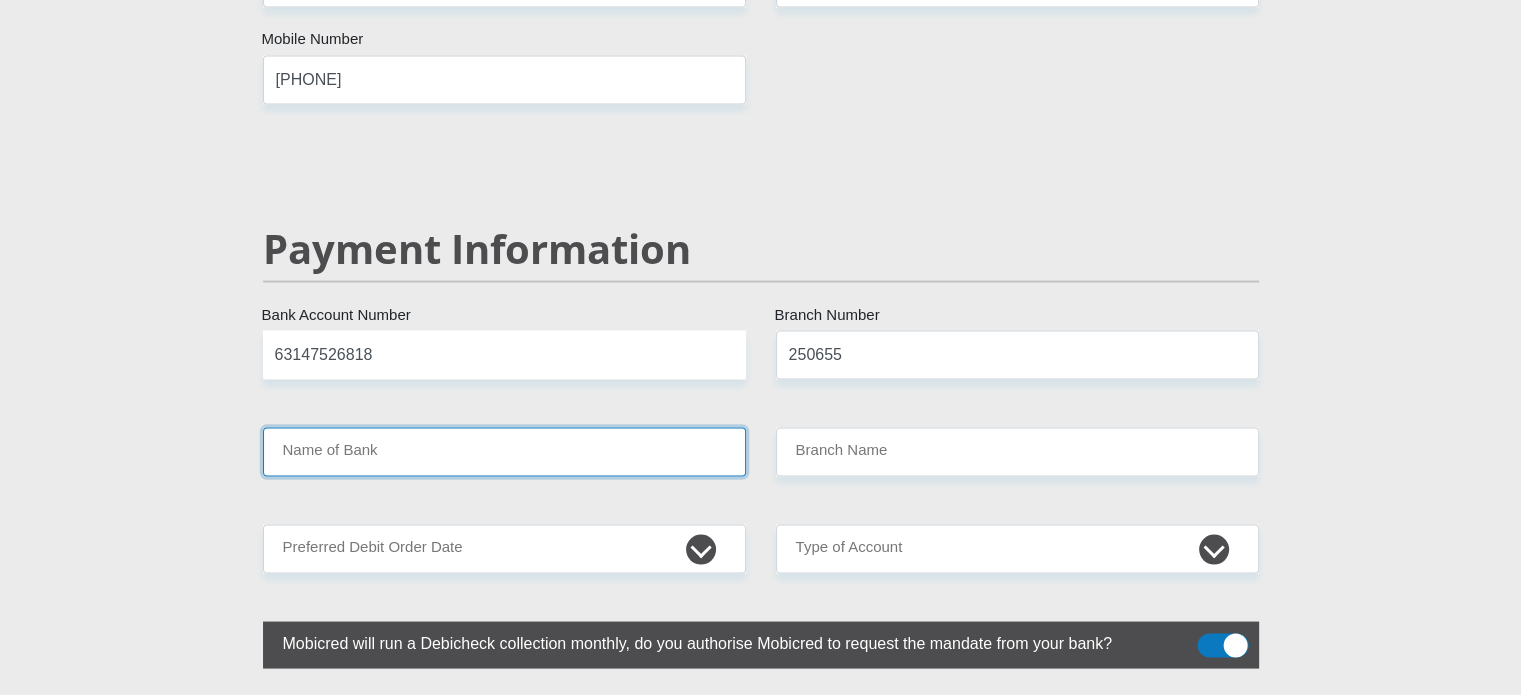 click on "Name of Bank" at bounding box center [504, 451] 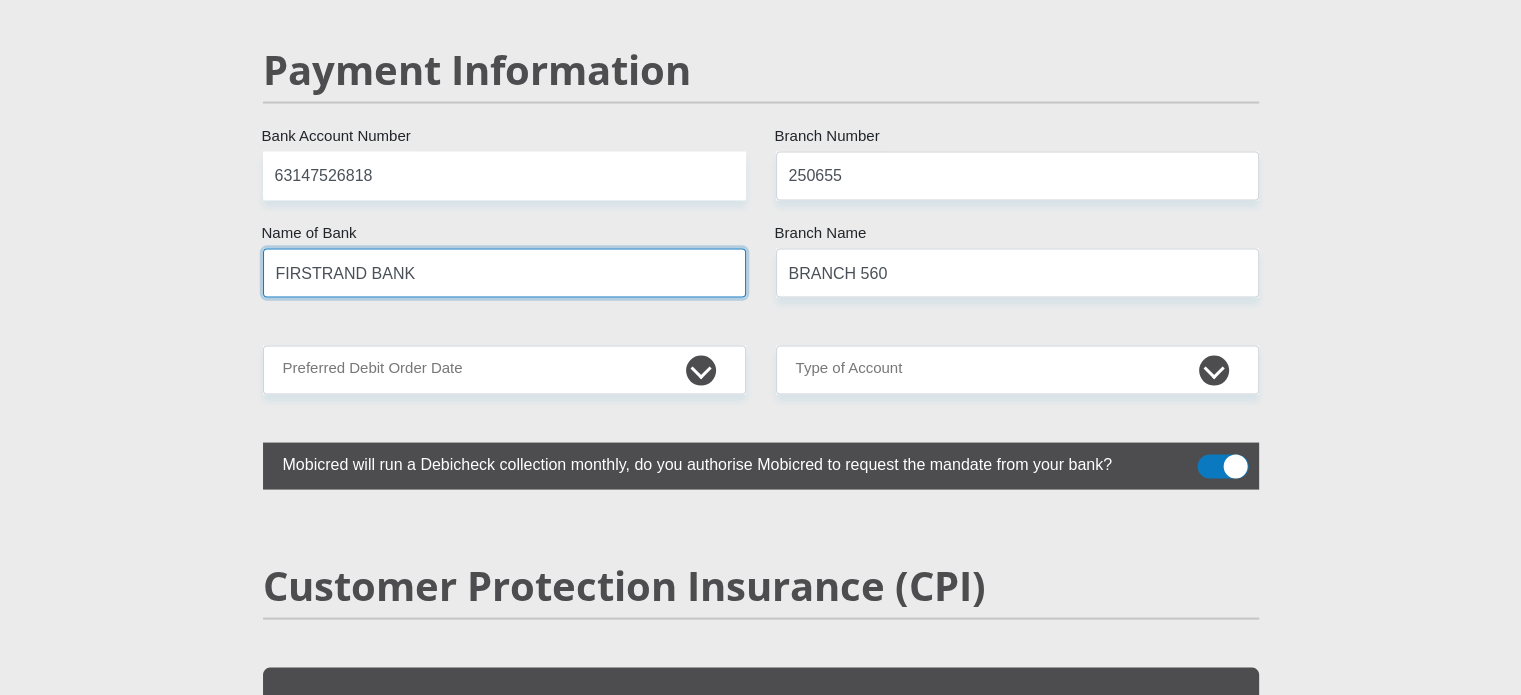 scroll, scrollTop: 3920, scrollLeft: 0, axis: vertical 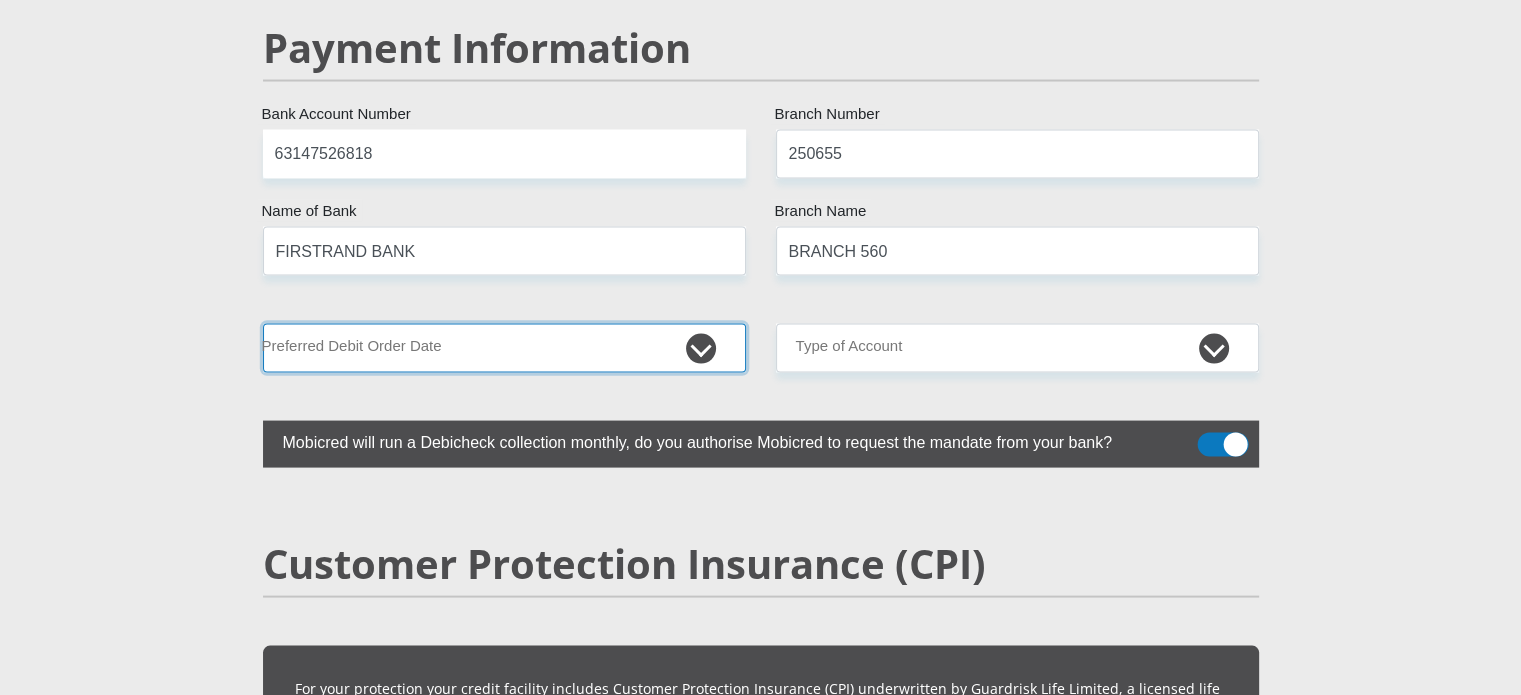 click on "1st
2nd
3rd
4th
5th
7th
18th
19th
20th
21st
22nd
23rd
24th
25th
26th
27th
28th
29th
30th" at bounding box center [504, 348] 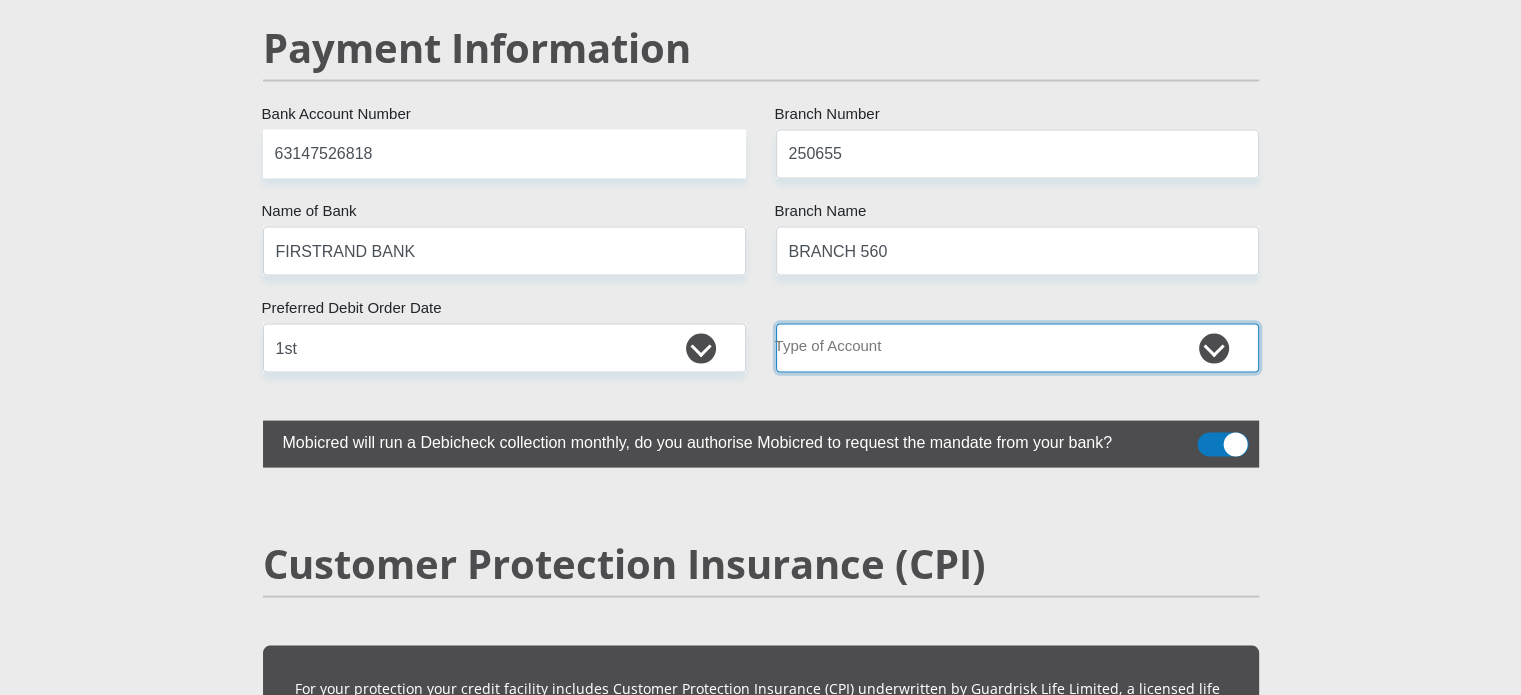 click on "Cheque
Savings" at bounding box center (1017, 348) 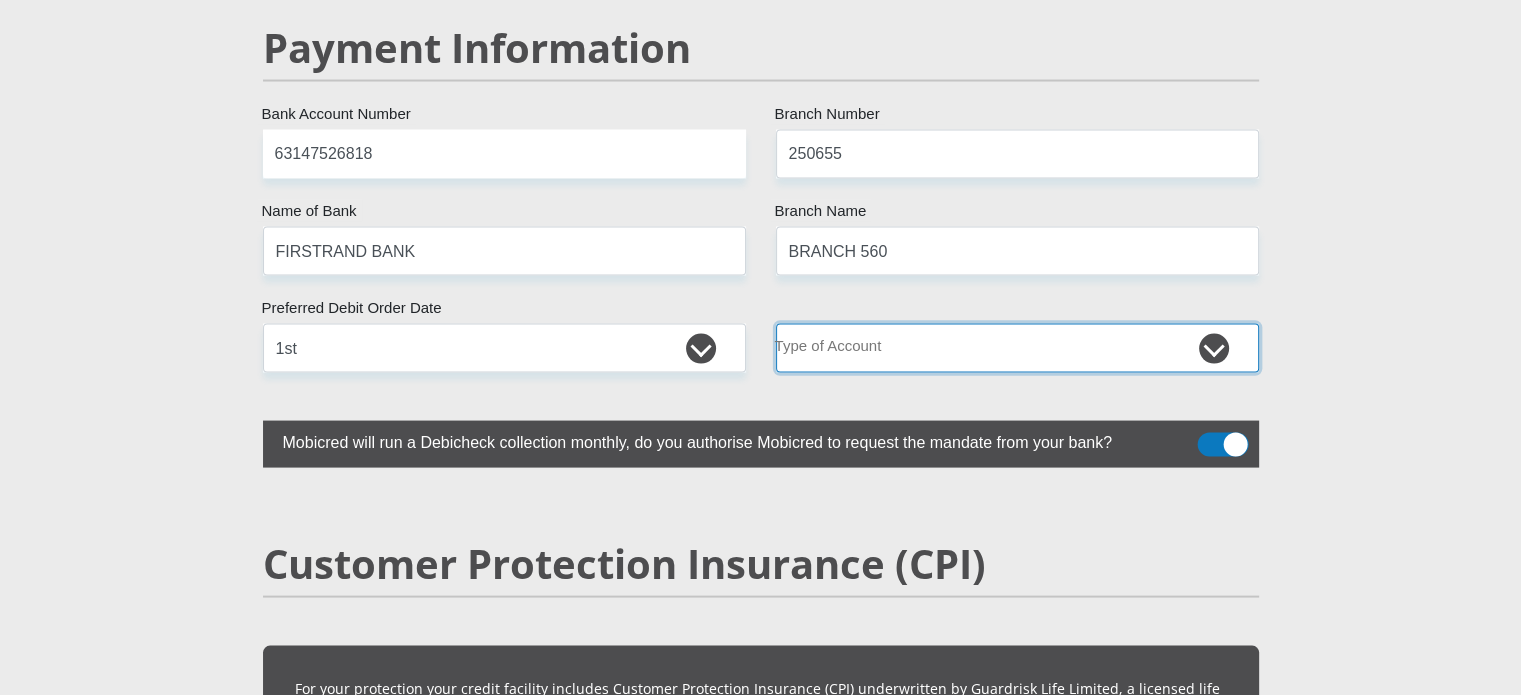 select on "SAV" 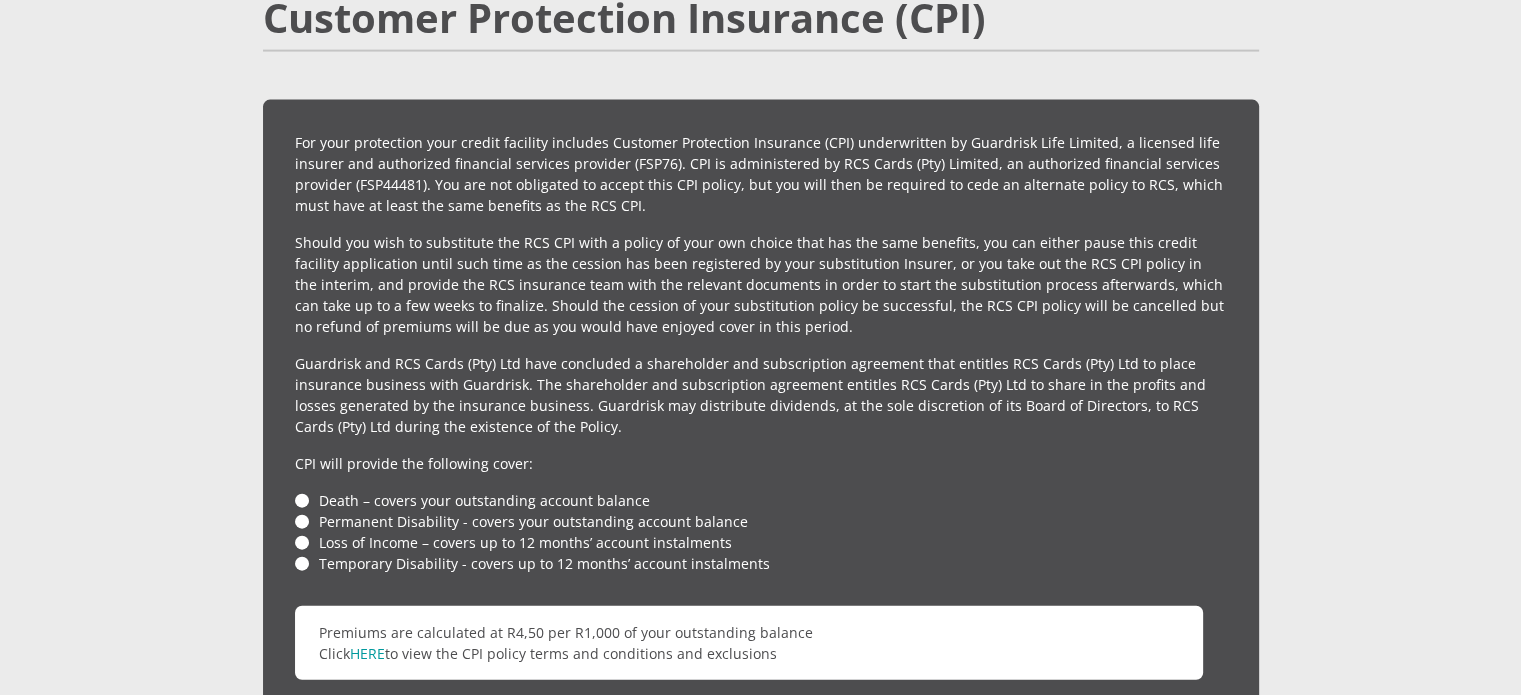 scroll, scrollTop: 4640, scrollLeft: 0, axis: vertical 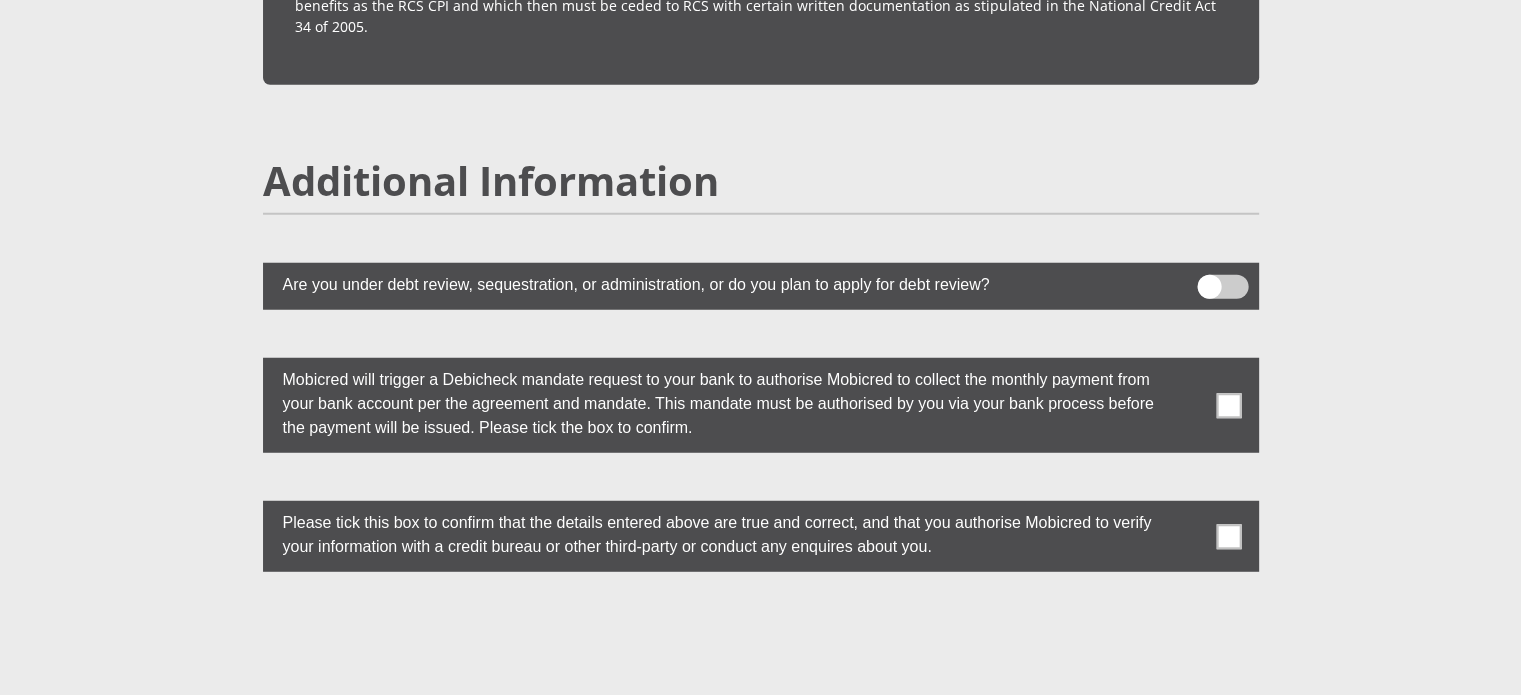 click at bounding box center [1228, 536] 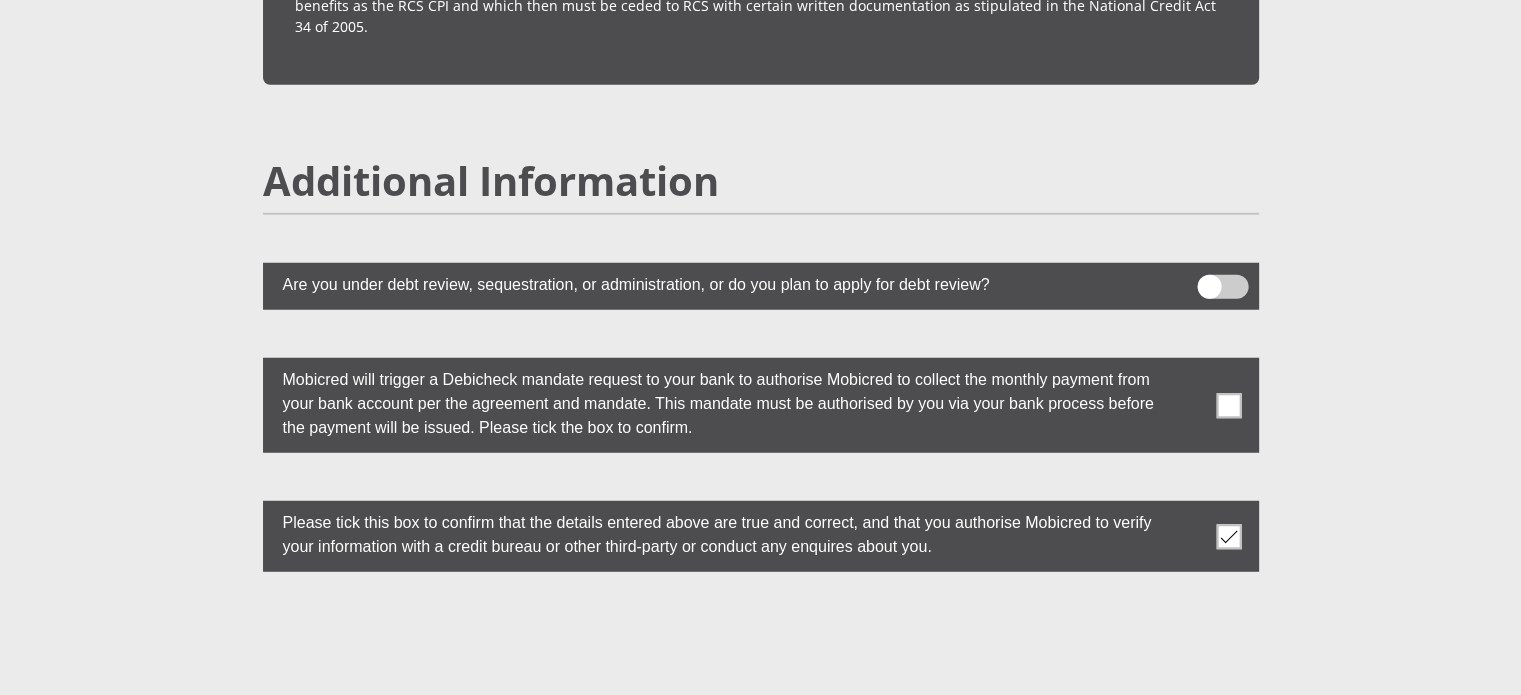 click at bounding box center (1228, 405) 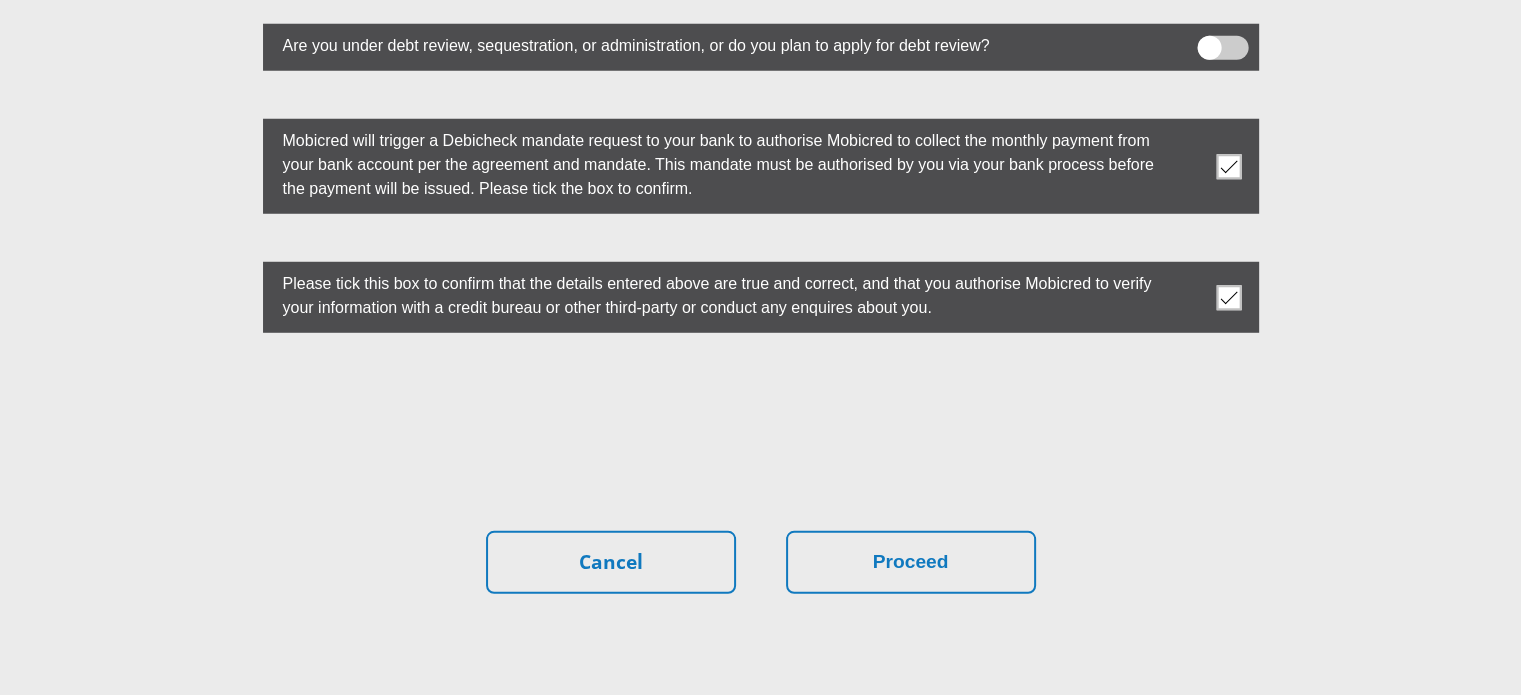 scroll, scrollTop: 5560, scrollLeft: 0, axis: vertical 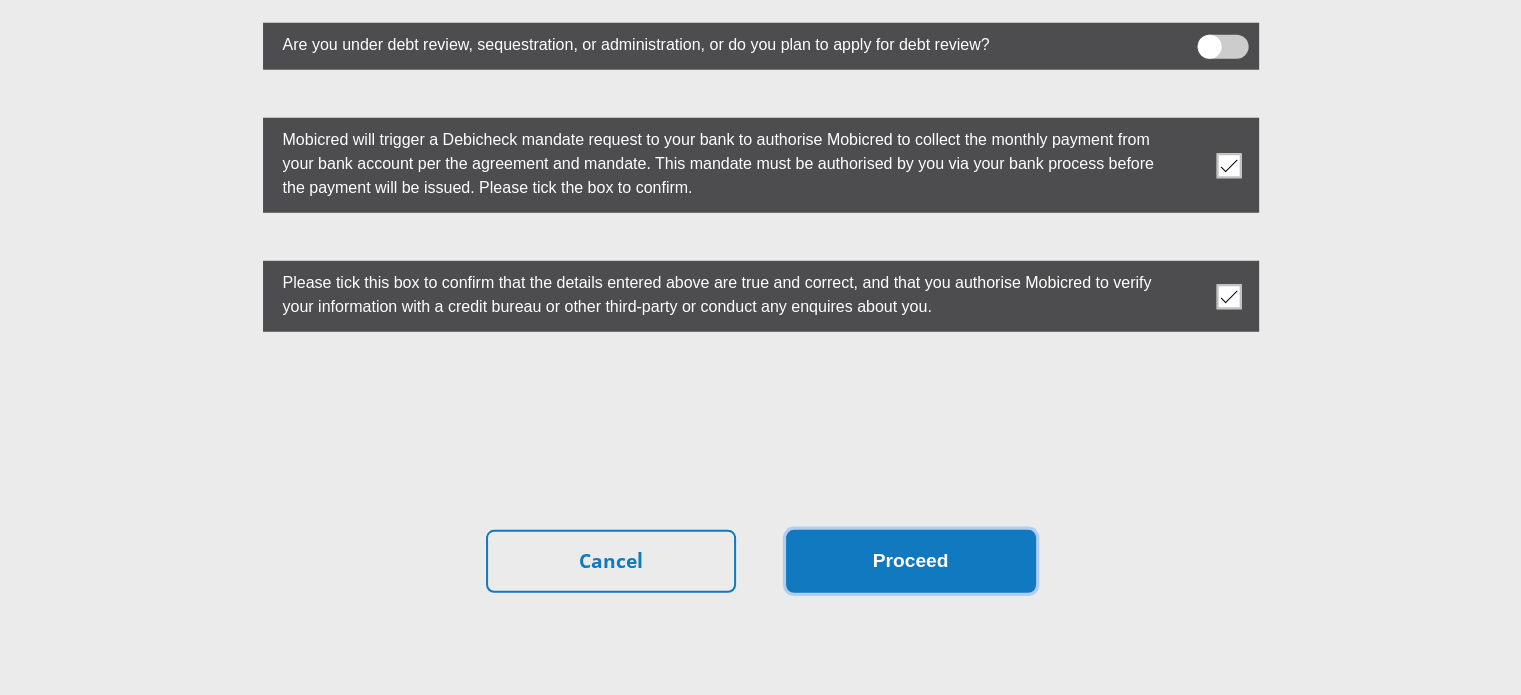 click on "Proceed" at bounding box center [911, 561] 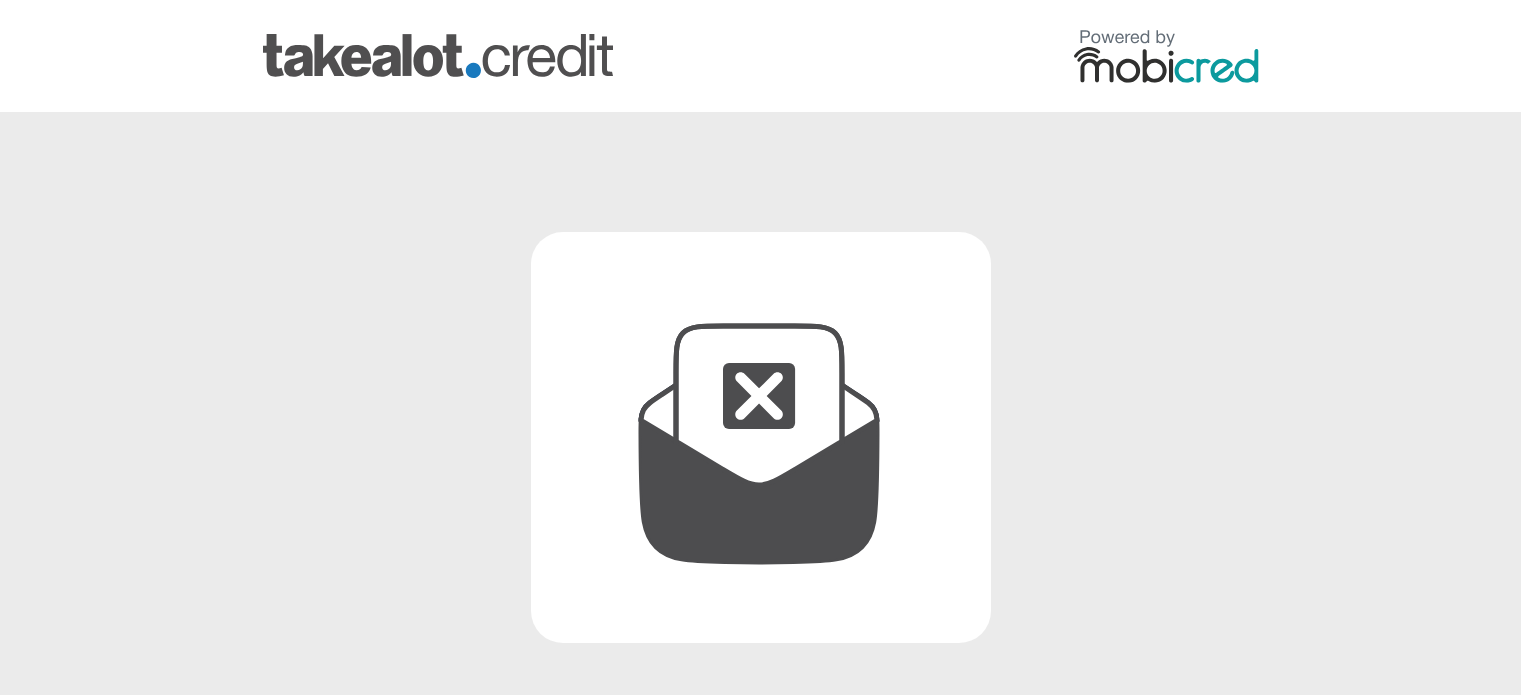 scroll, scrollTop: 0, scrollLeft: 0, axis: both 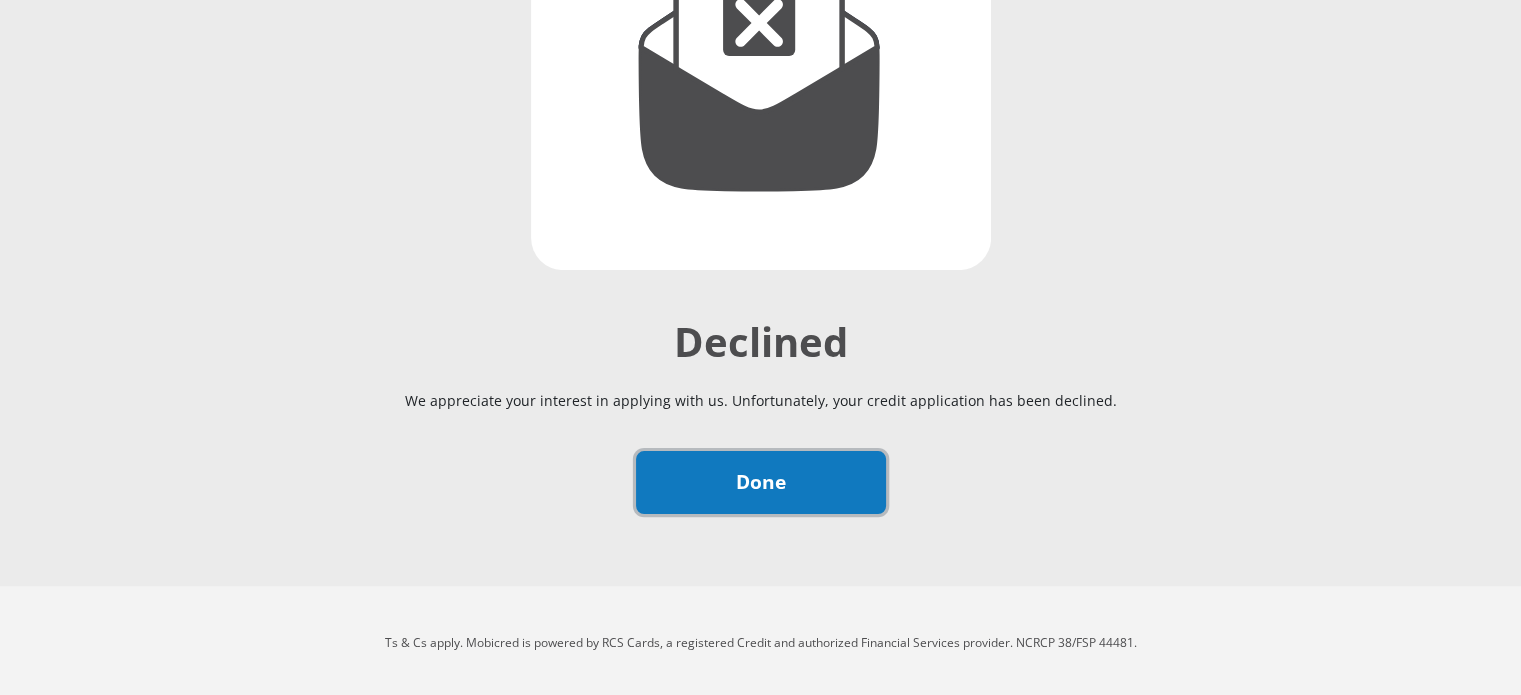 click on "Done" at bounding box center (761, 482) 